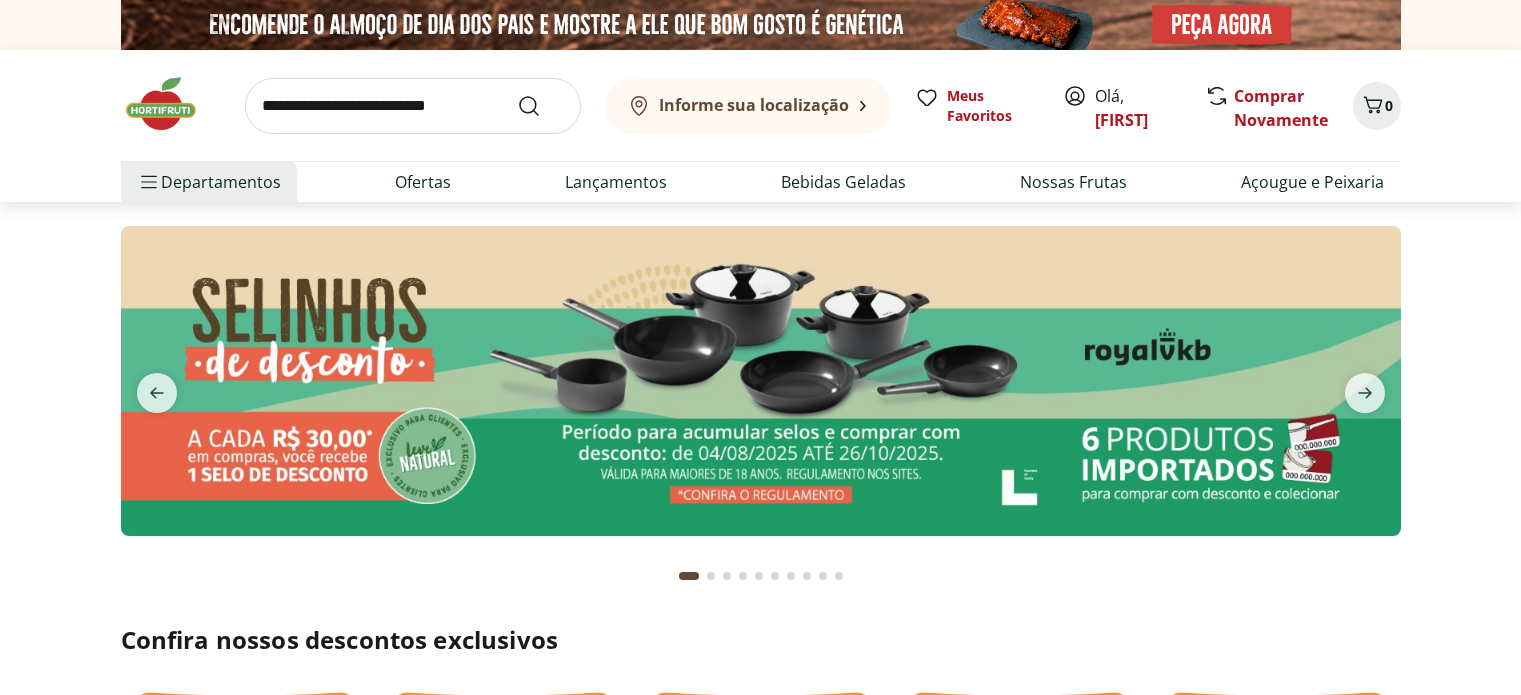 scroll, scrollTop: 0, scrollLeft: 0, axis: both 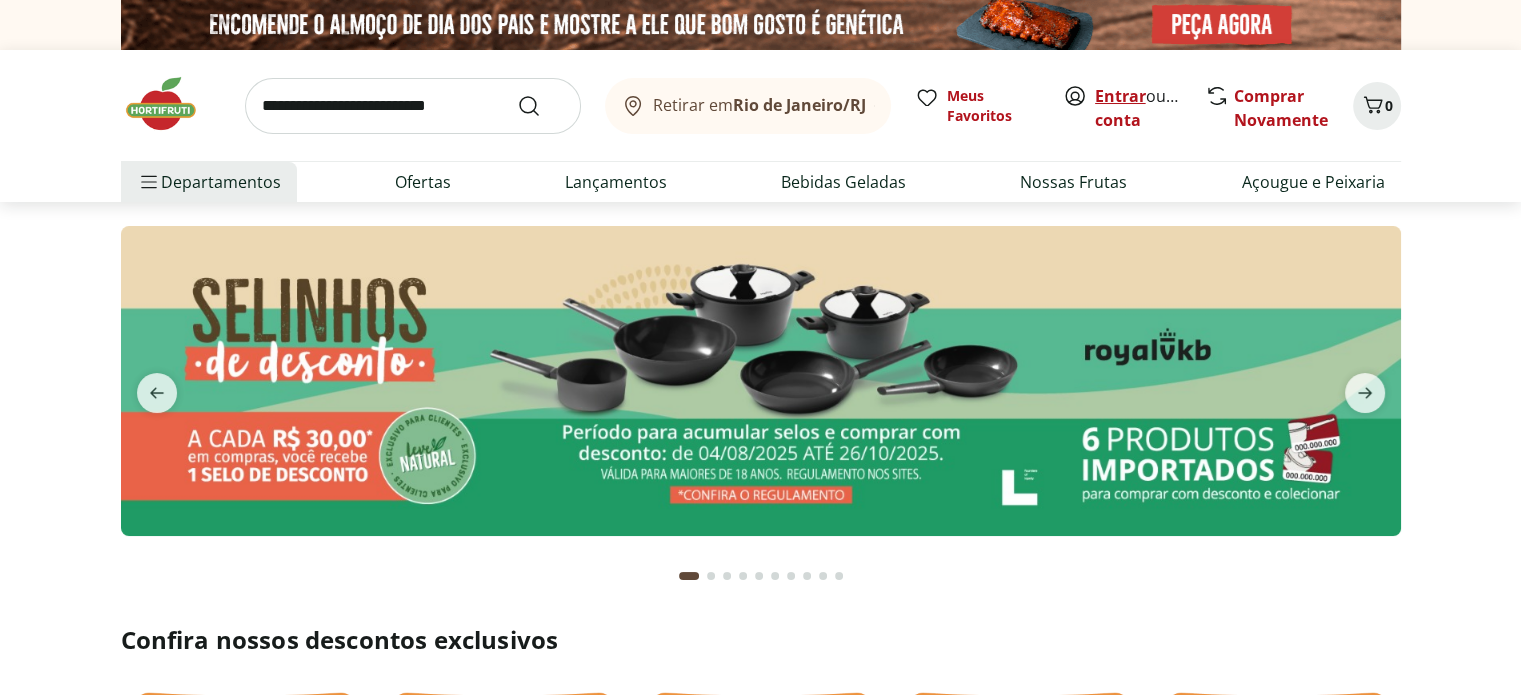 click on "Entrar" at bounding box center [1120, 96] 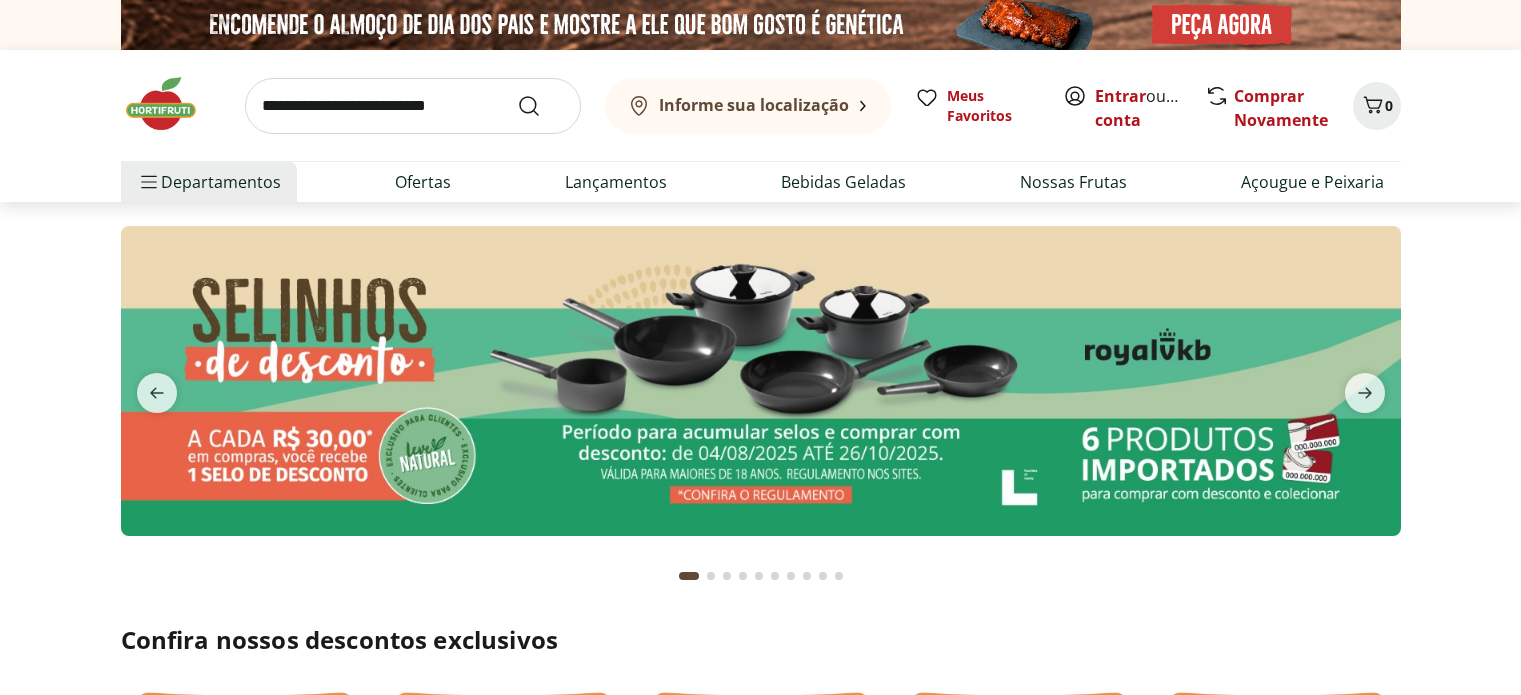 scroll, scrollTop: 0, scrollLeft: 0, axis: both 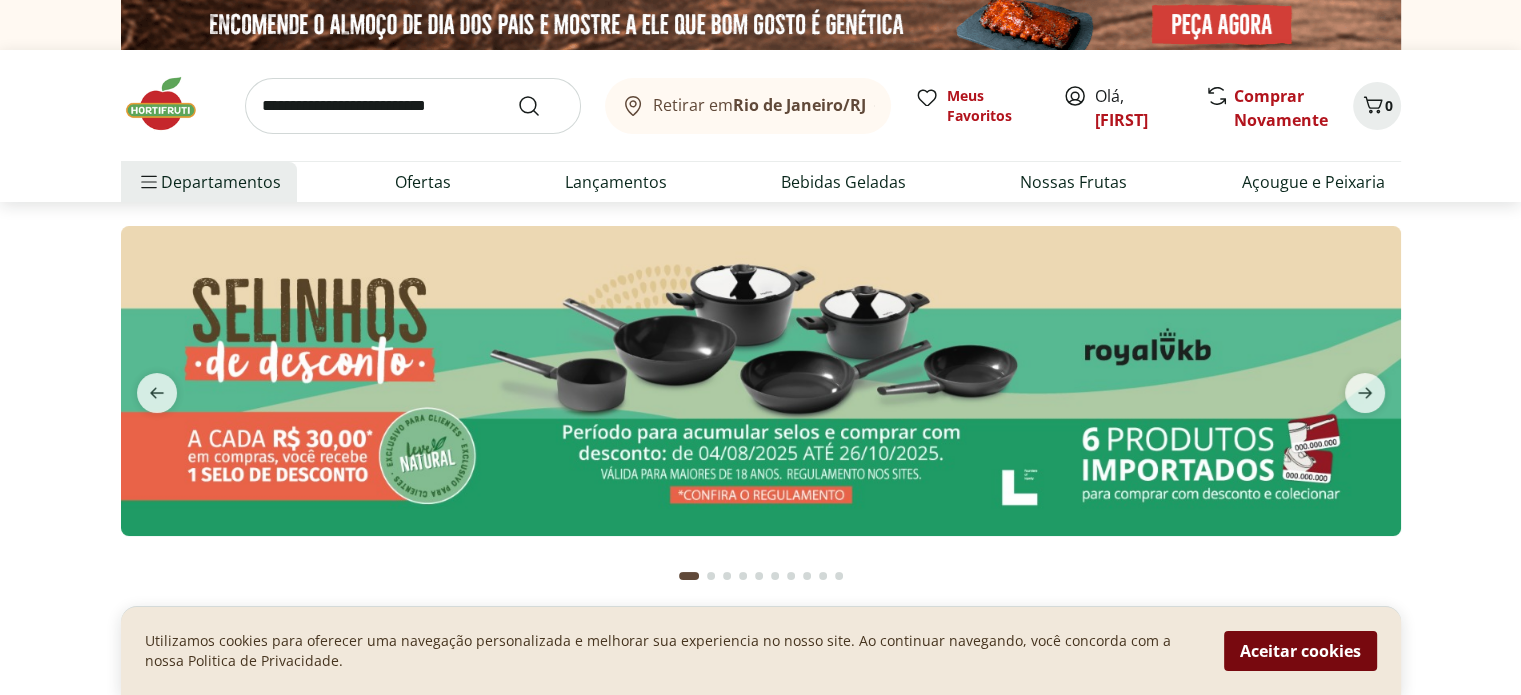 click on "Aceitar cookies" at bounding box center [1300, 651] 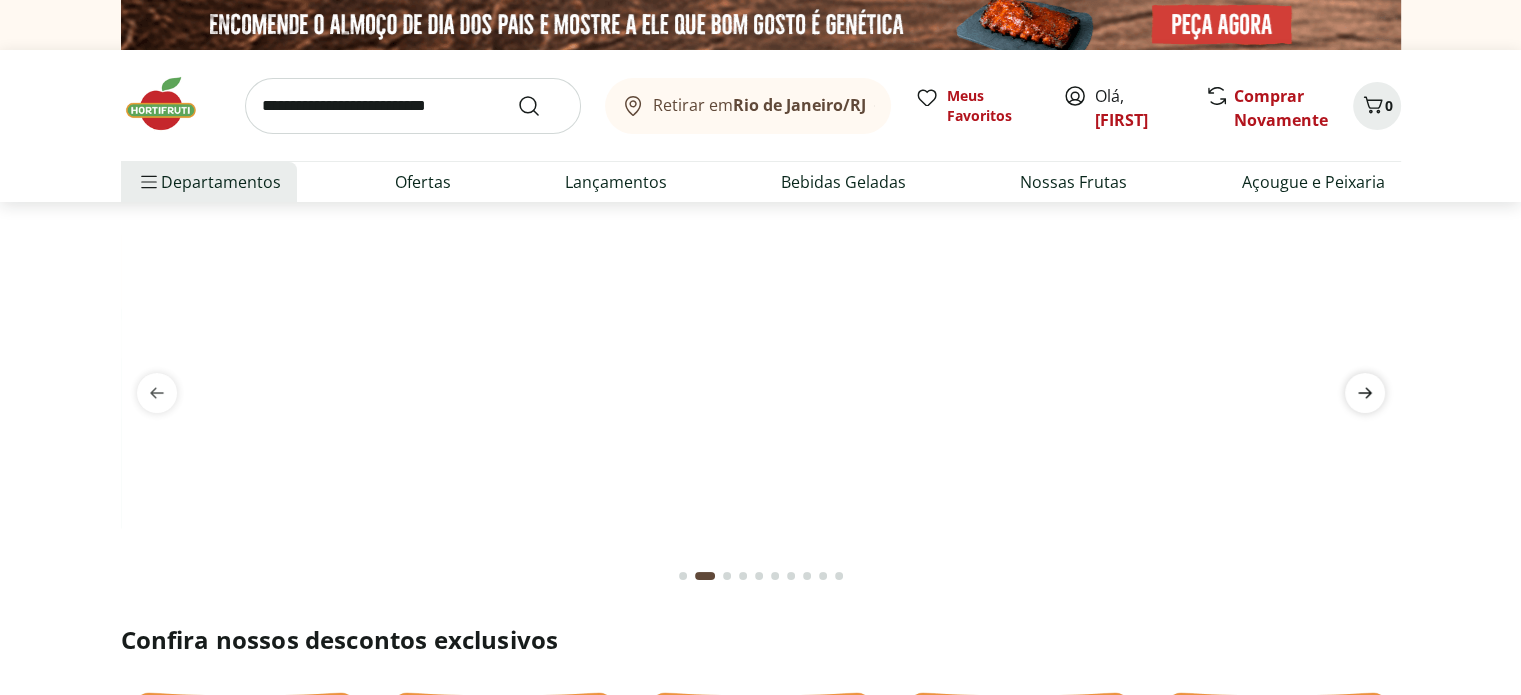 click 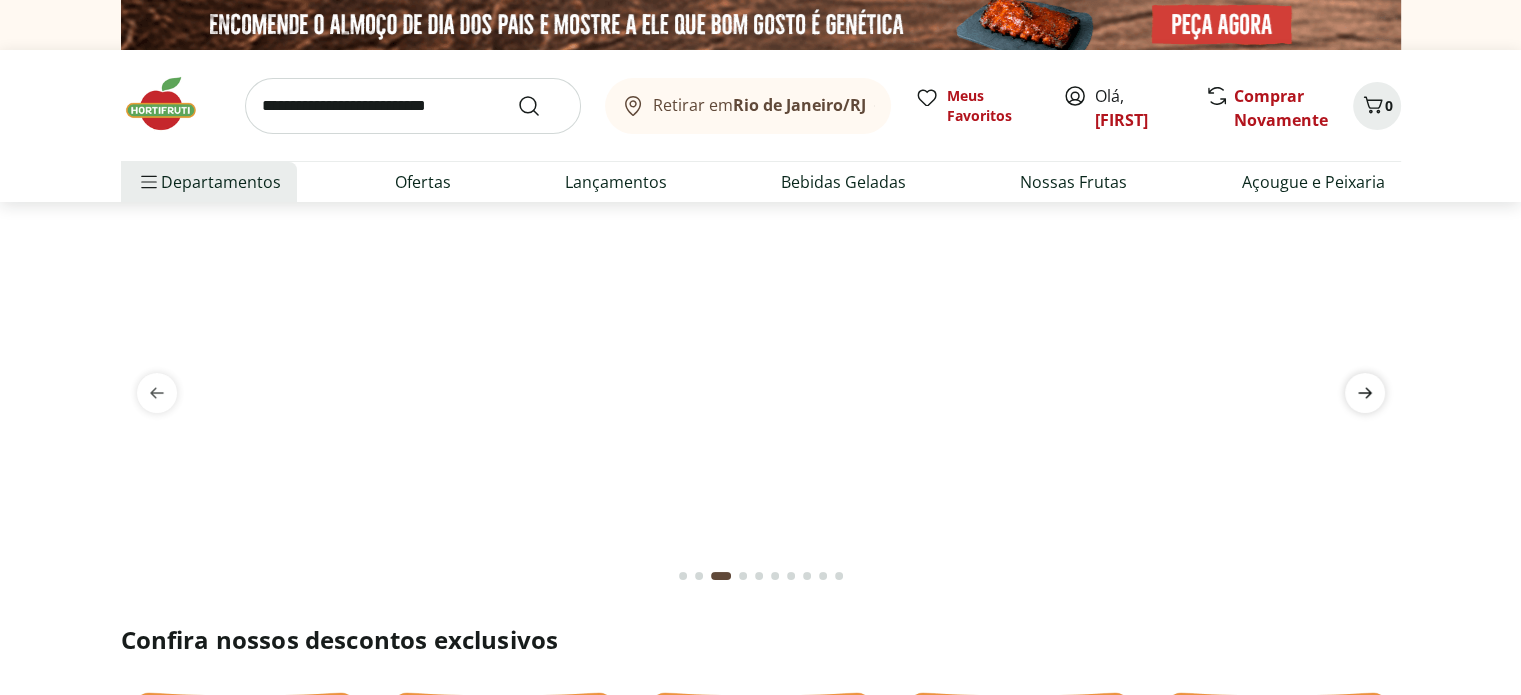 click 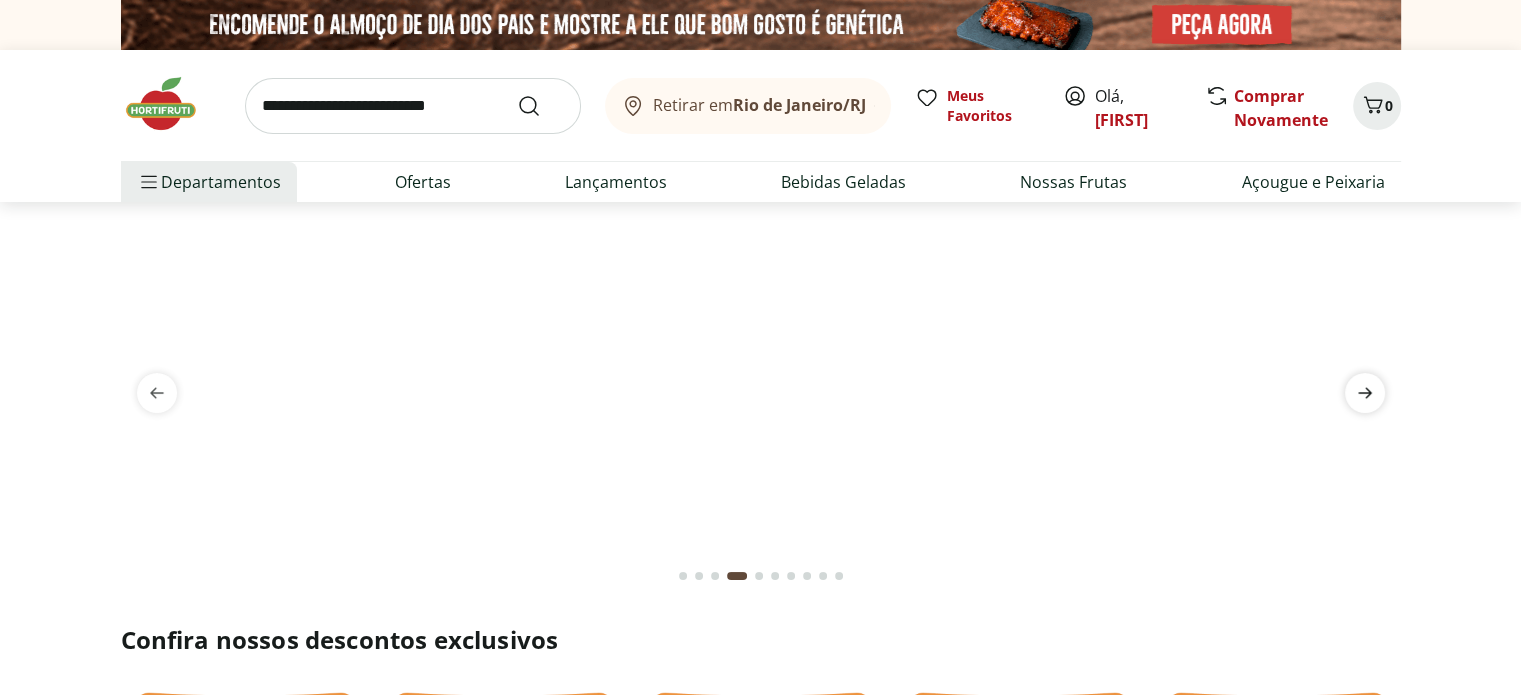 click 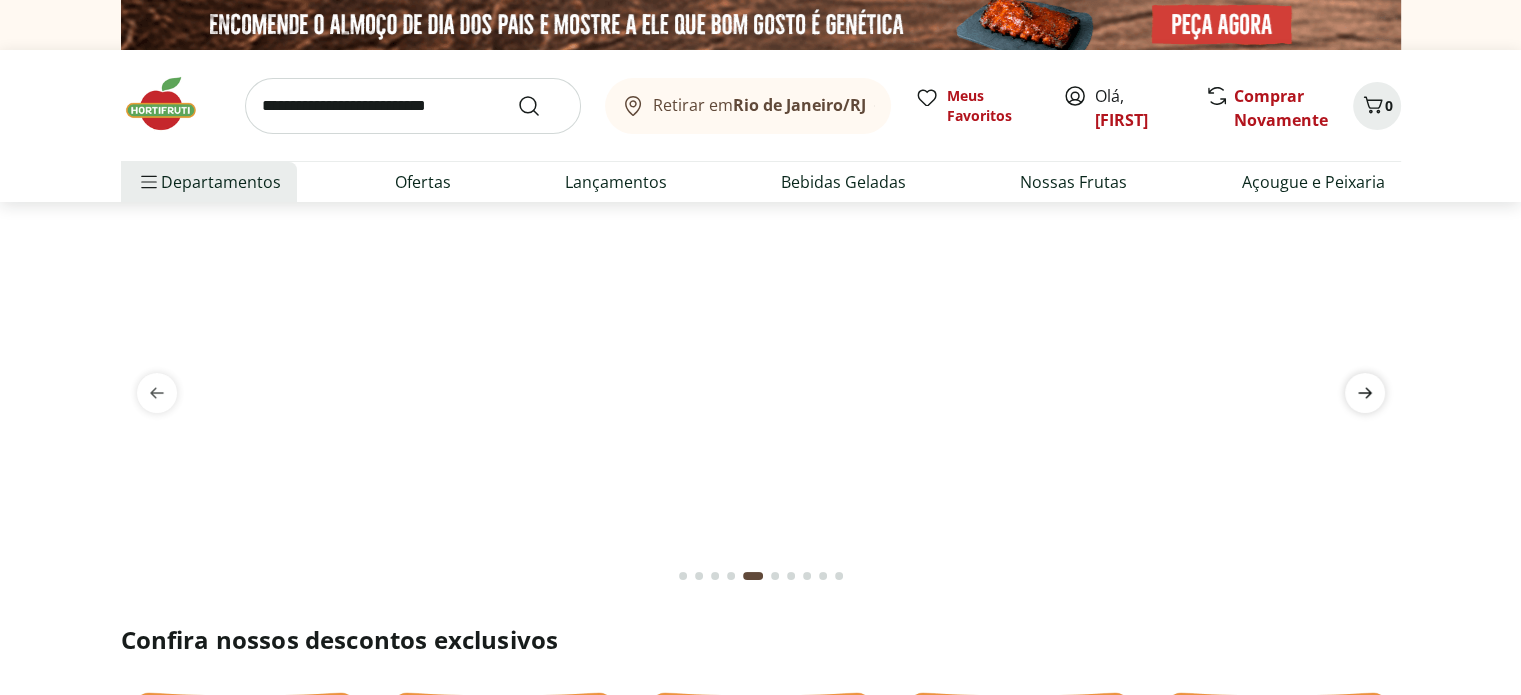 click 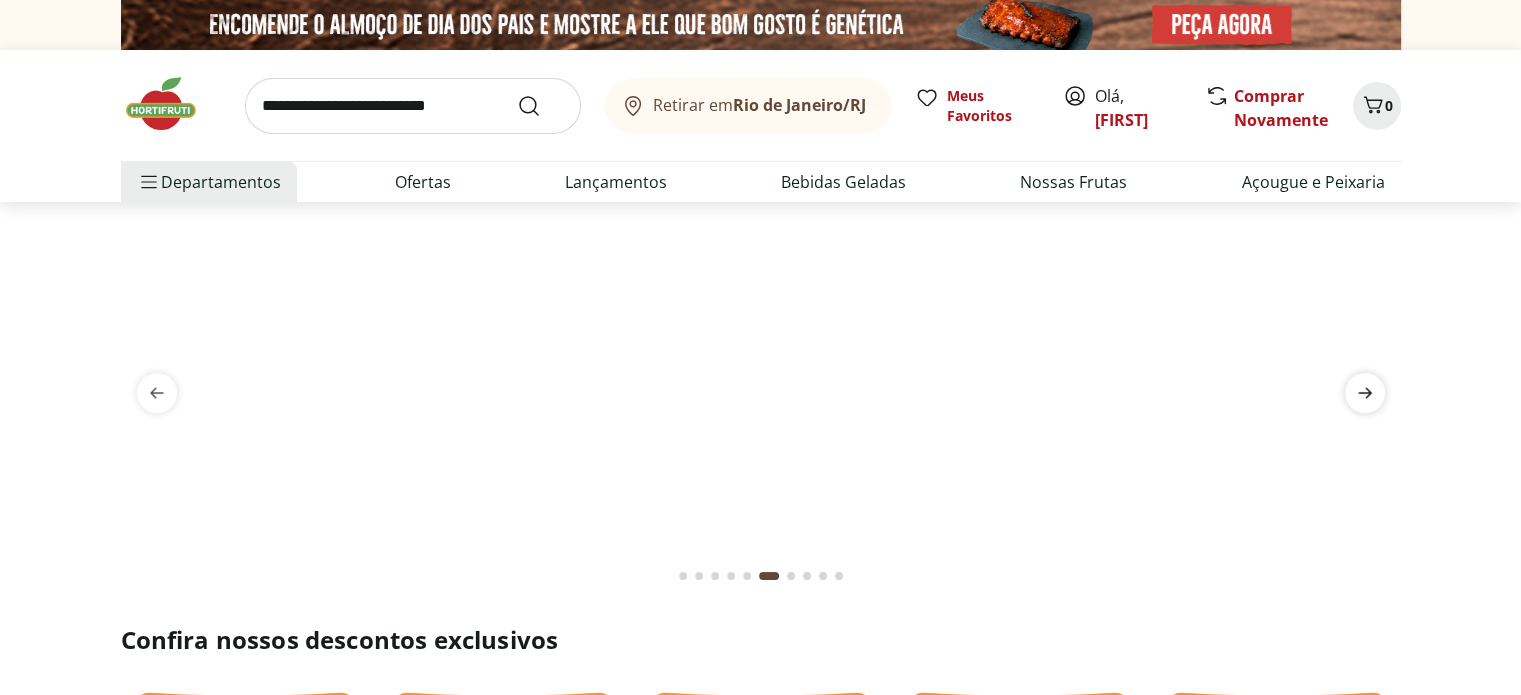 click 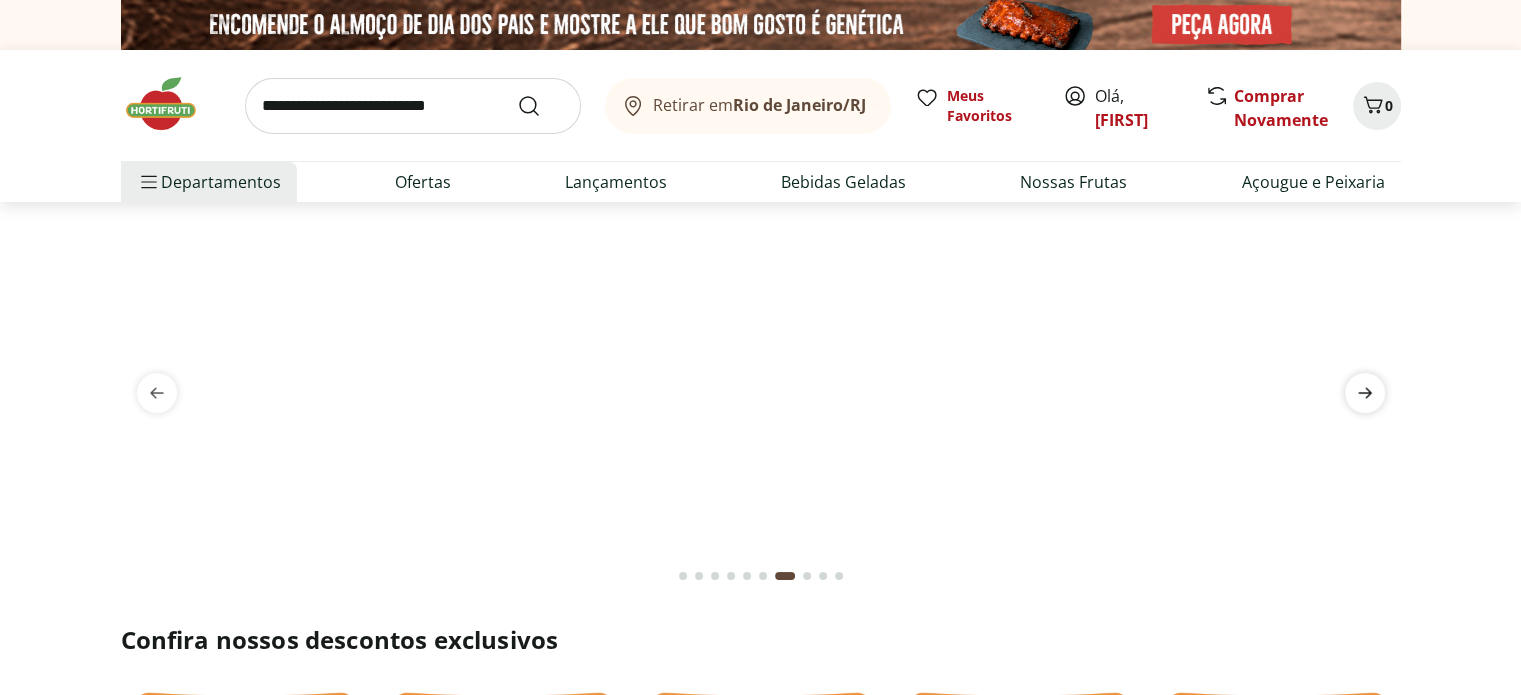 click 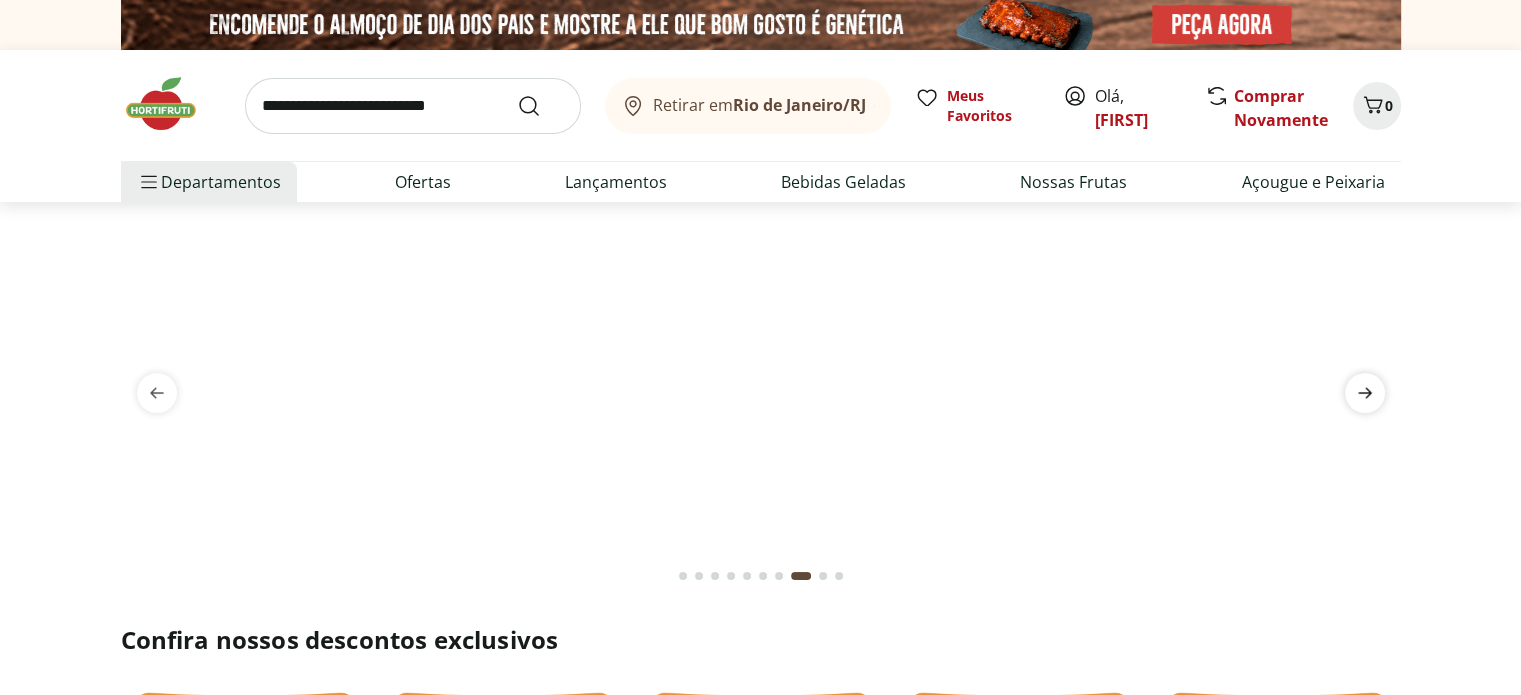 click 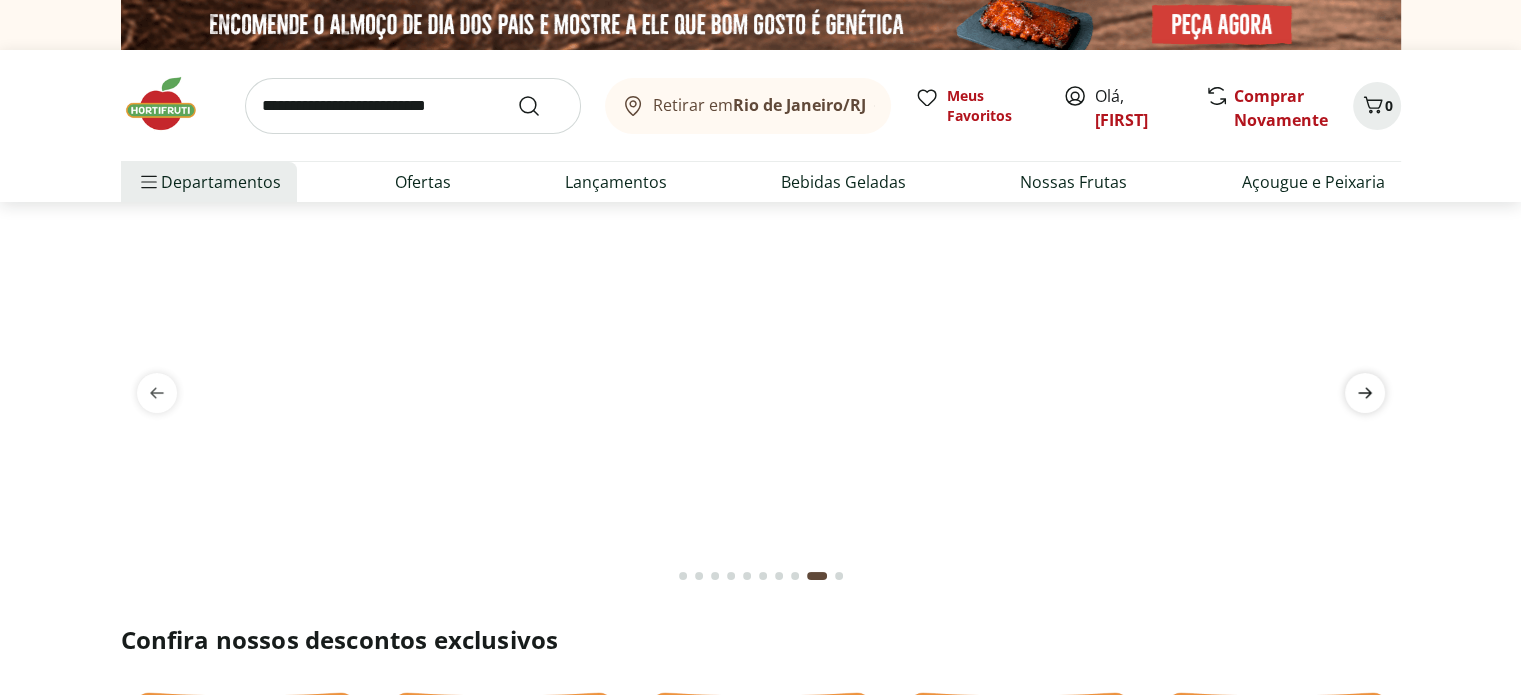 click 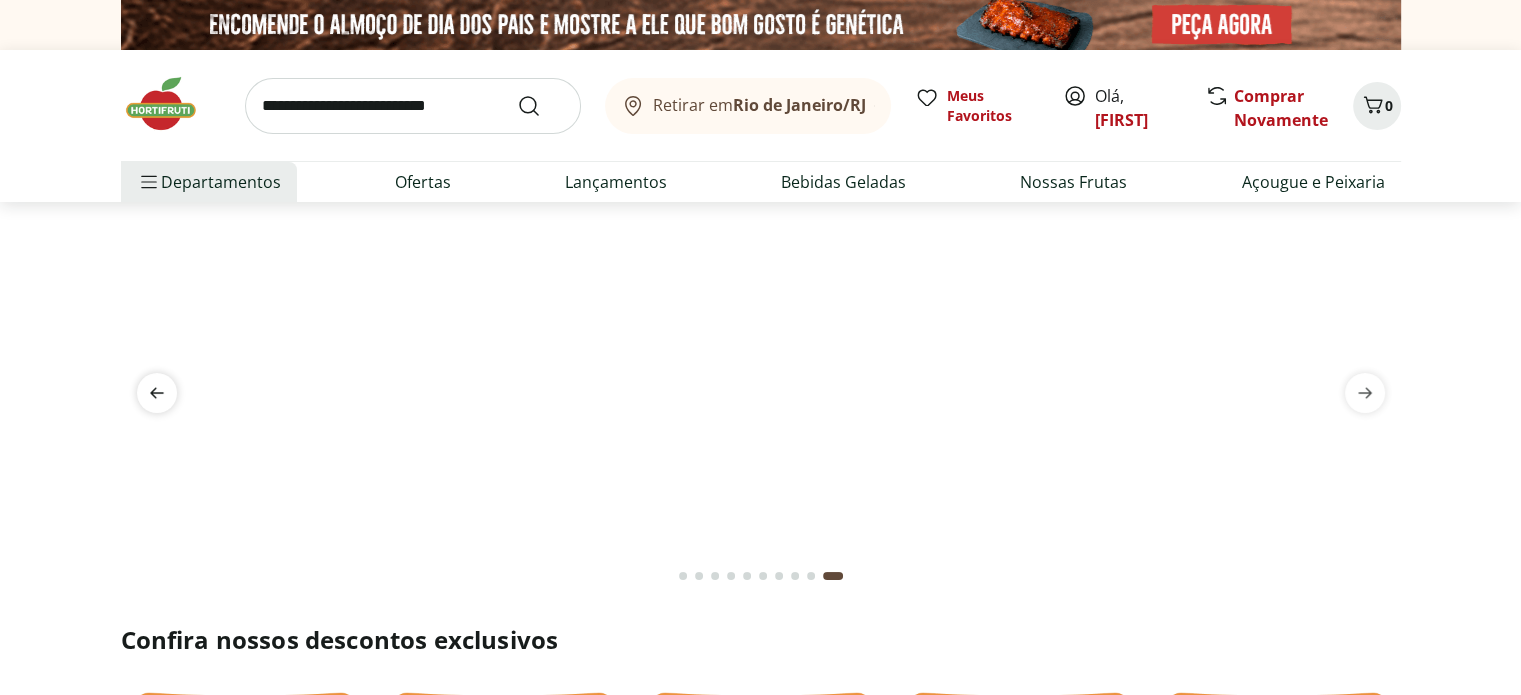 click 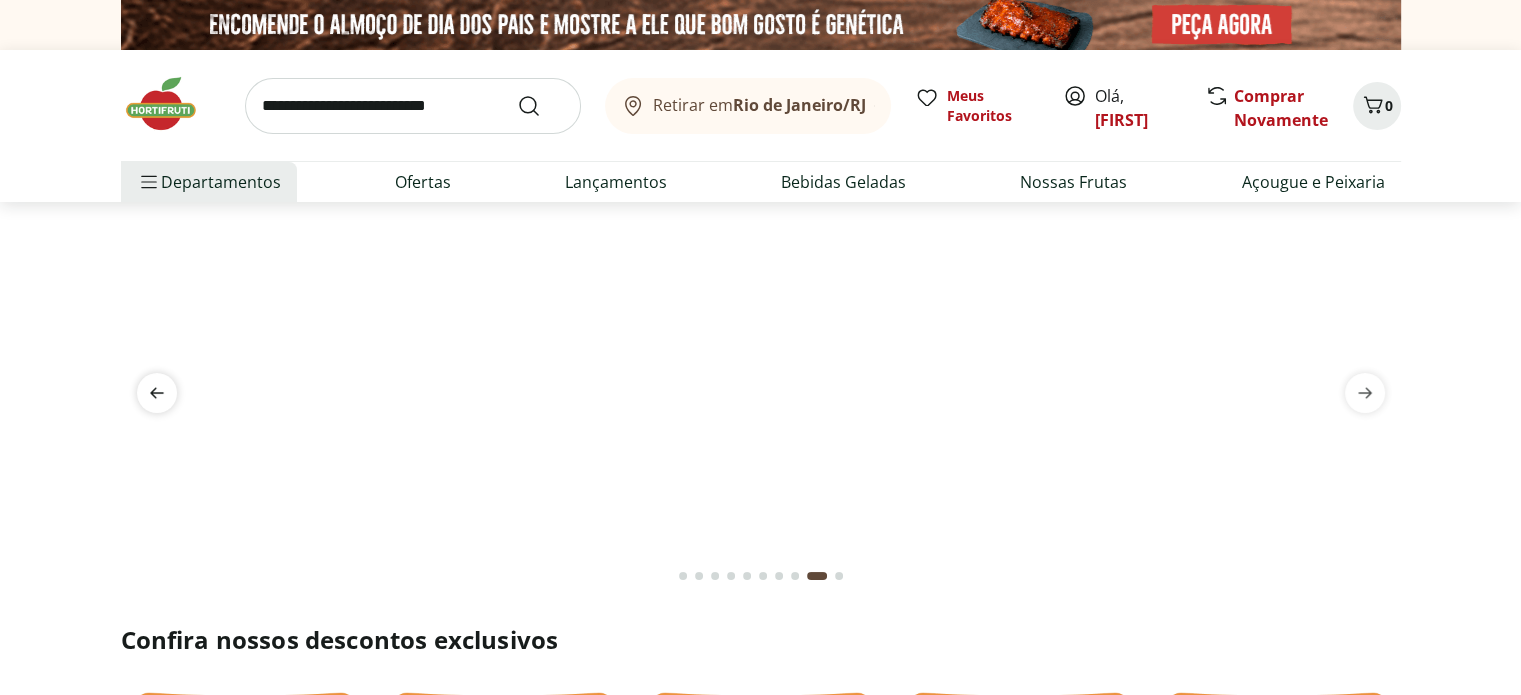 click 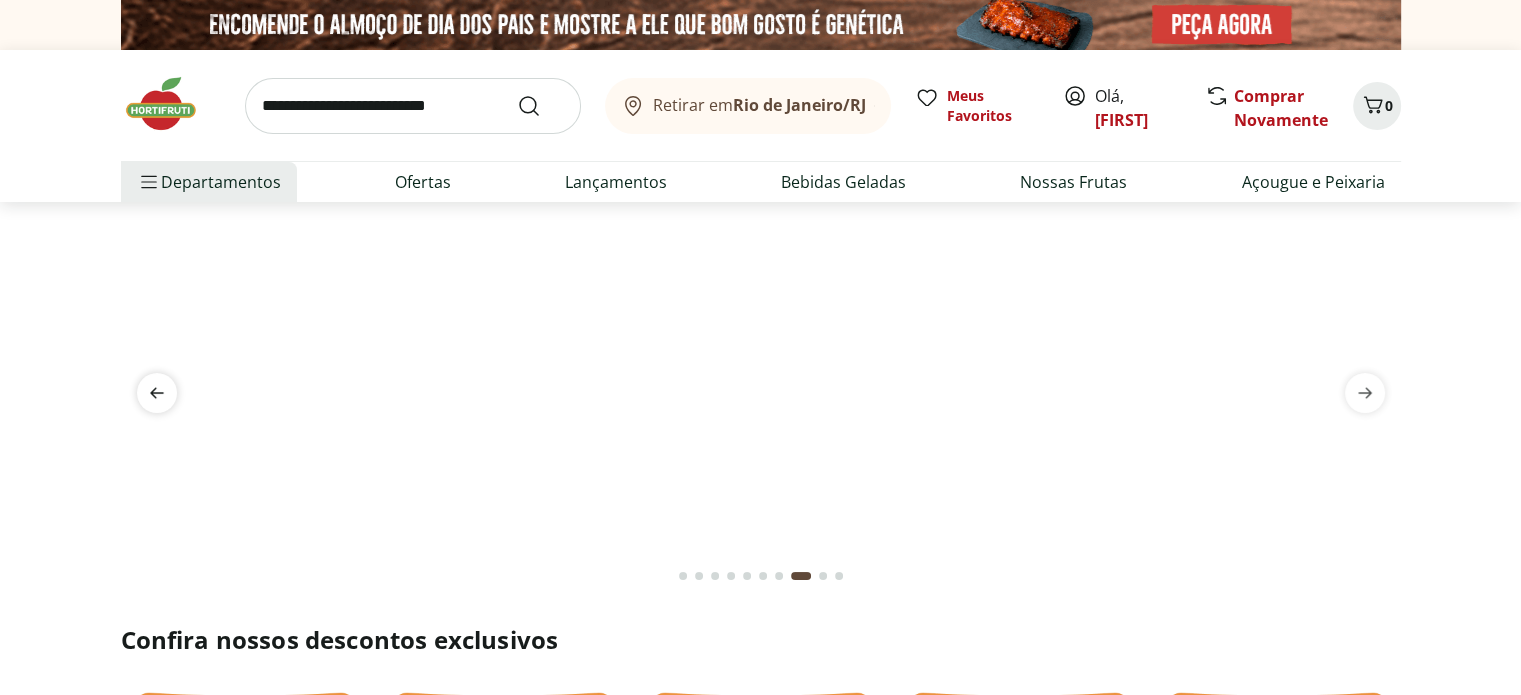 click 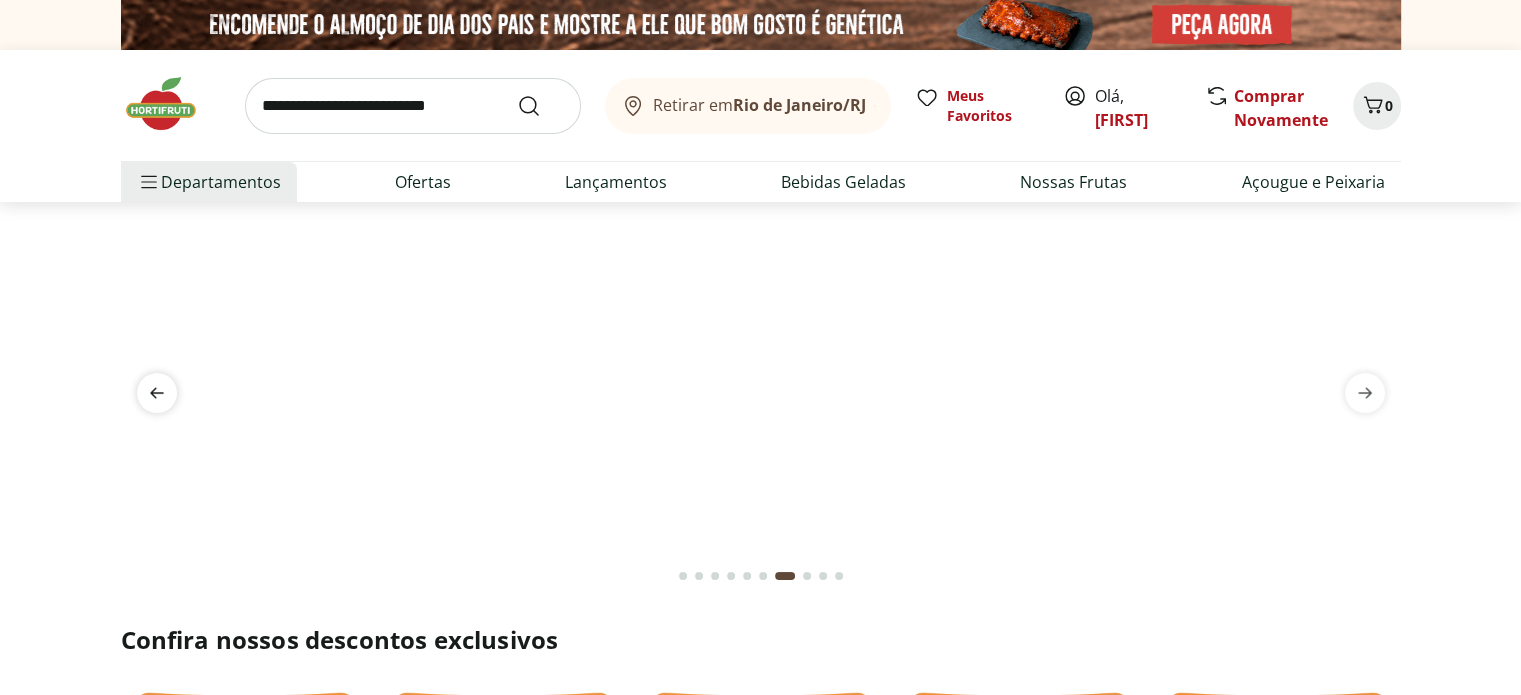 click 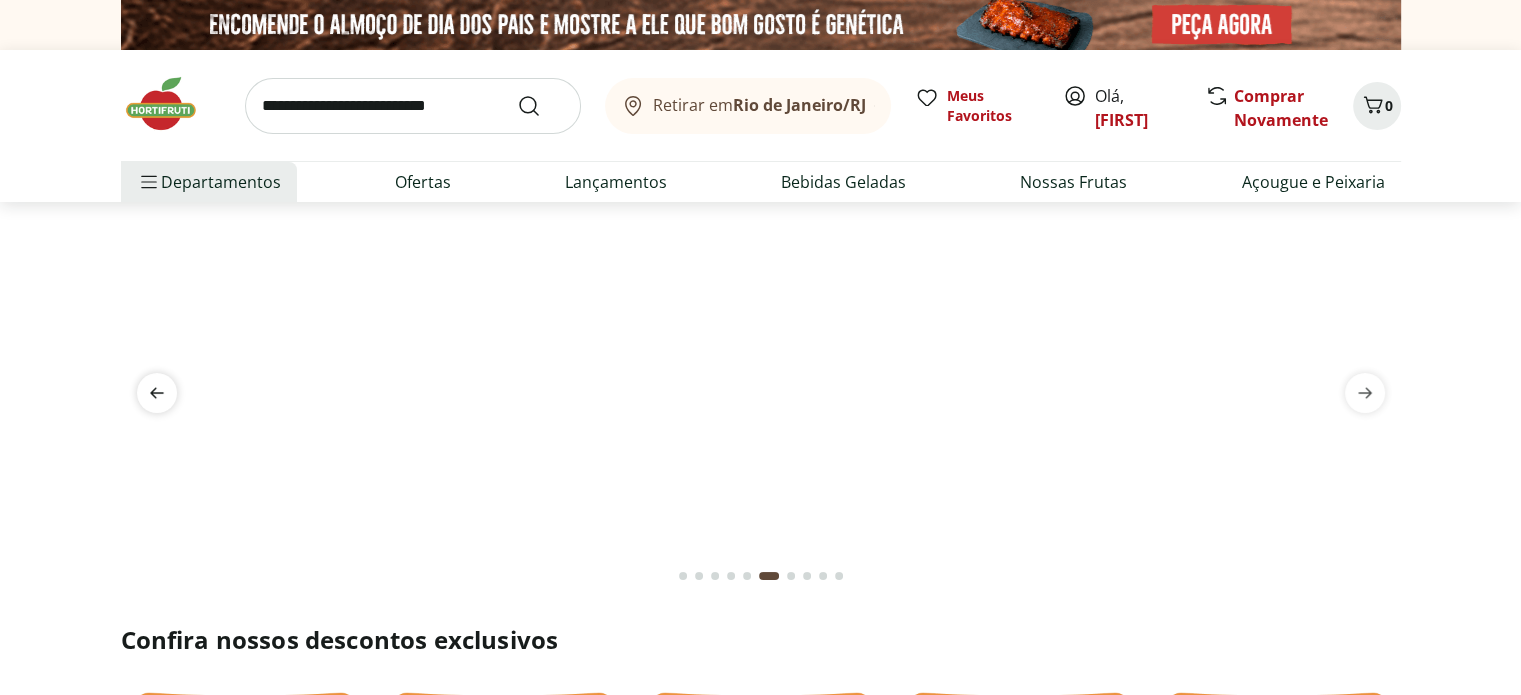 click 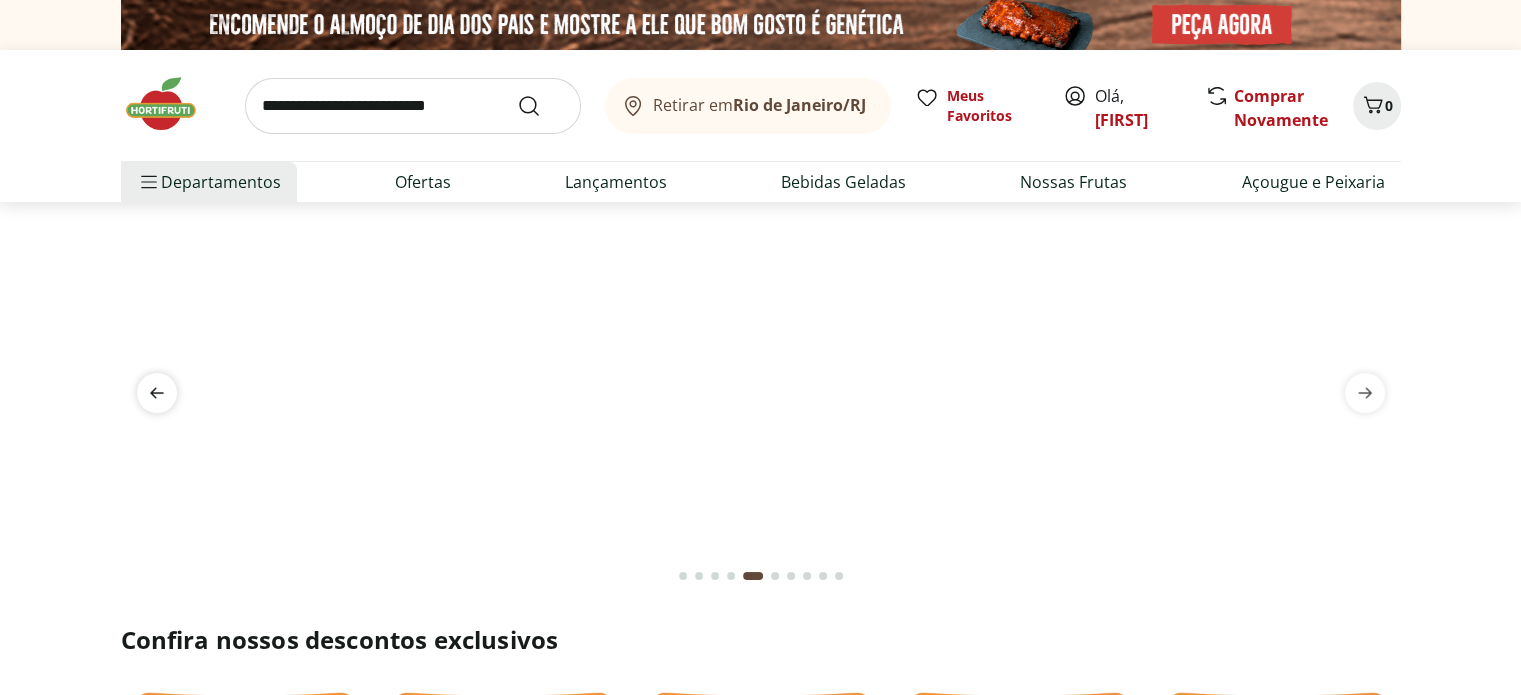 click 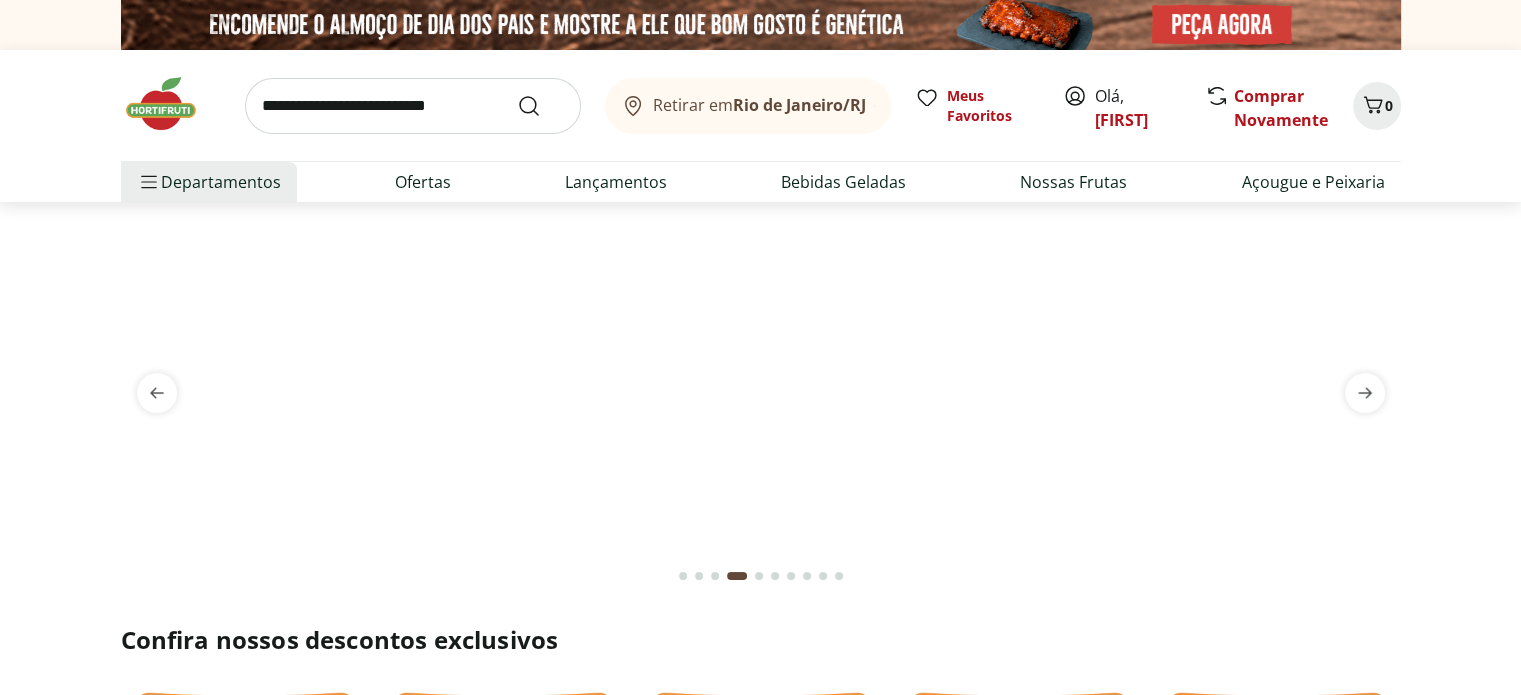 click at bounding box center (761, 226) 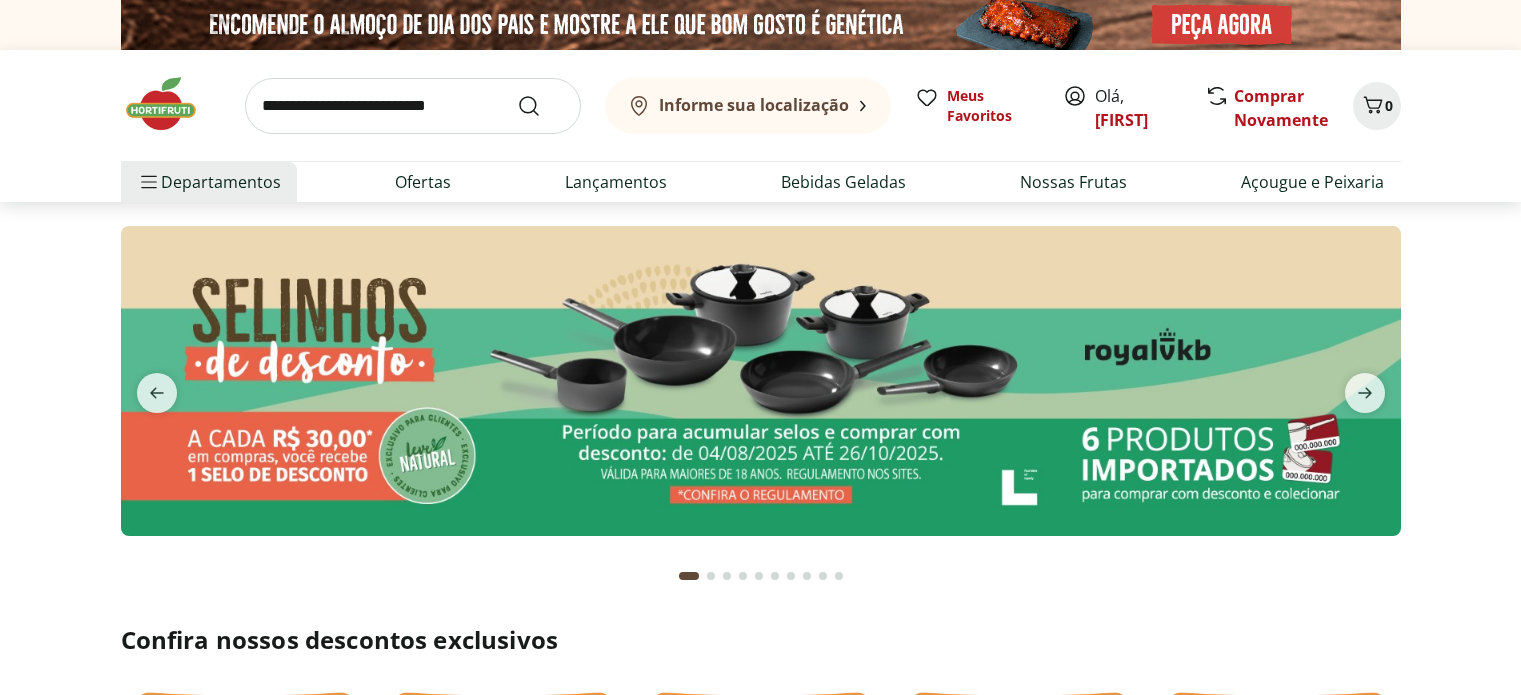 scroll, scrollTop: 0, scrollLeft: 0, axis: both 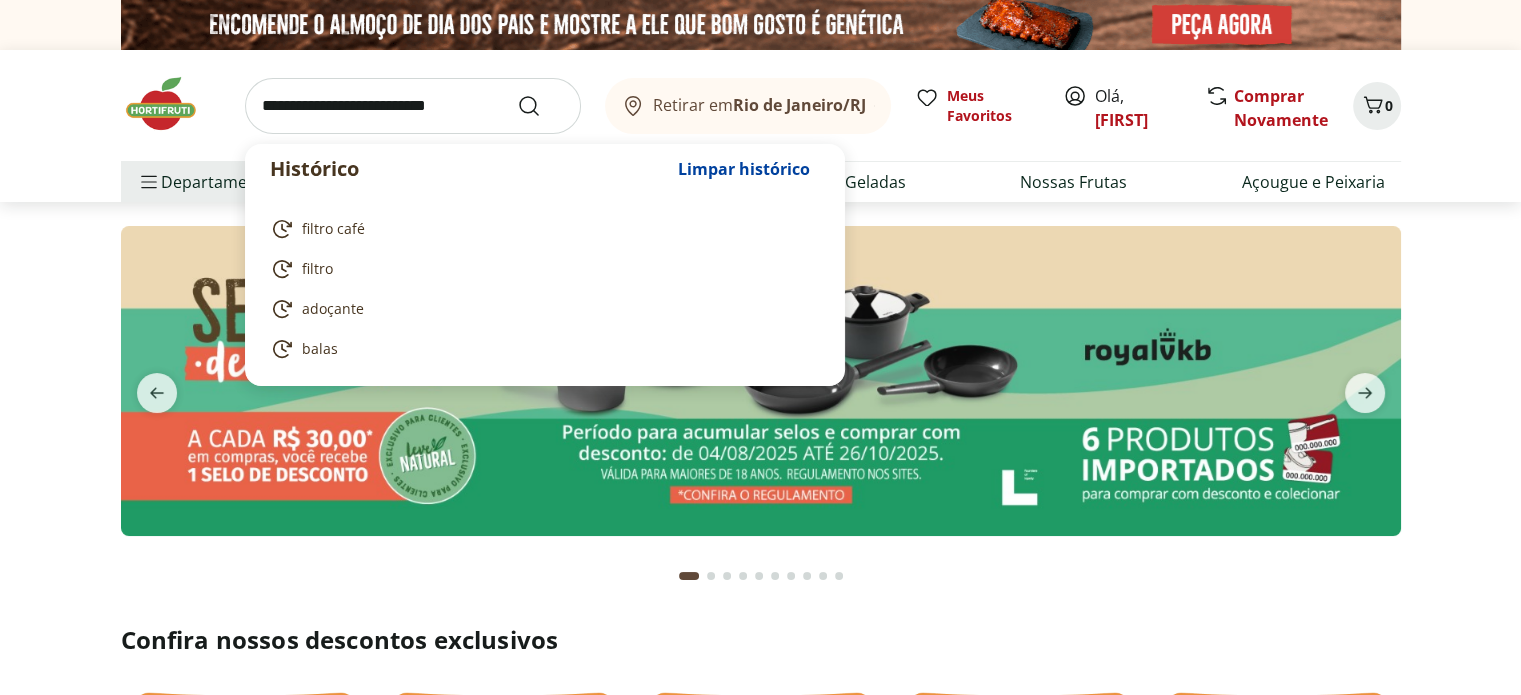 click at bounding box center (413, 106) 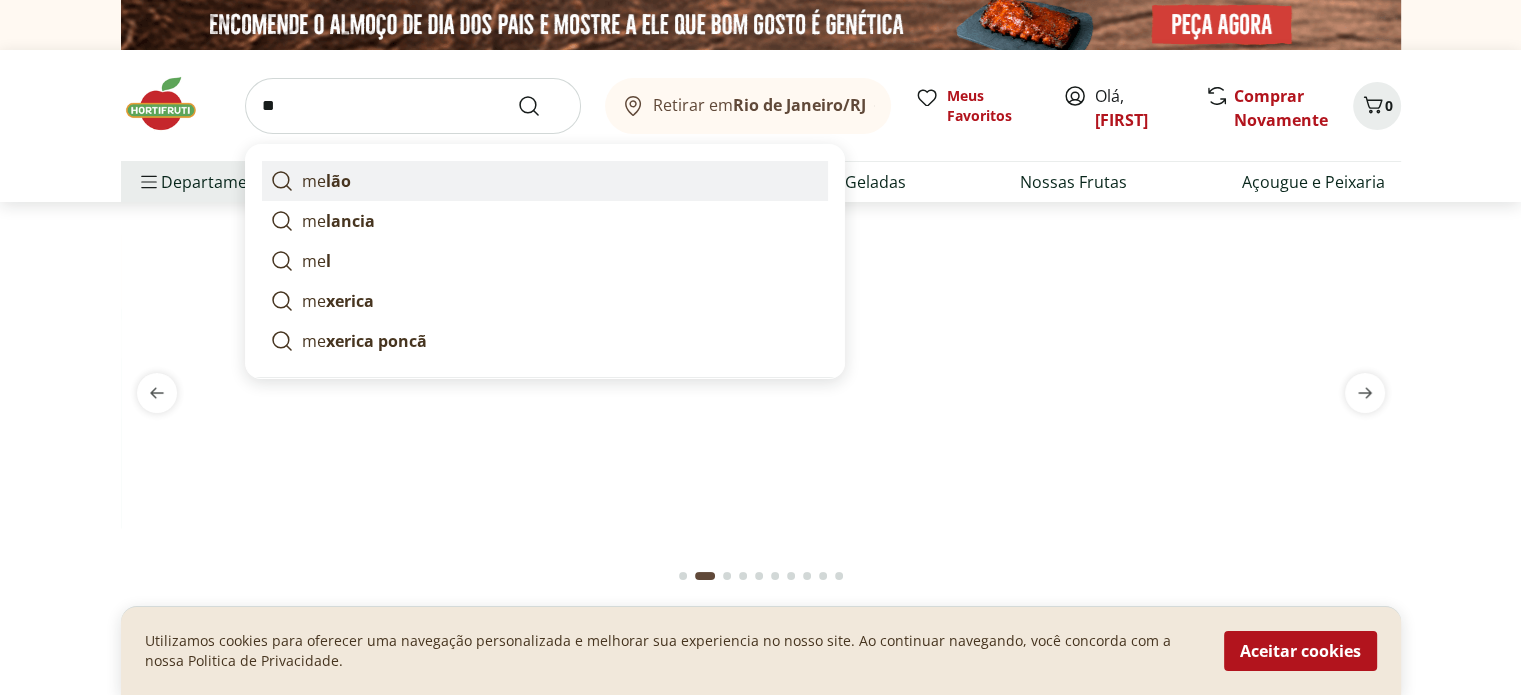click on "me lão" at bounding box center (545, 181) 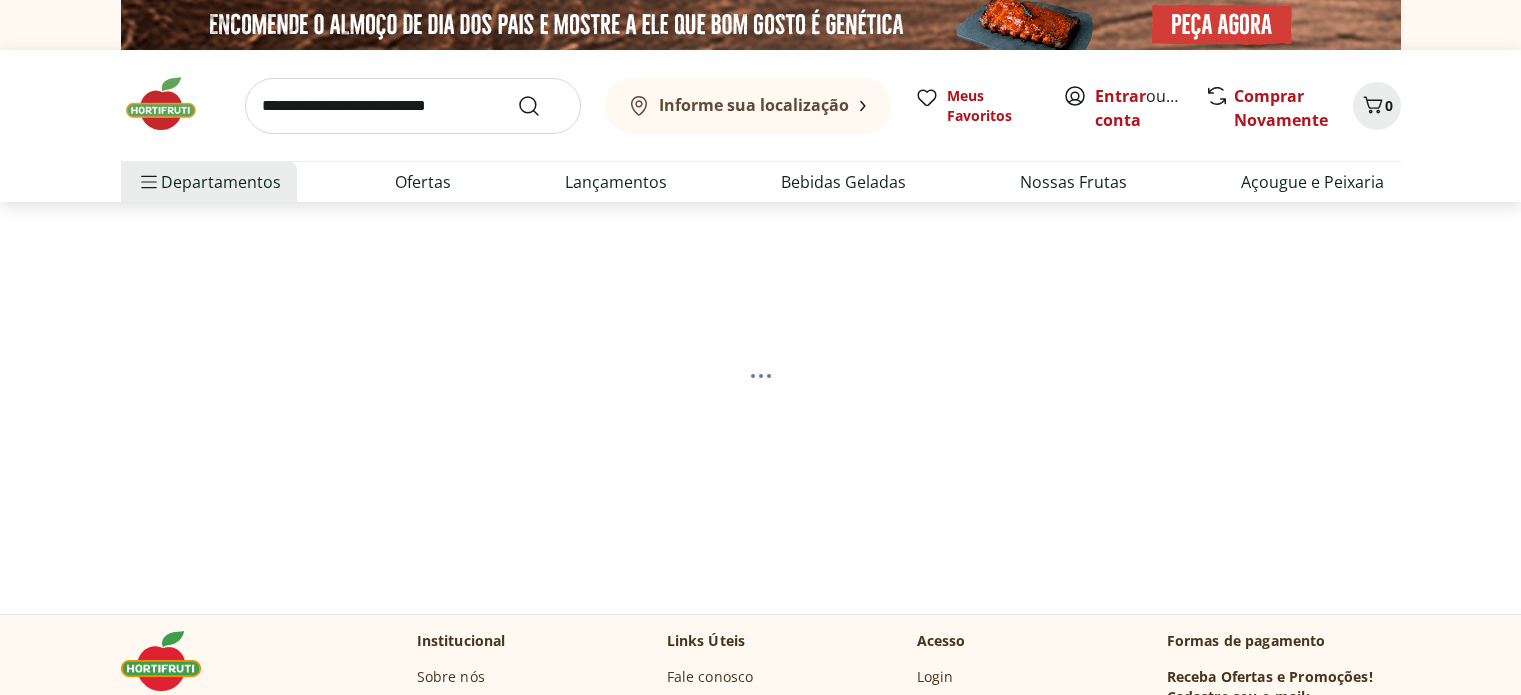 scroll, scrollTop: 0, scrollLeft: 0, axis: both 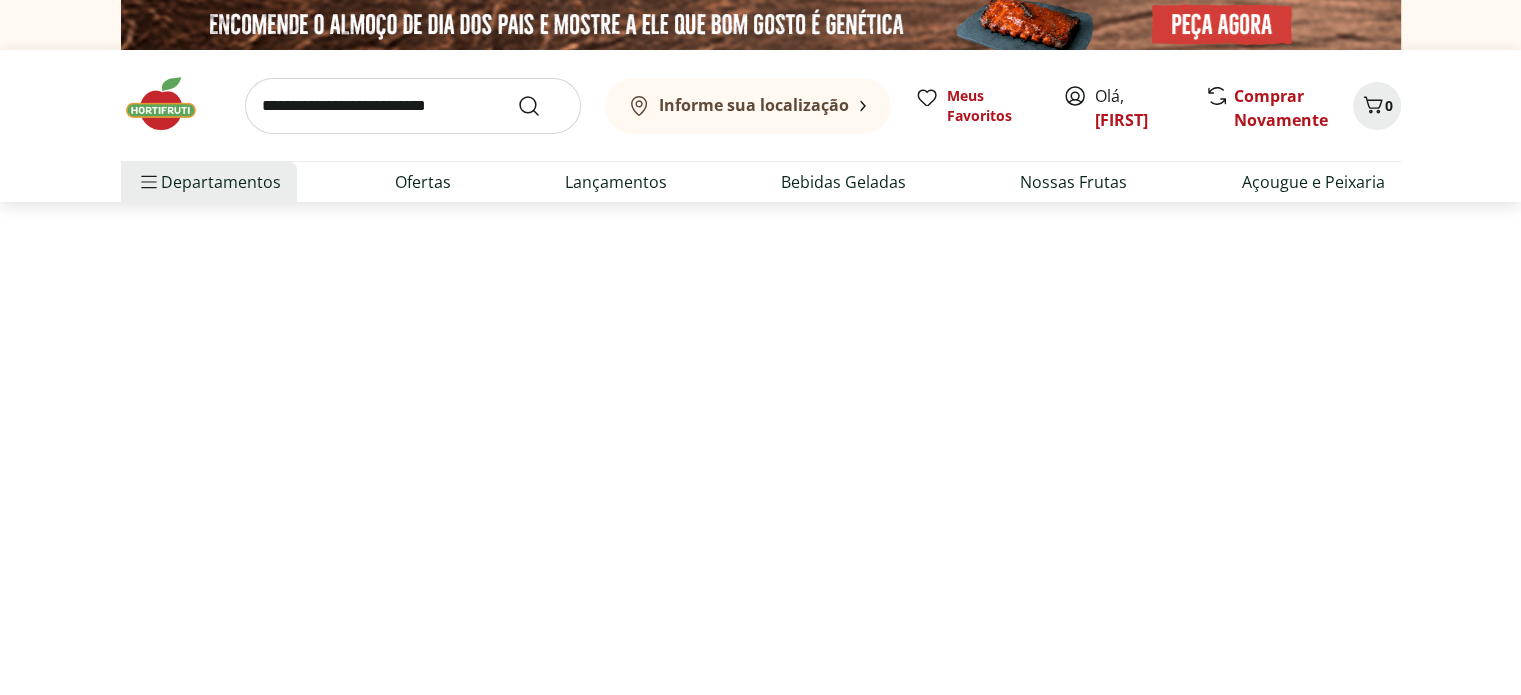 select on "**********" 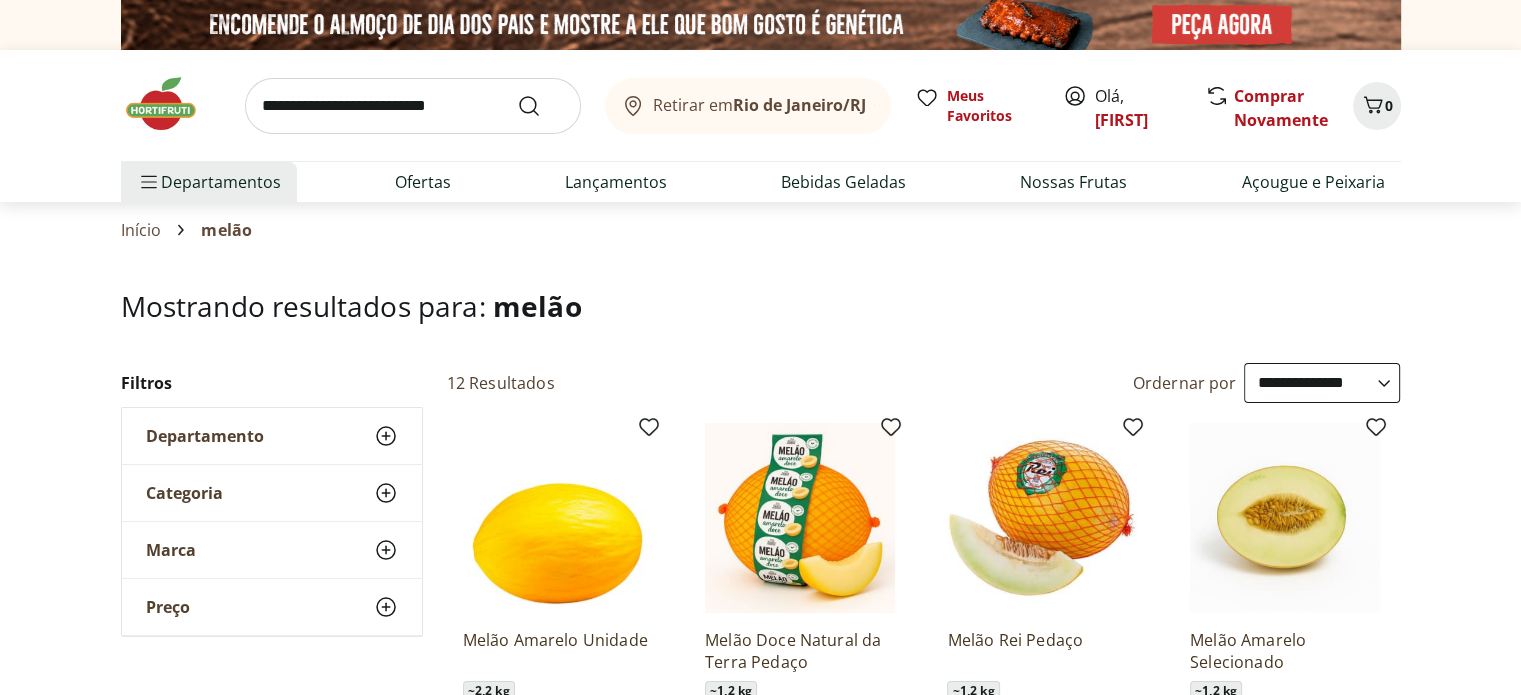 click on "**********" at bounding box center [760, 1000] 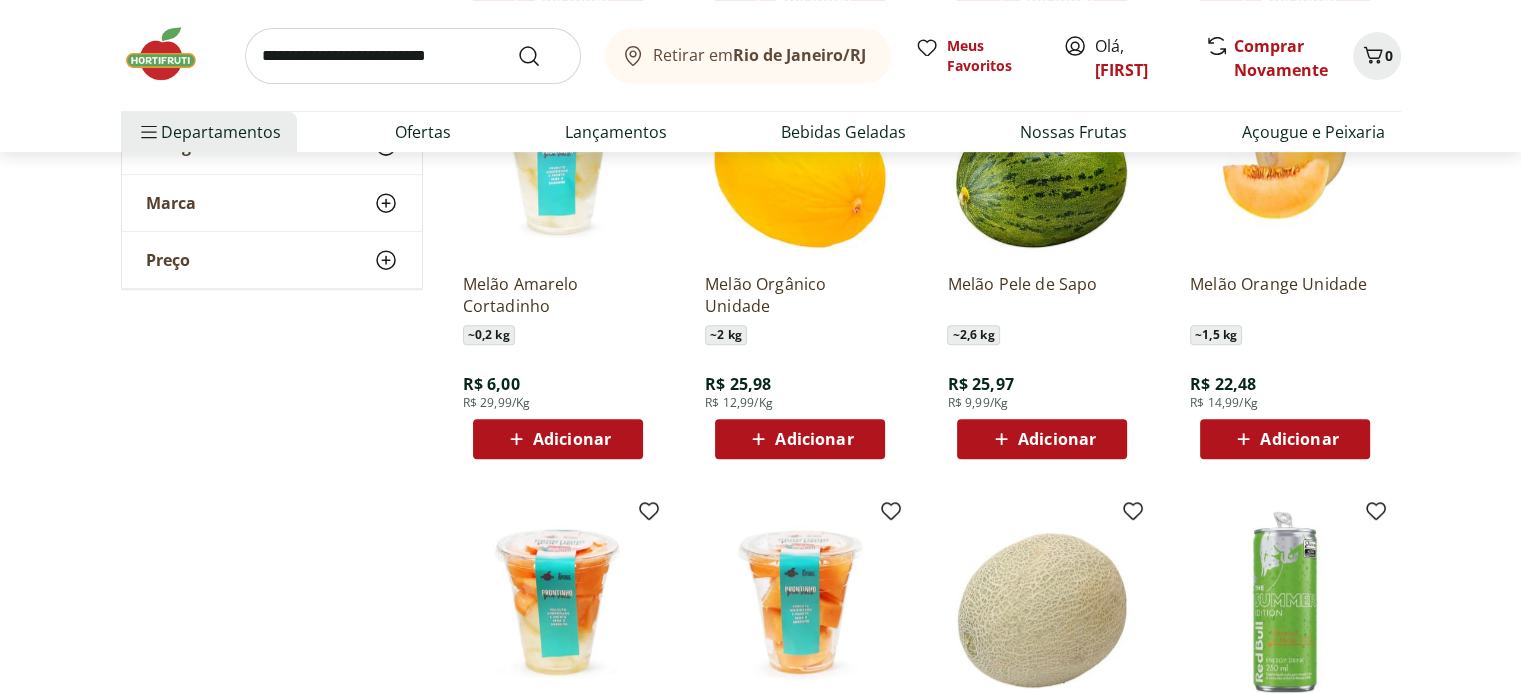scroll, scrollTop: 800, scrollLeft: 0, axis: vertical 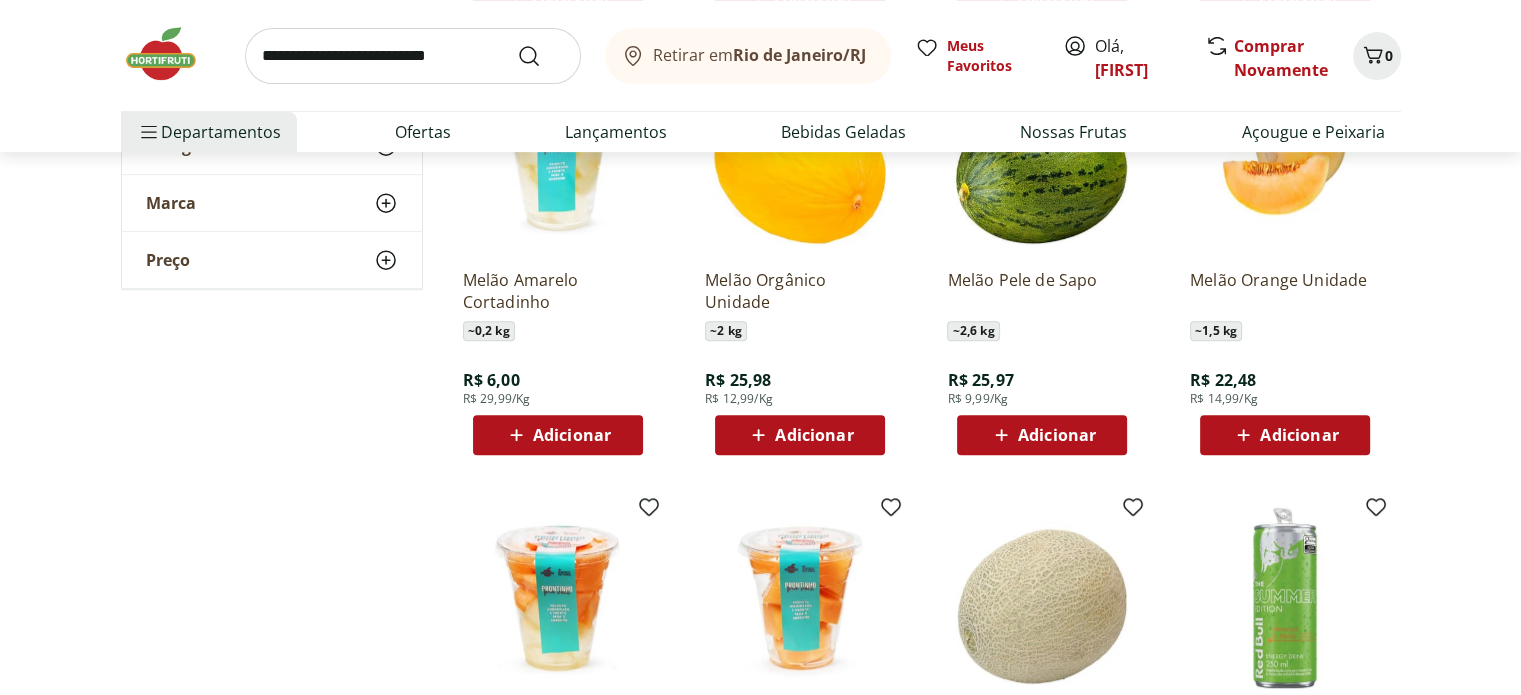 click on "Adicionar" at bounding box center [572, 435] 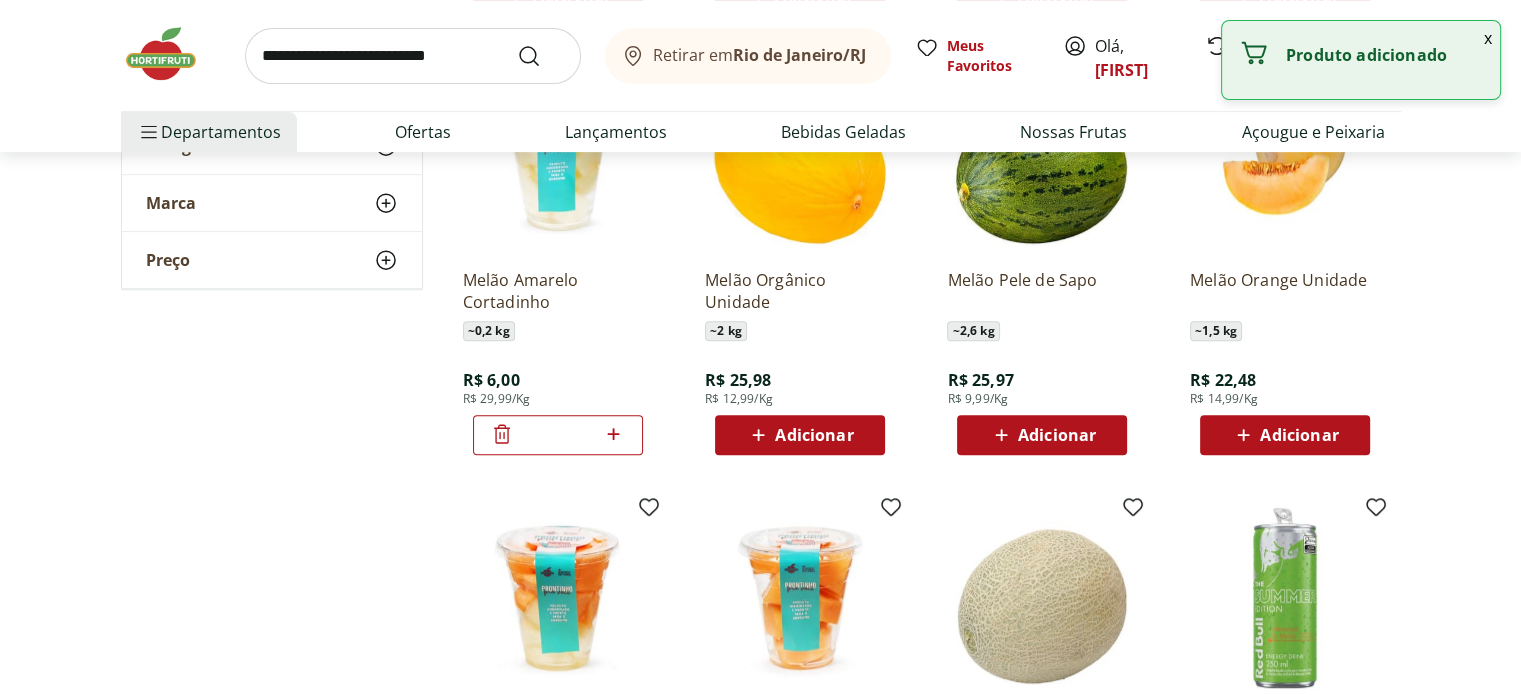 click 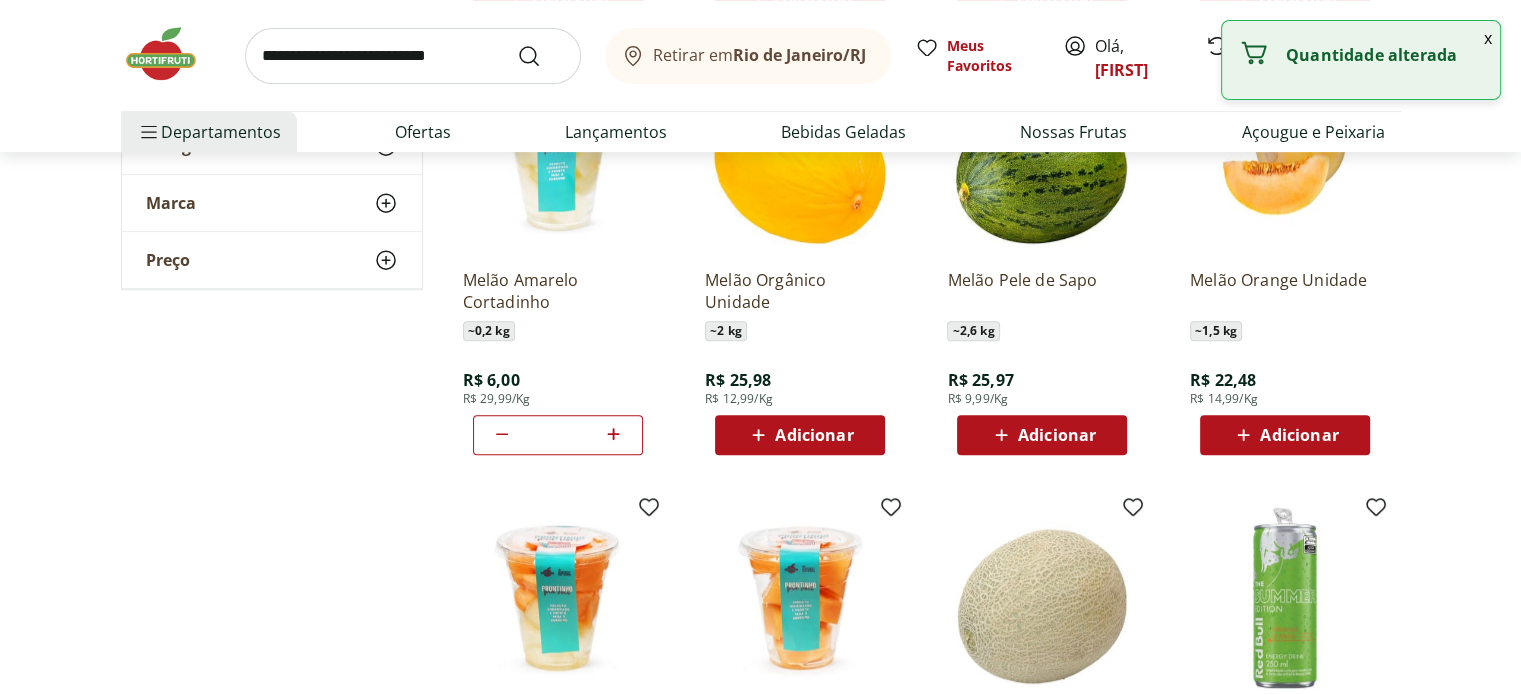 click 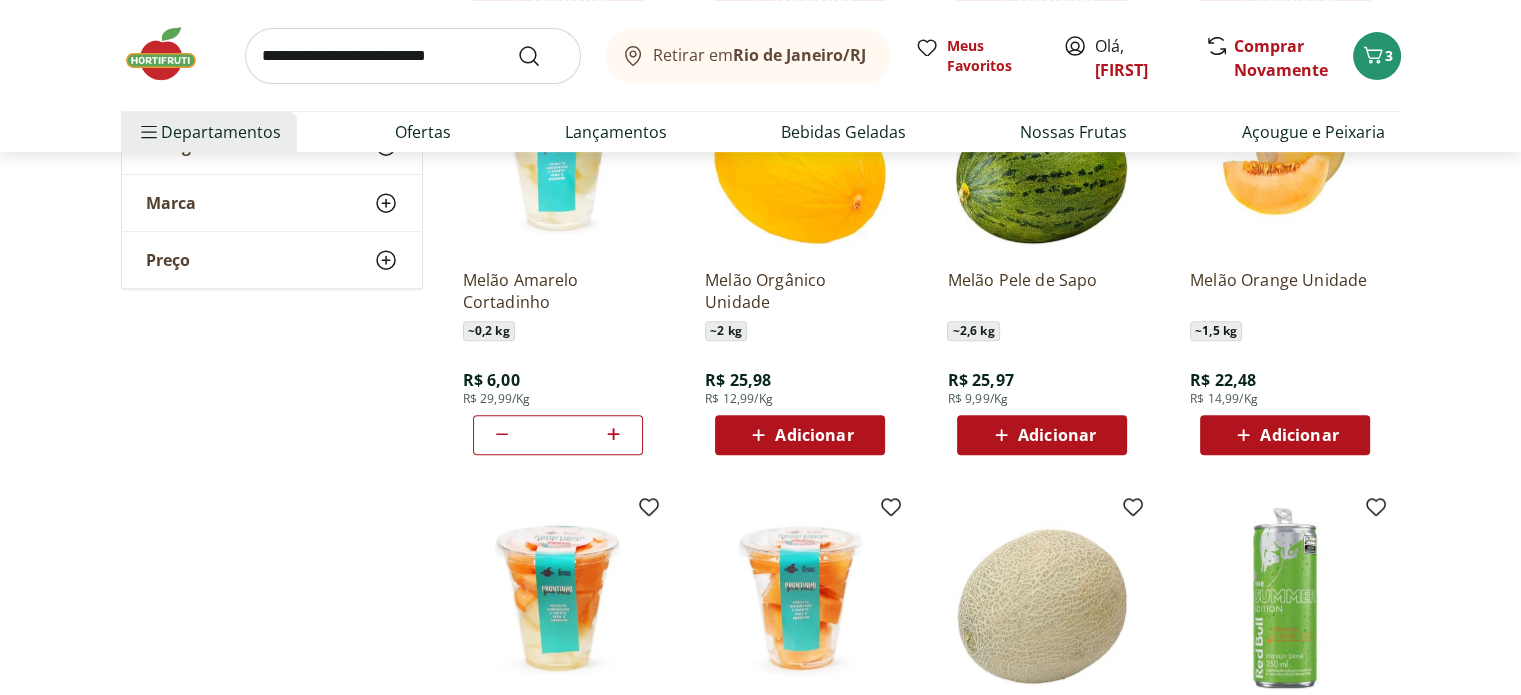 click 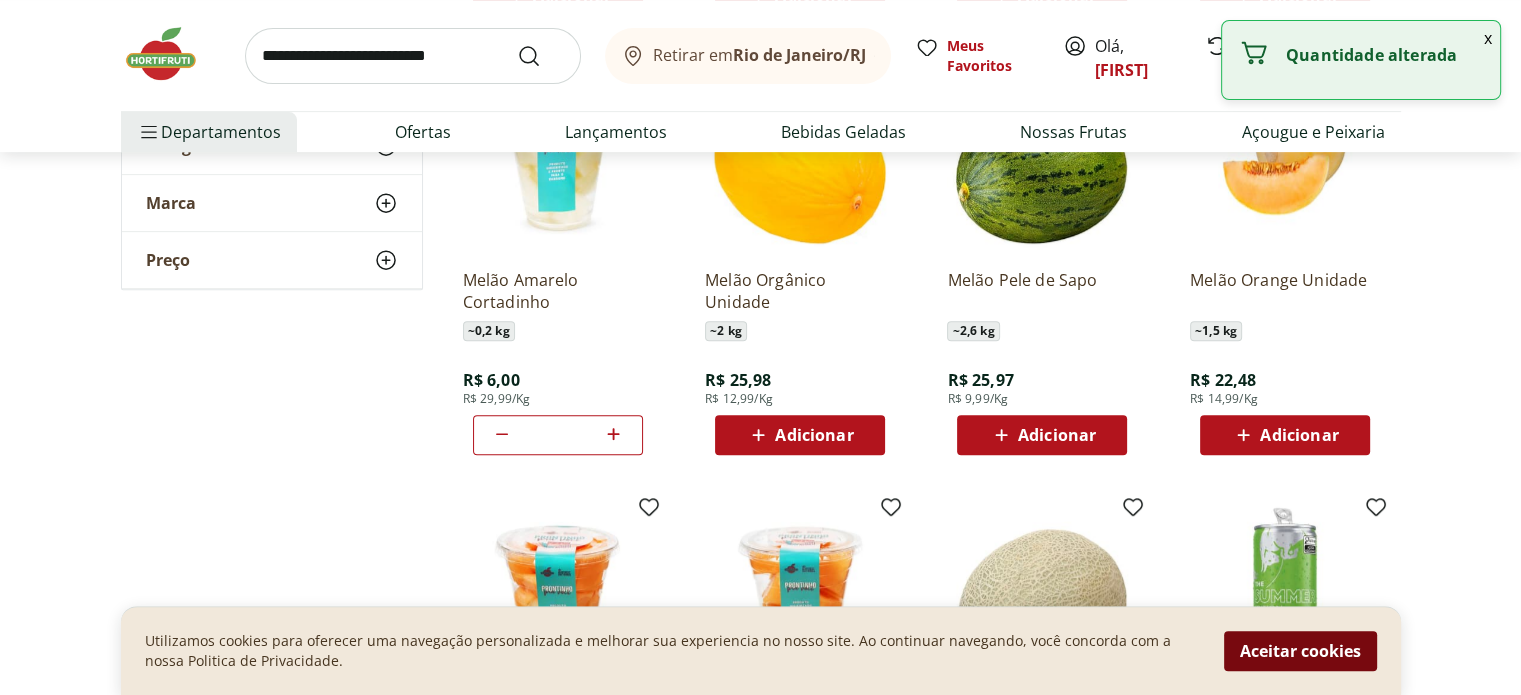 click on "Aceitar cookies" at bounding box center [1300, 651] 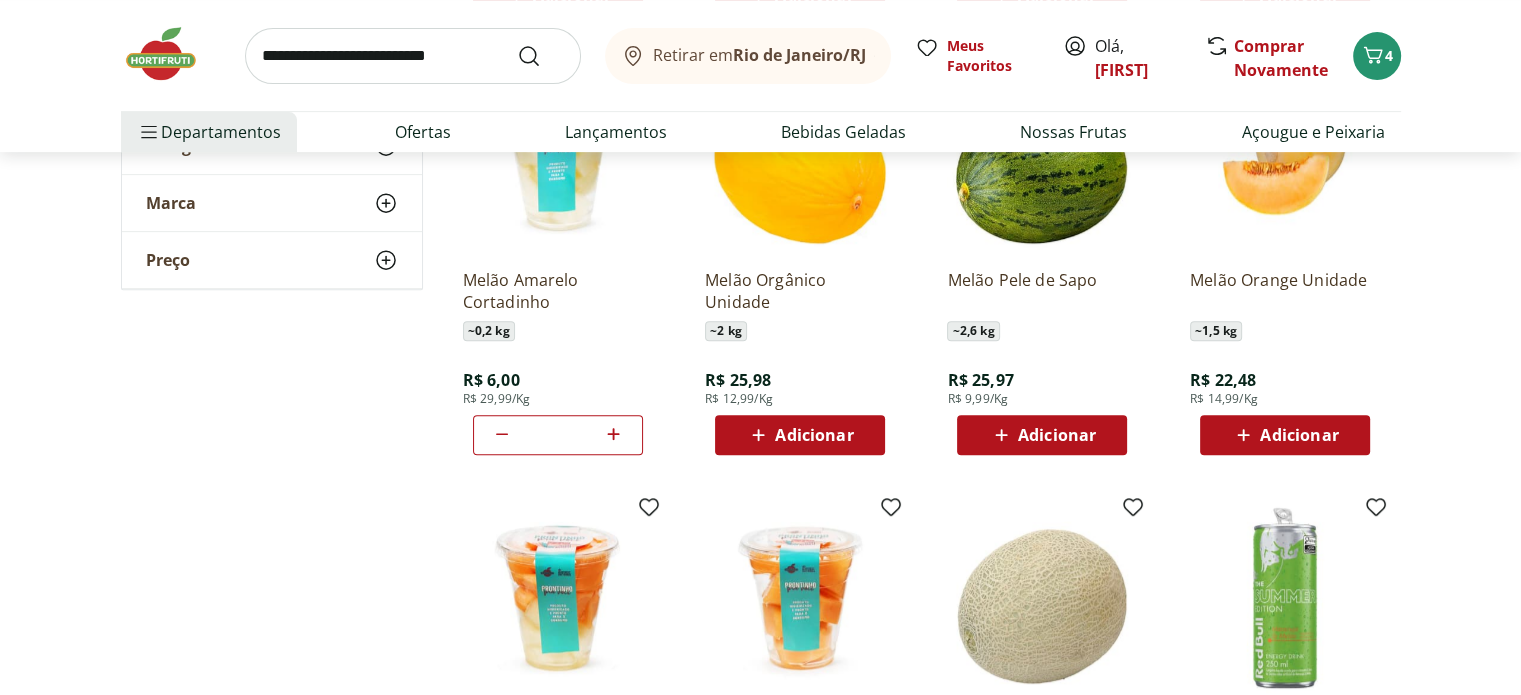 click on "**********" at bounding box center (760, 200) 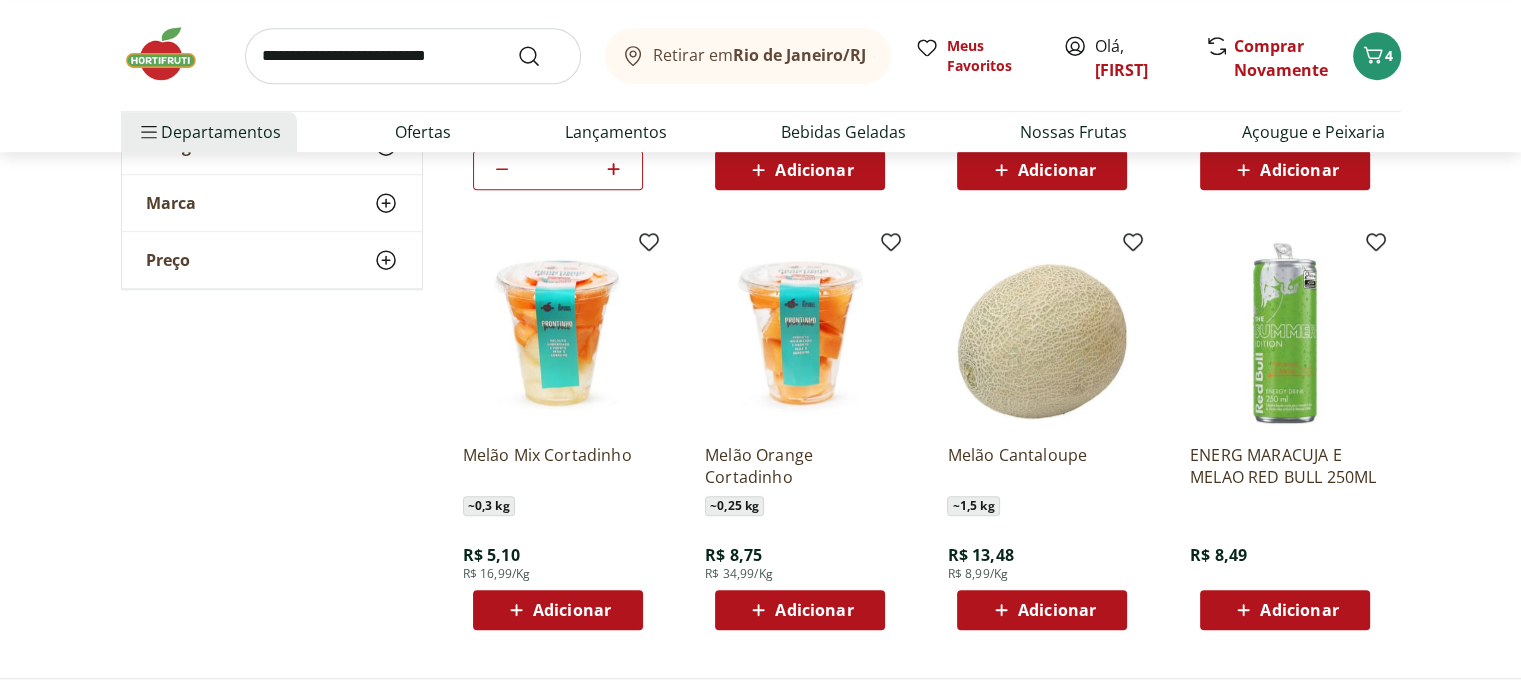 scroll, scrollTop: 1120, scrollLeft: 0, axis: vertical 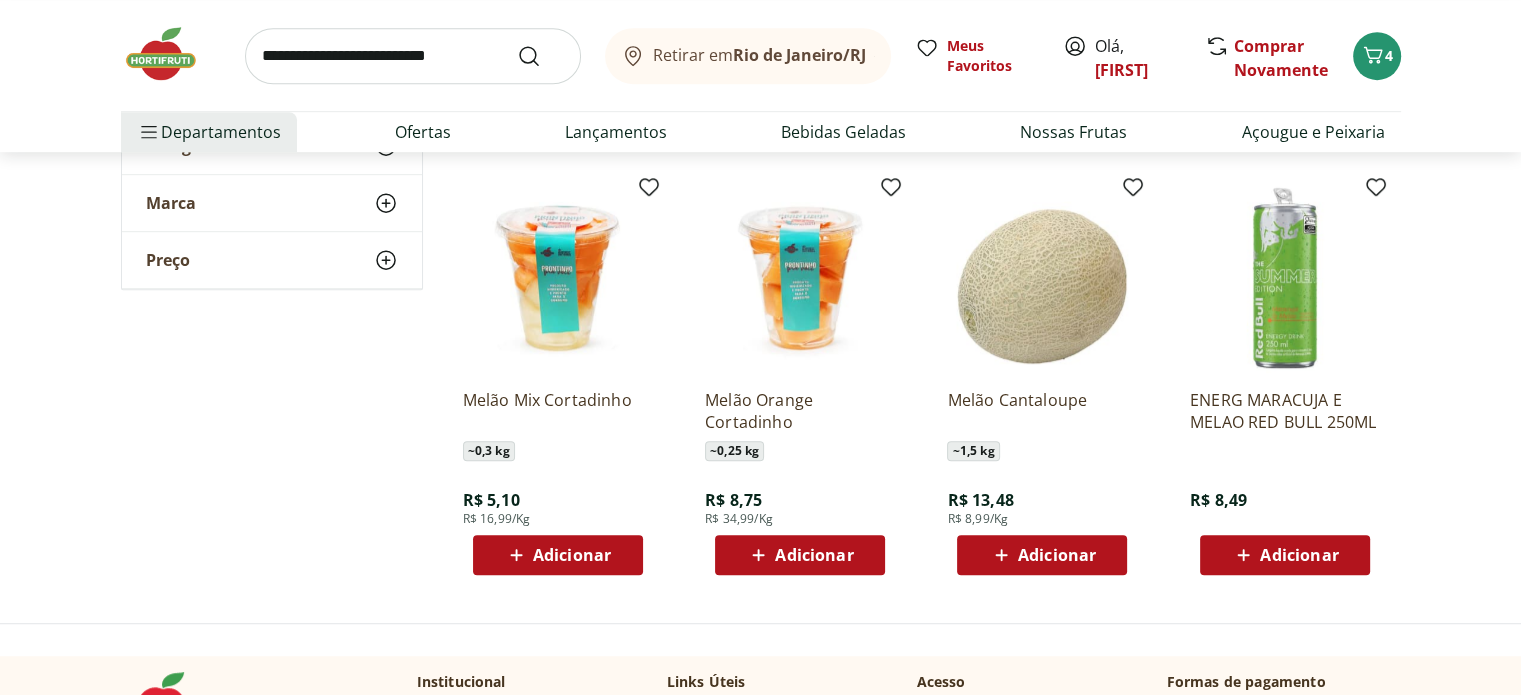 click on "Adicionar" at bounding box center (572, 555) 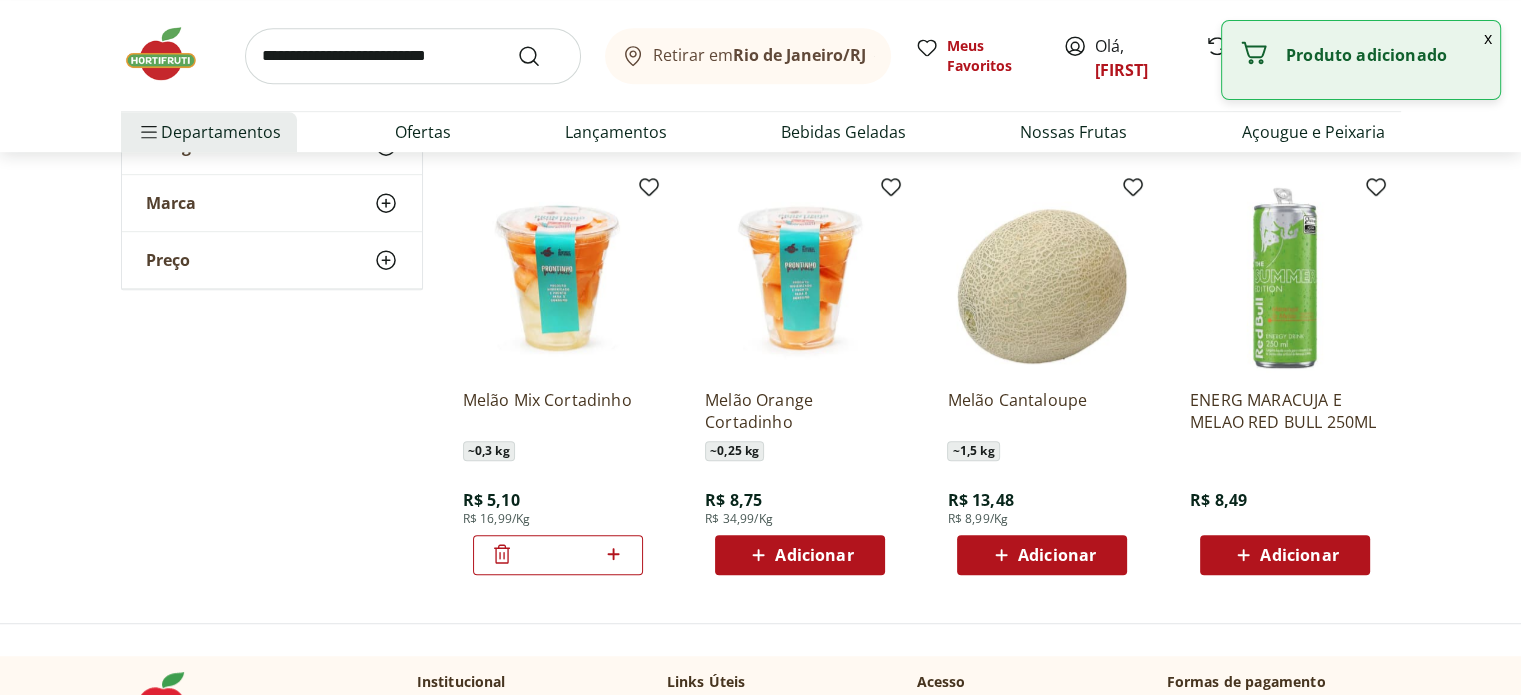 click 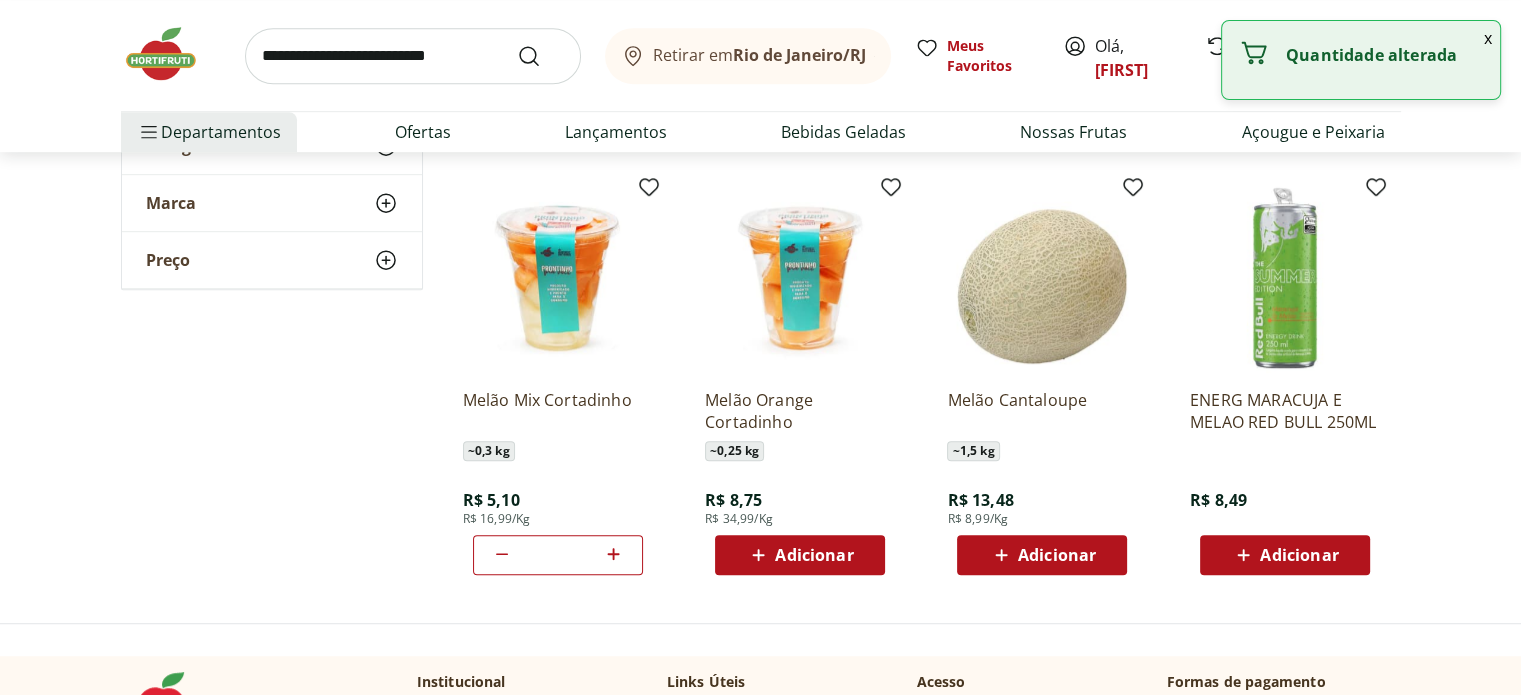click 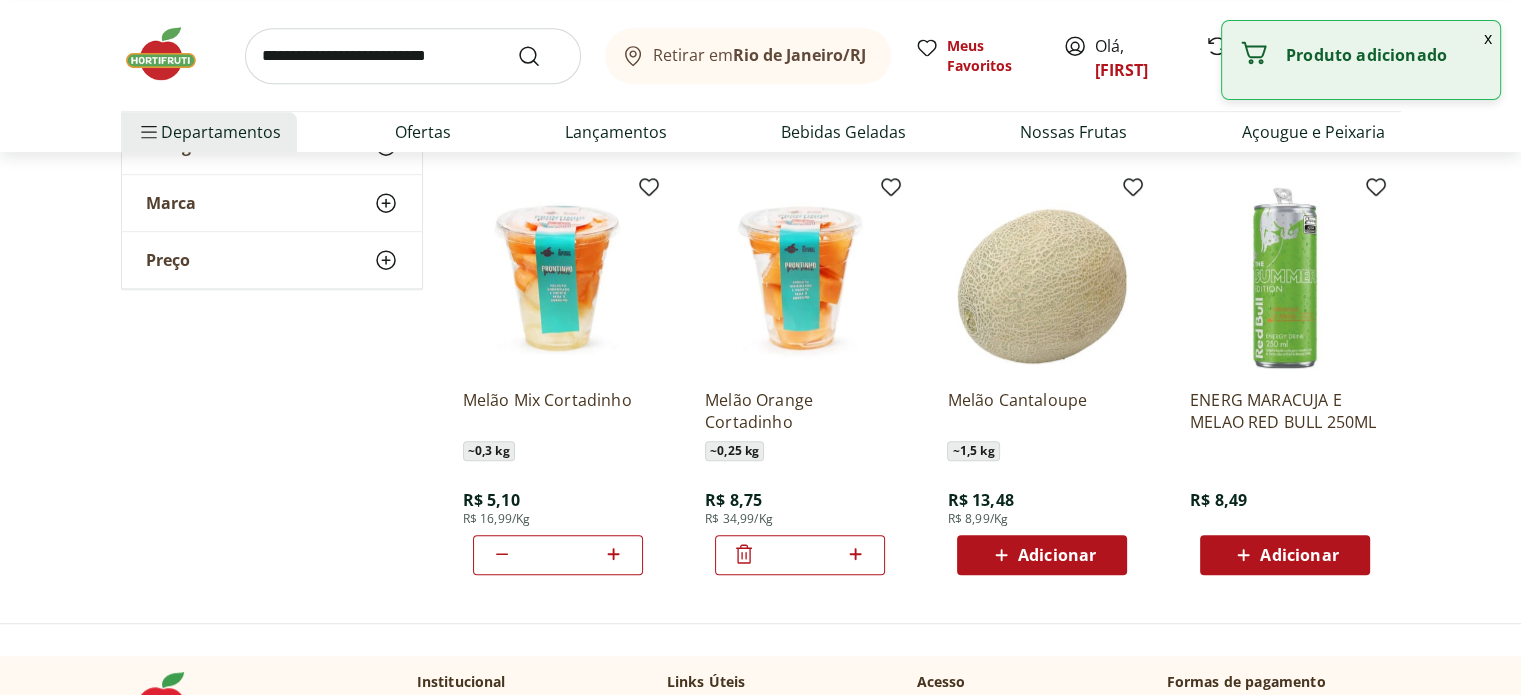 click 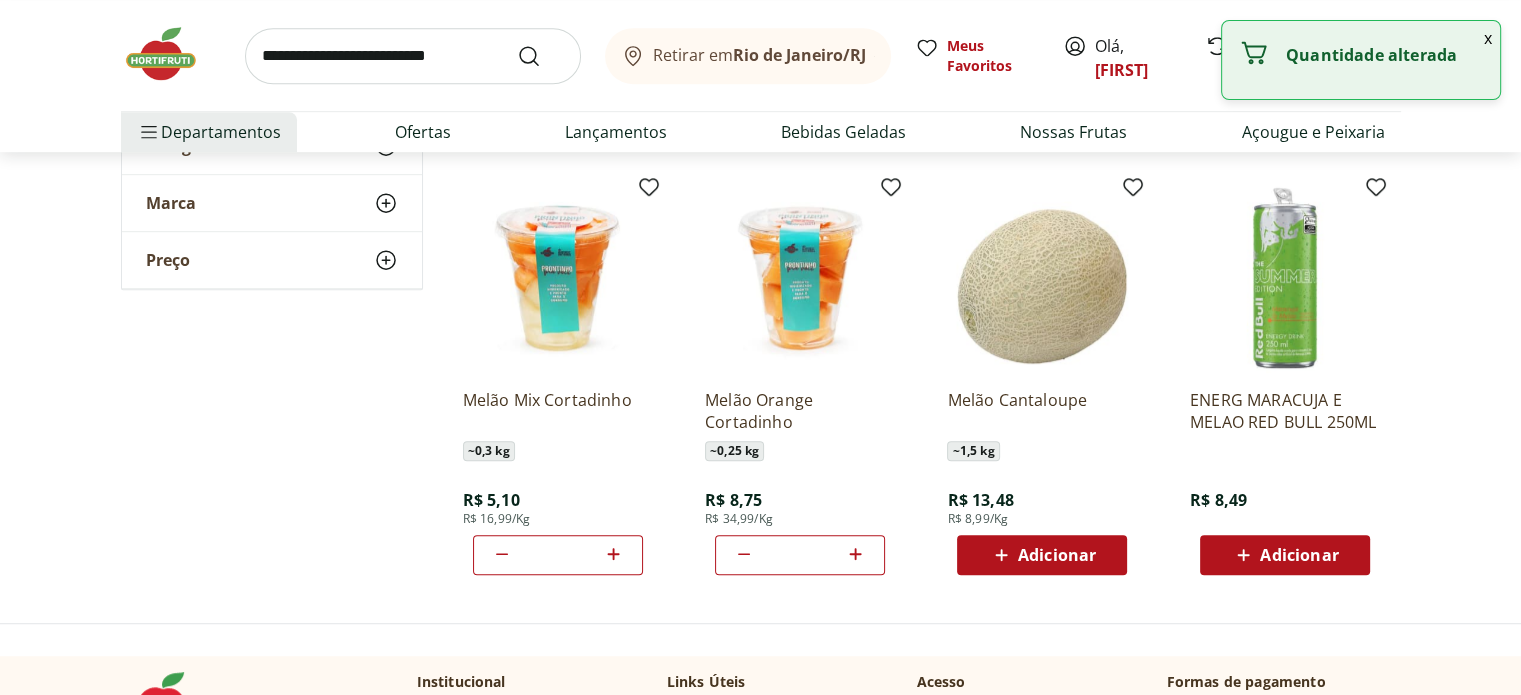 click 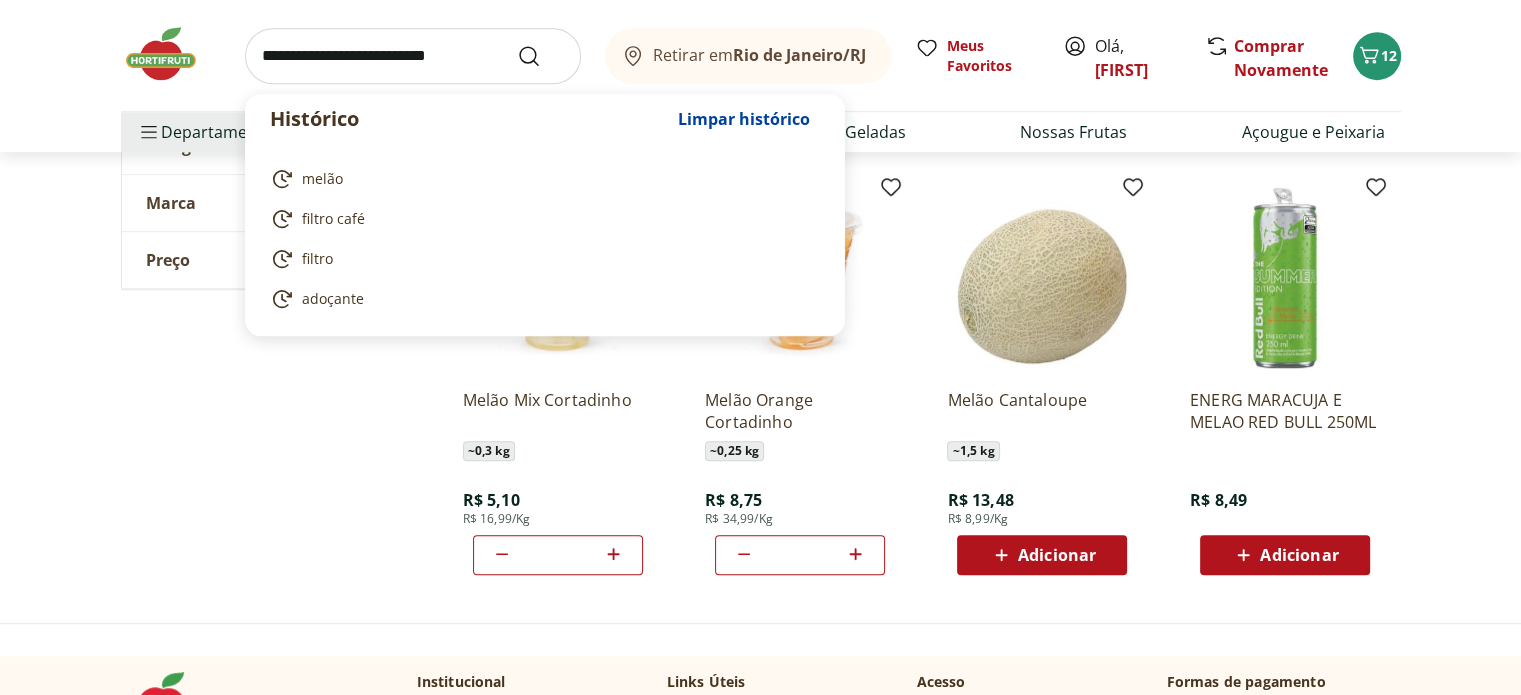click at bounding box center (413, 56) 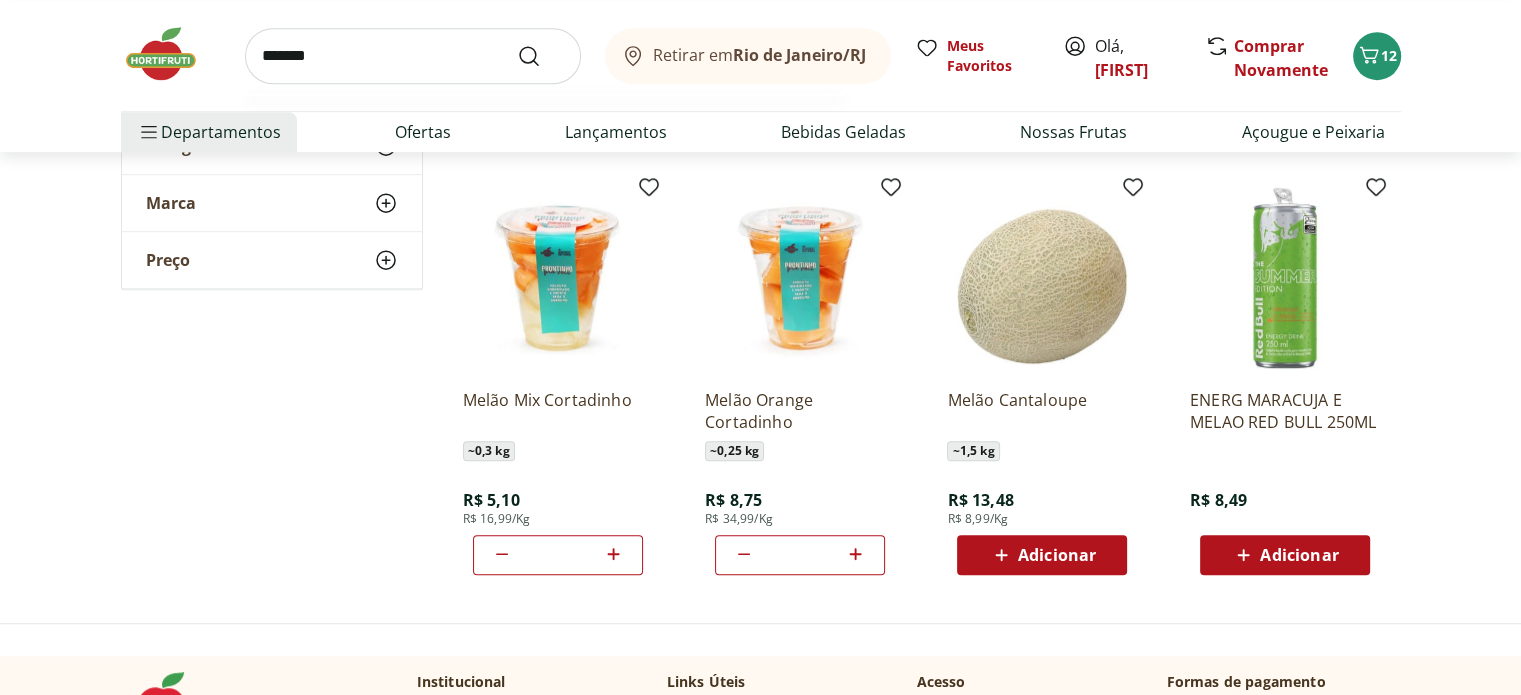type on "*******" 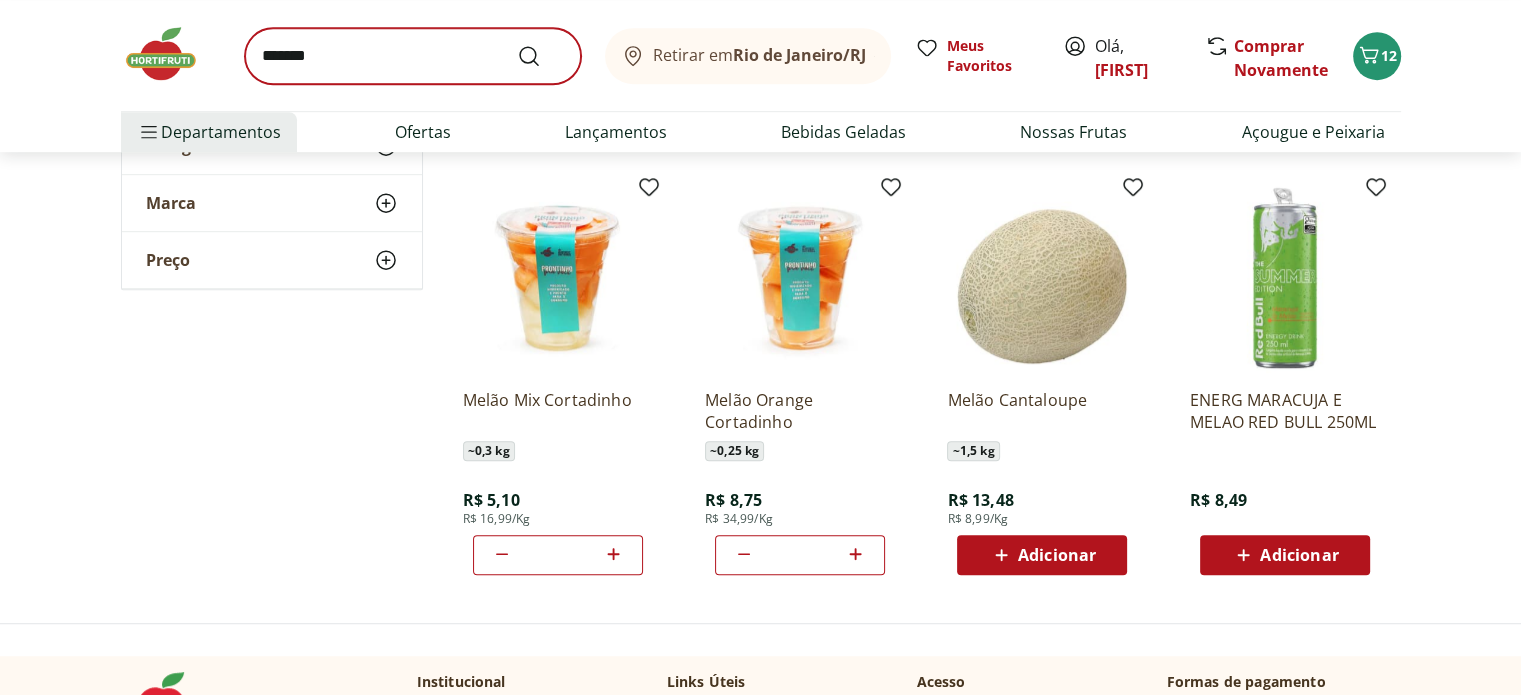 scroll, scrollTop: 0, scrollLeft: 0, axis: both 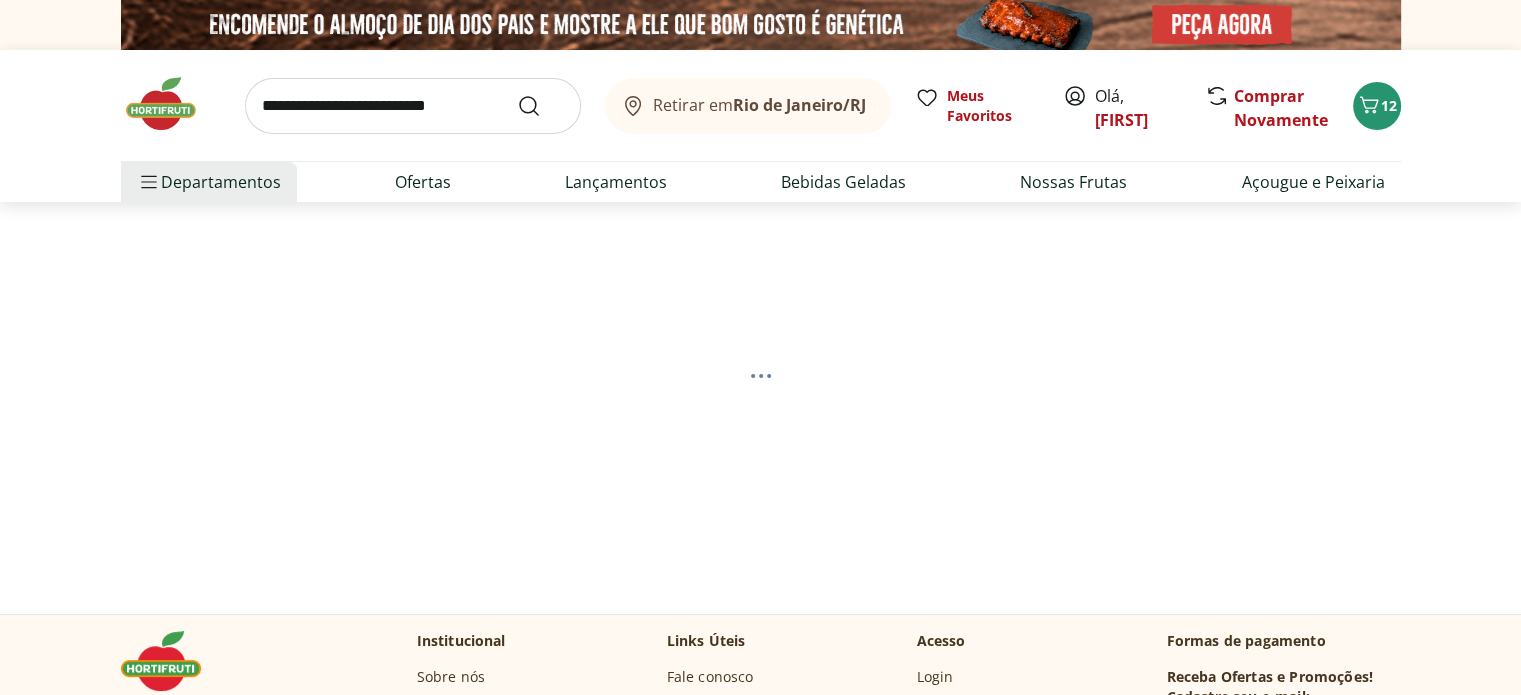 select on "**********" 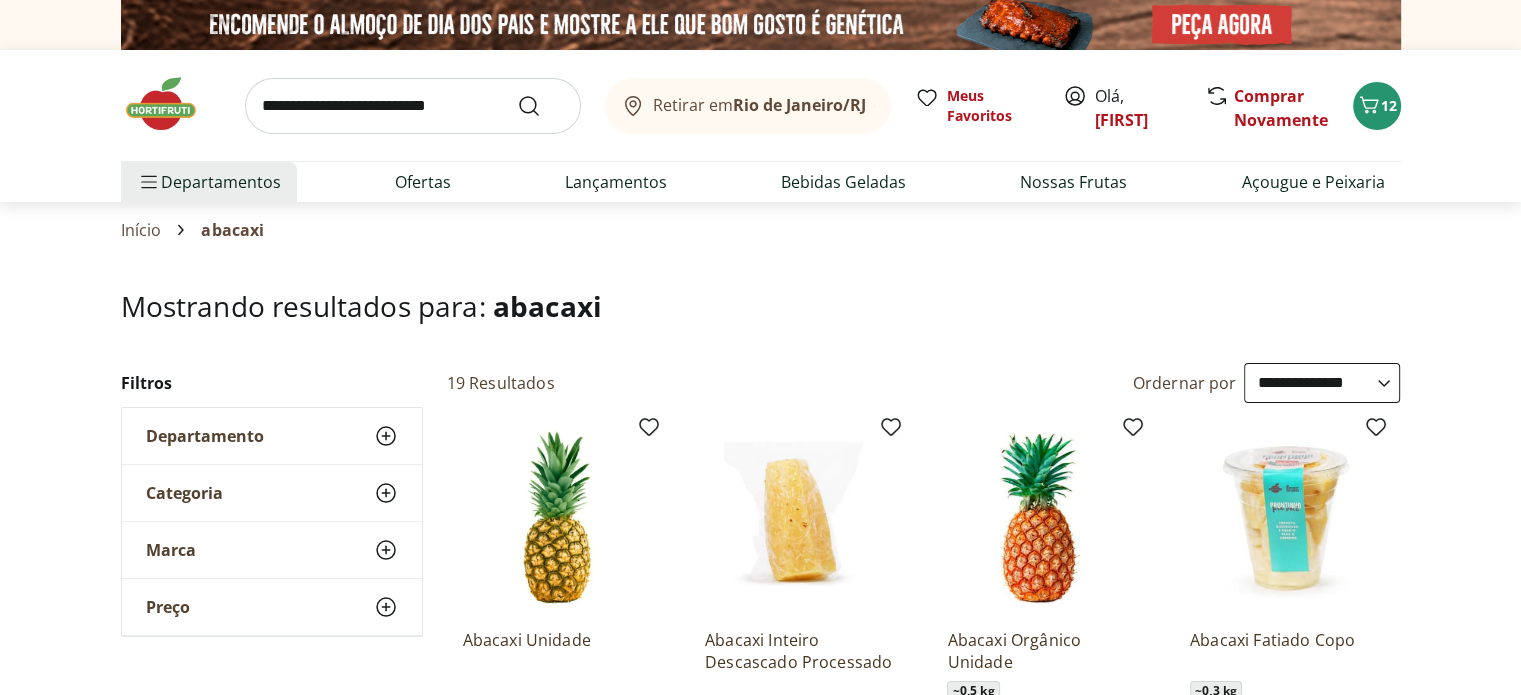 click on "**********" at bounding box center [760, 1052] 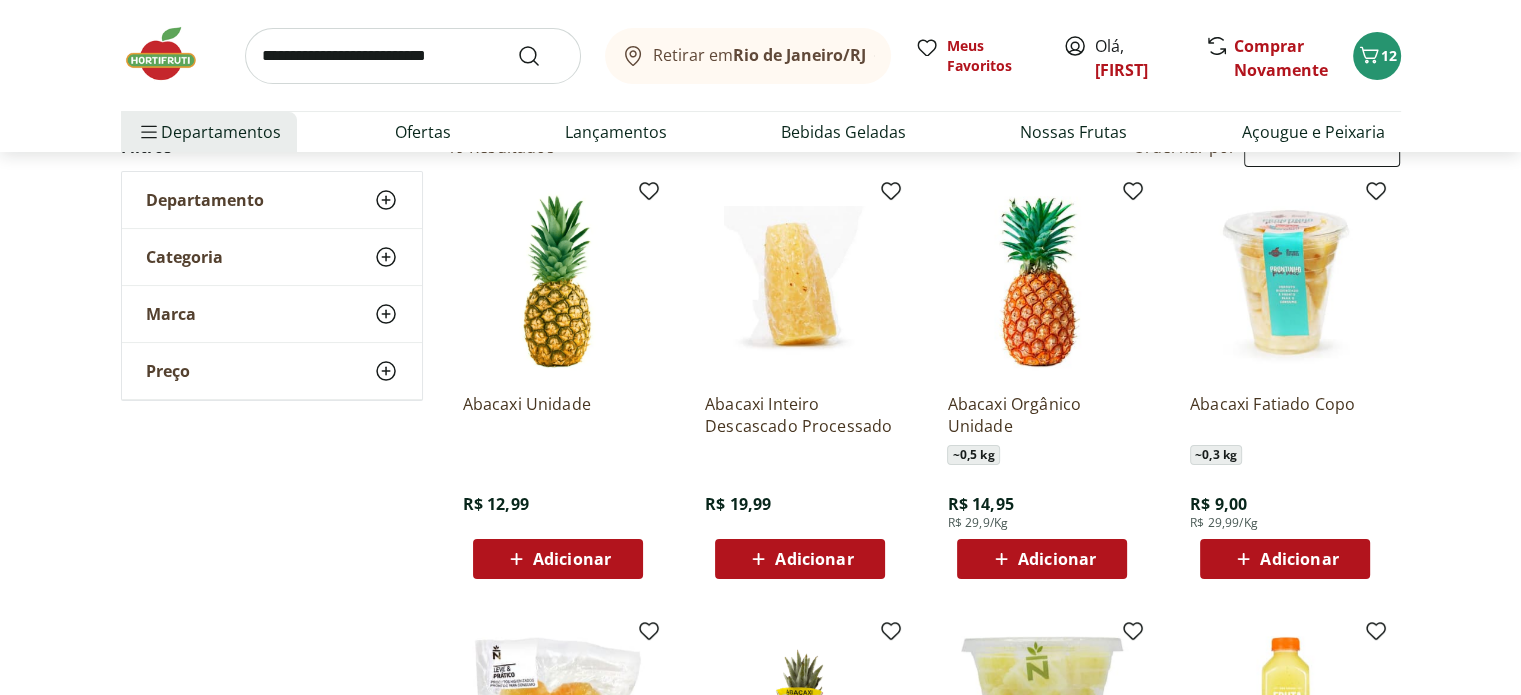 scroll, scrollTop: 320, scrollLeft: 0, axis: vertical 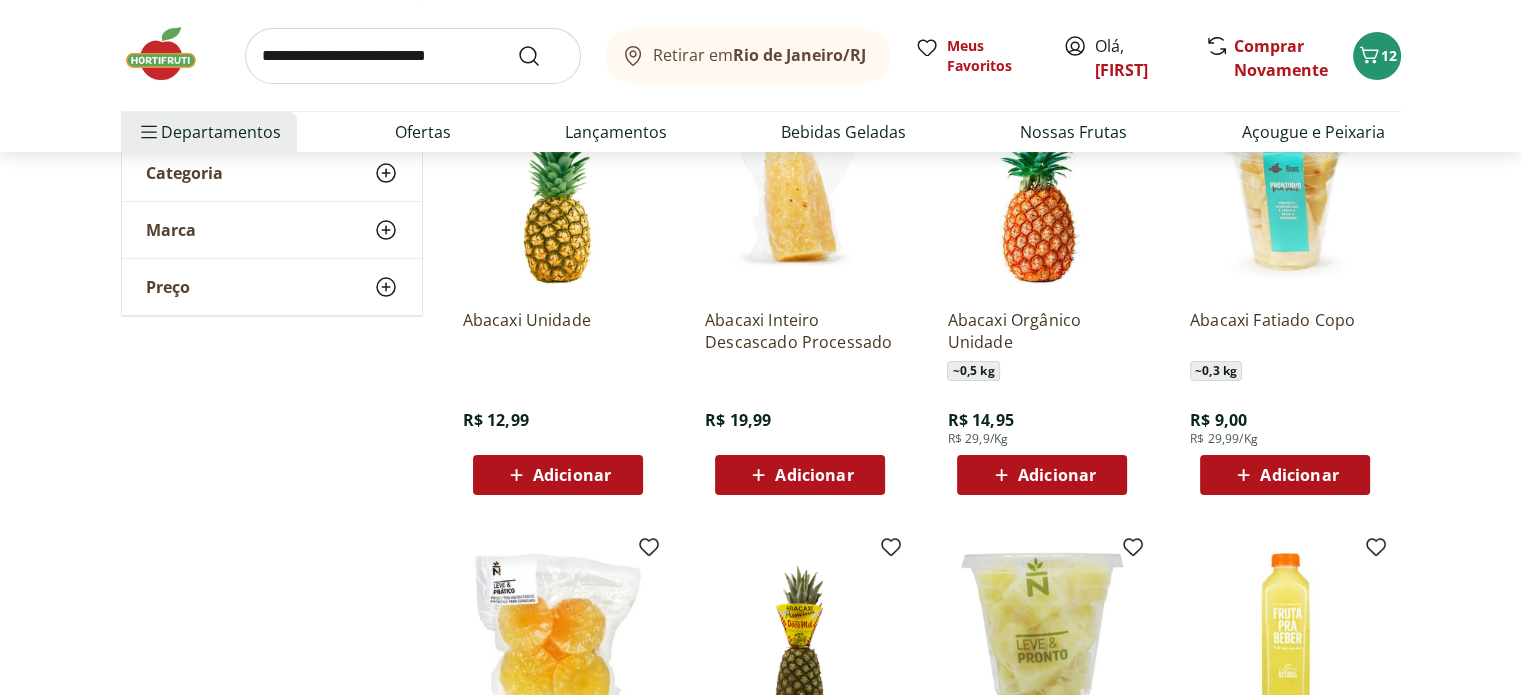 click on "Adicionar" at bounding box center [1284, 475] 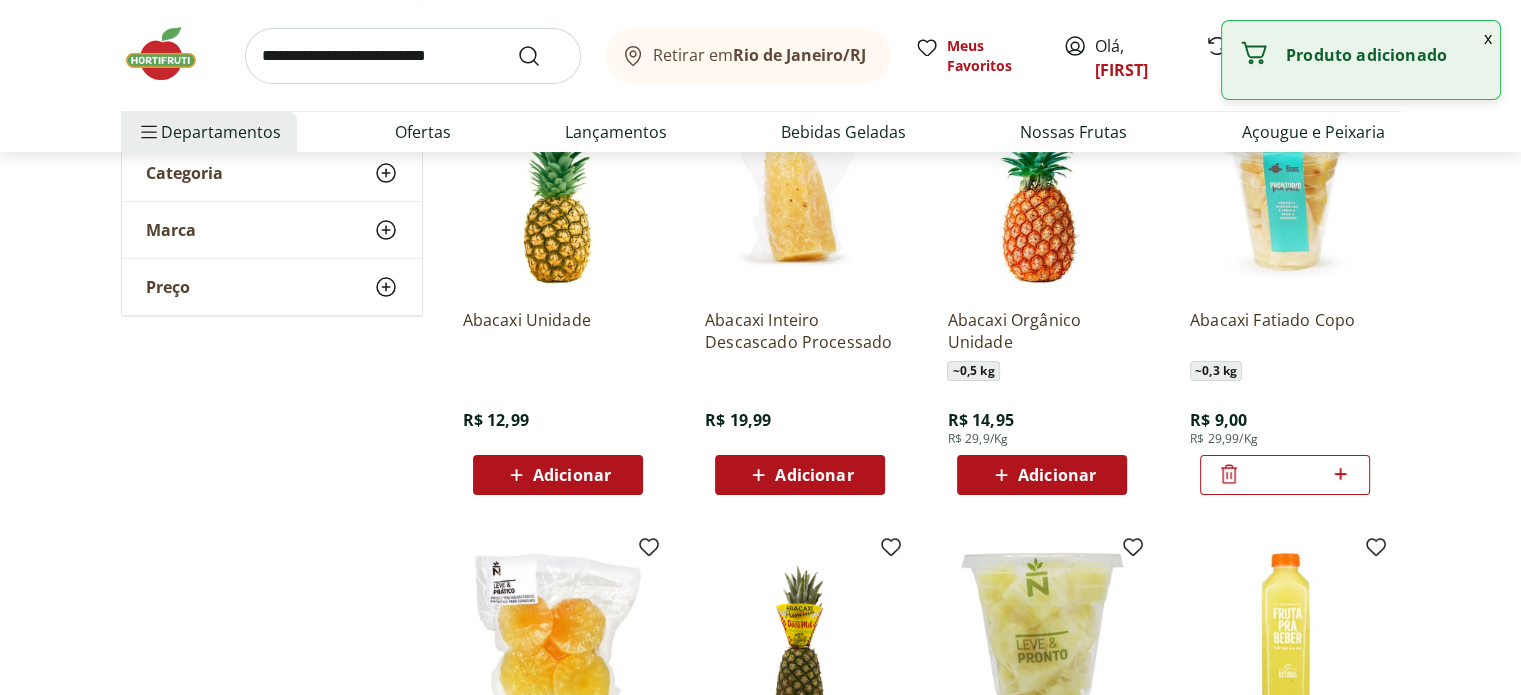 click 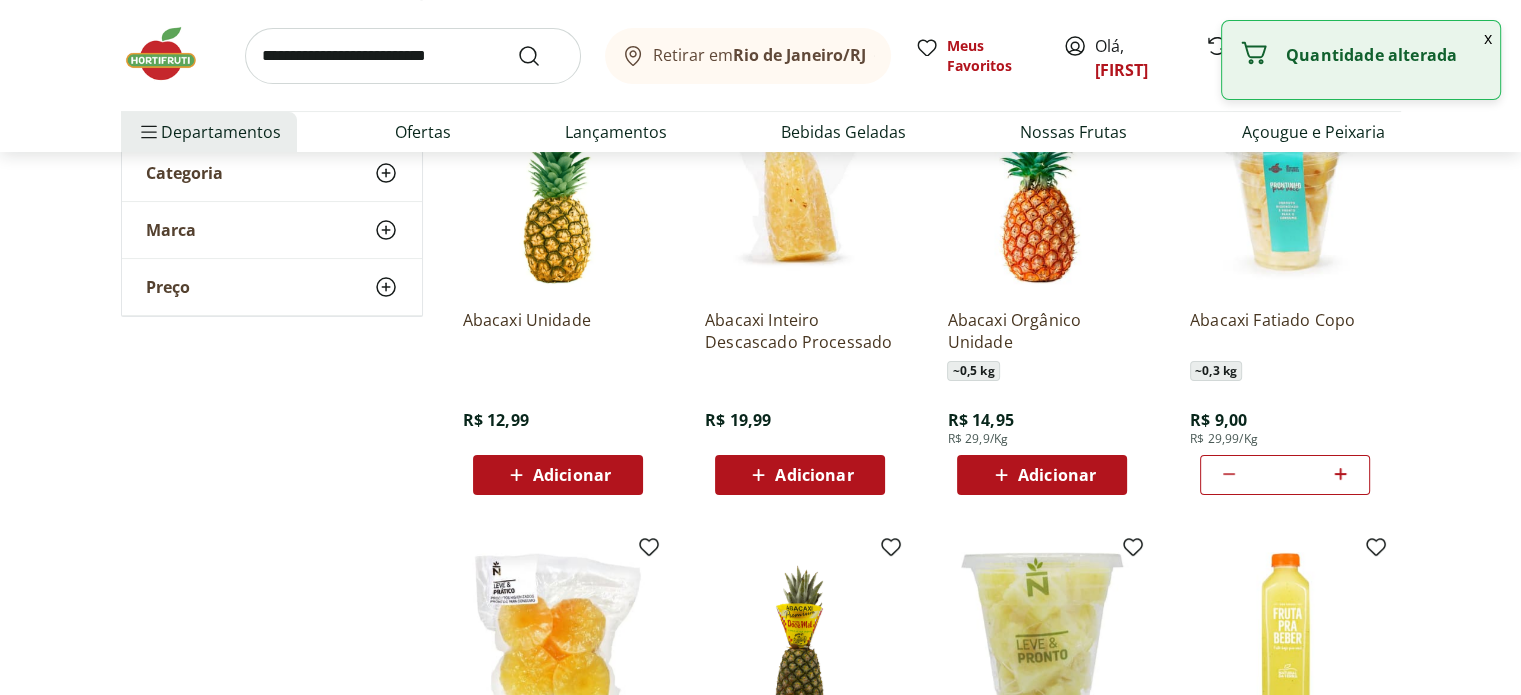 click 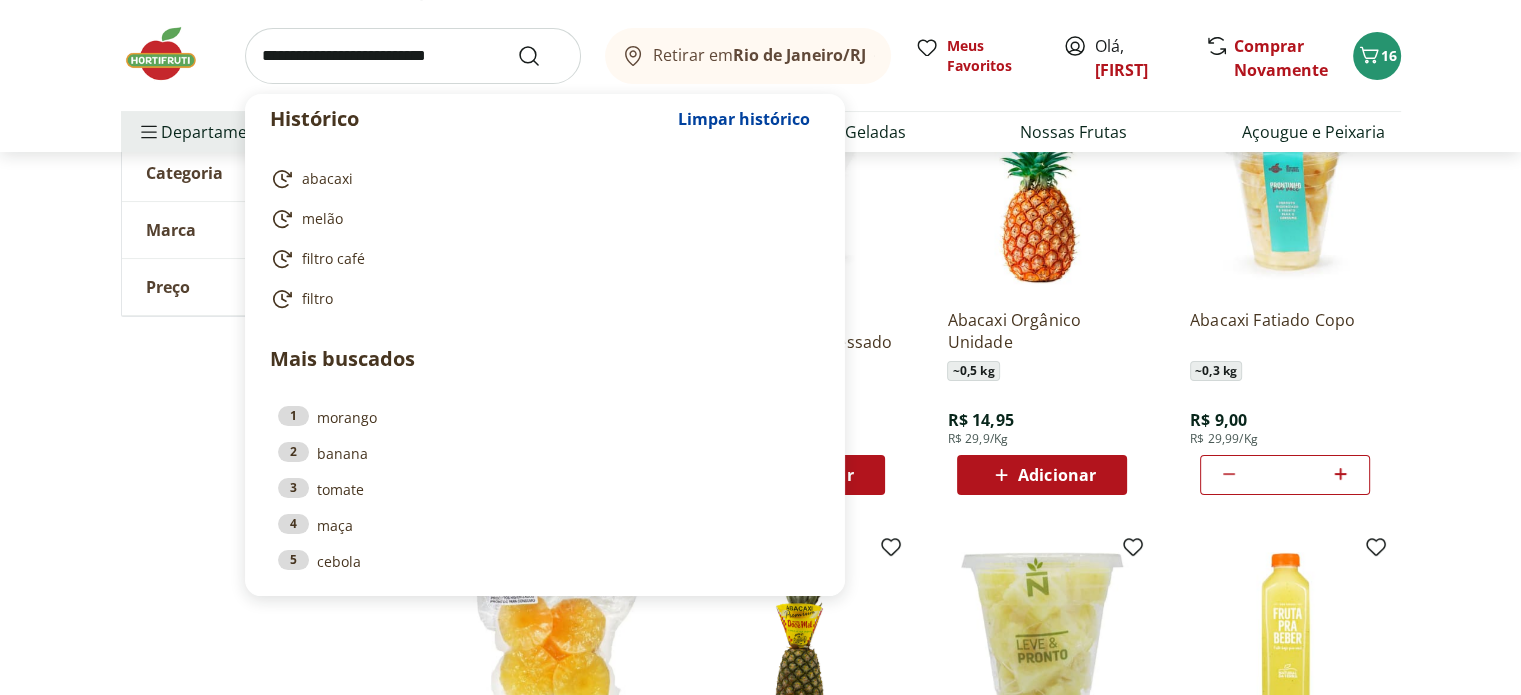 click at bounding box center [413, 56] 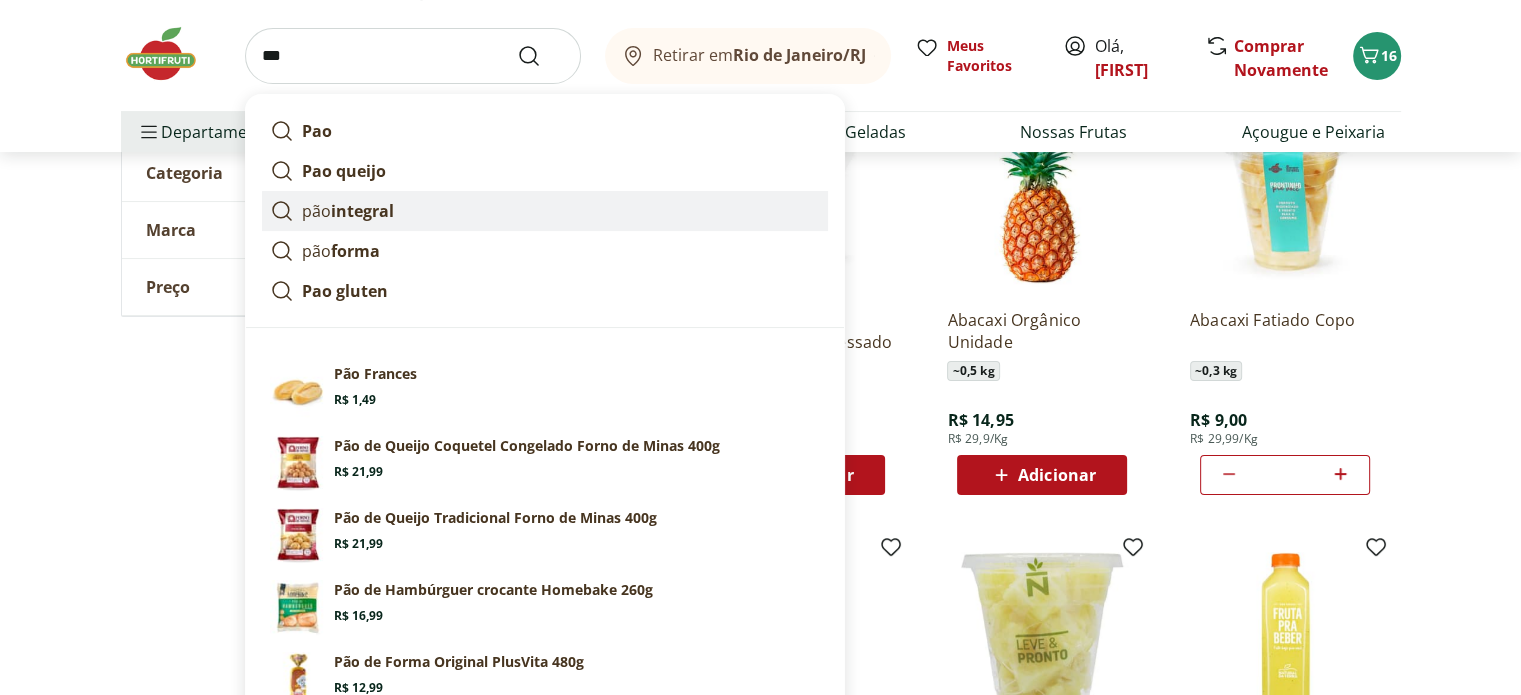 click on "pão  integral" at bounding box center [348, 211] 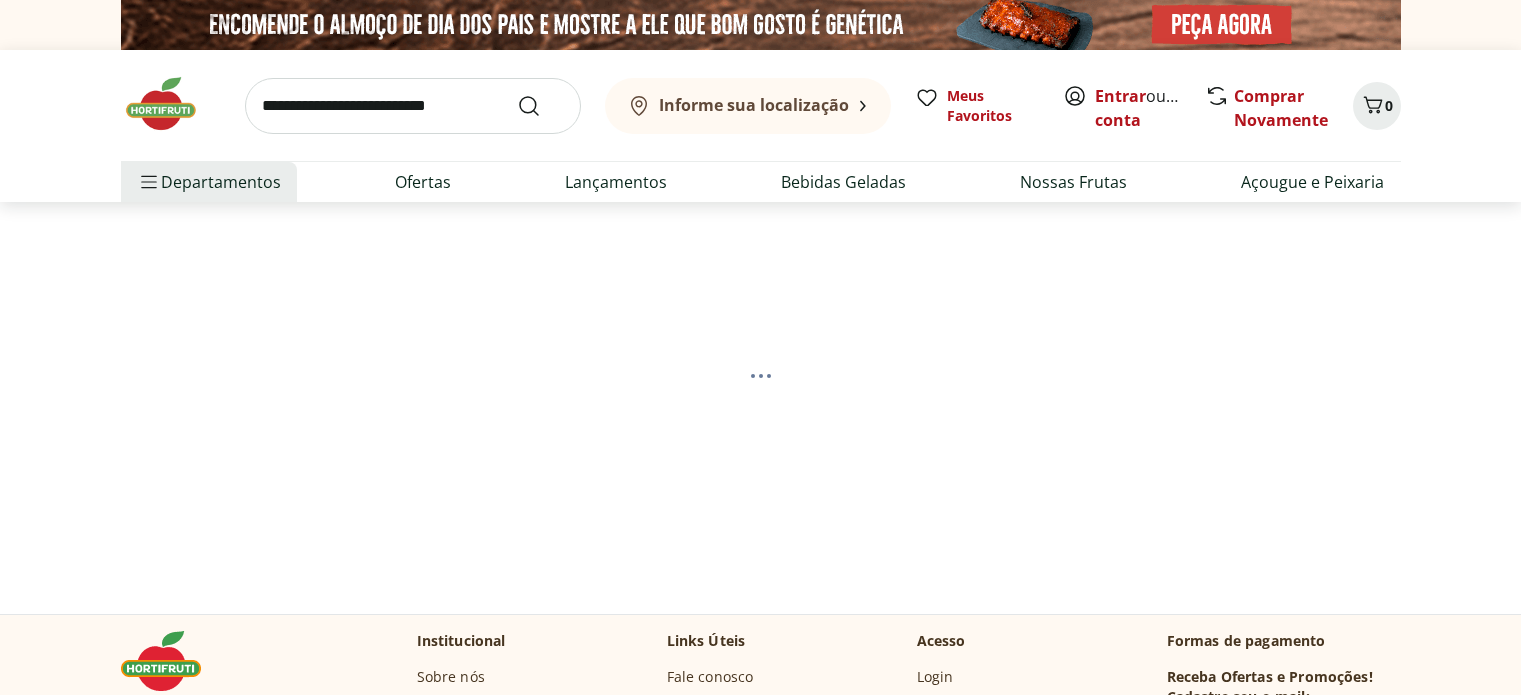 scroll, scrollTop: 0, scrollLeft: 0, axis: both 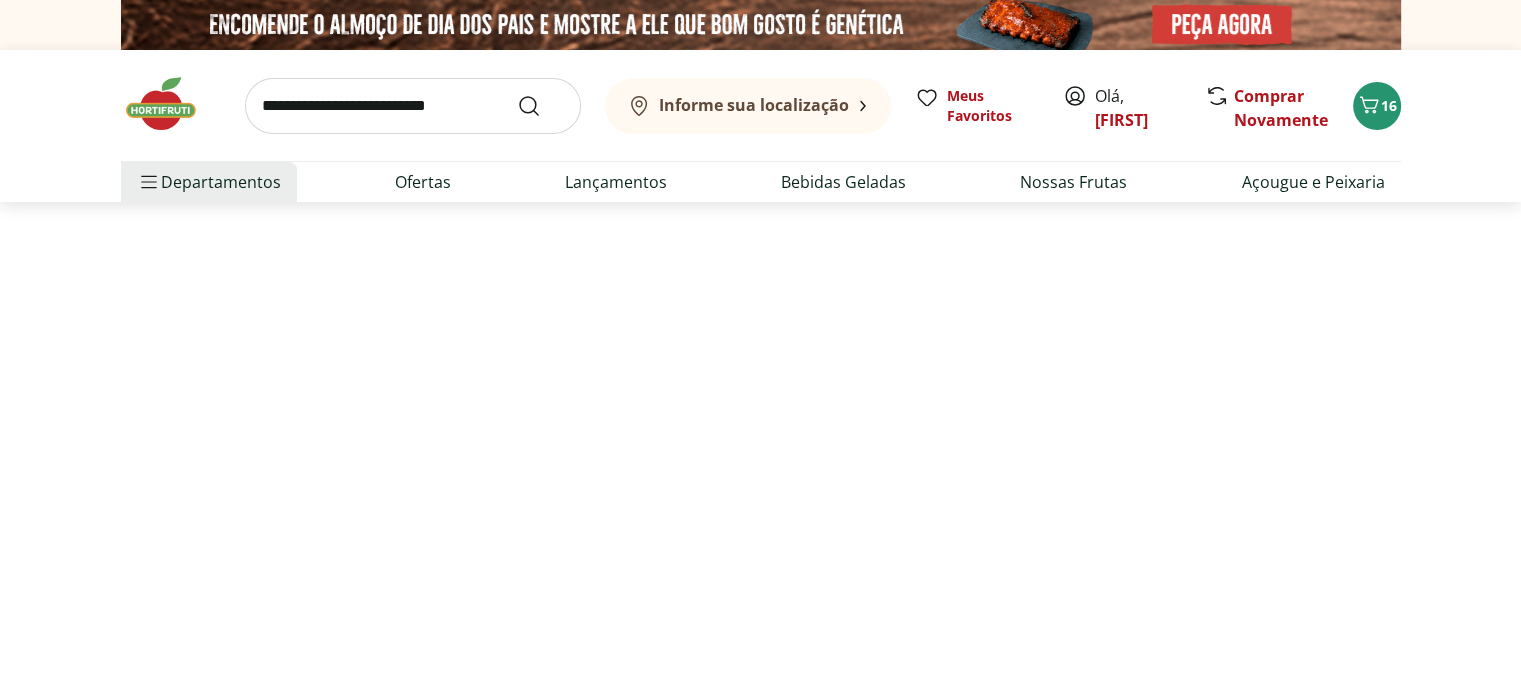 select on "**********" 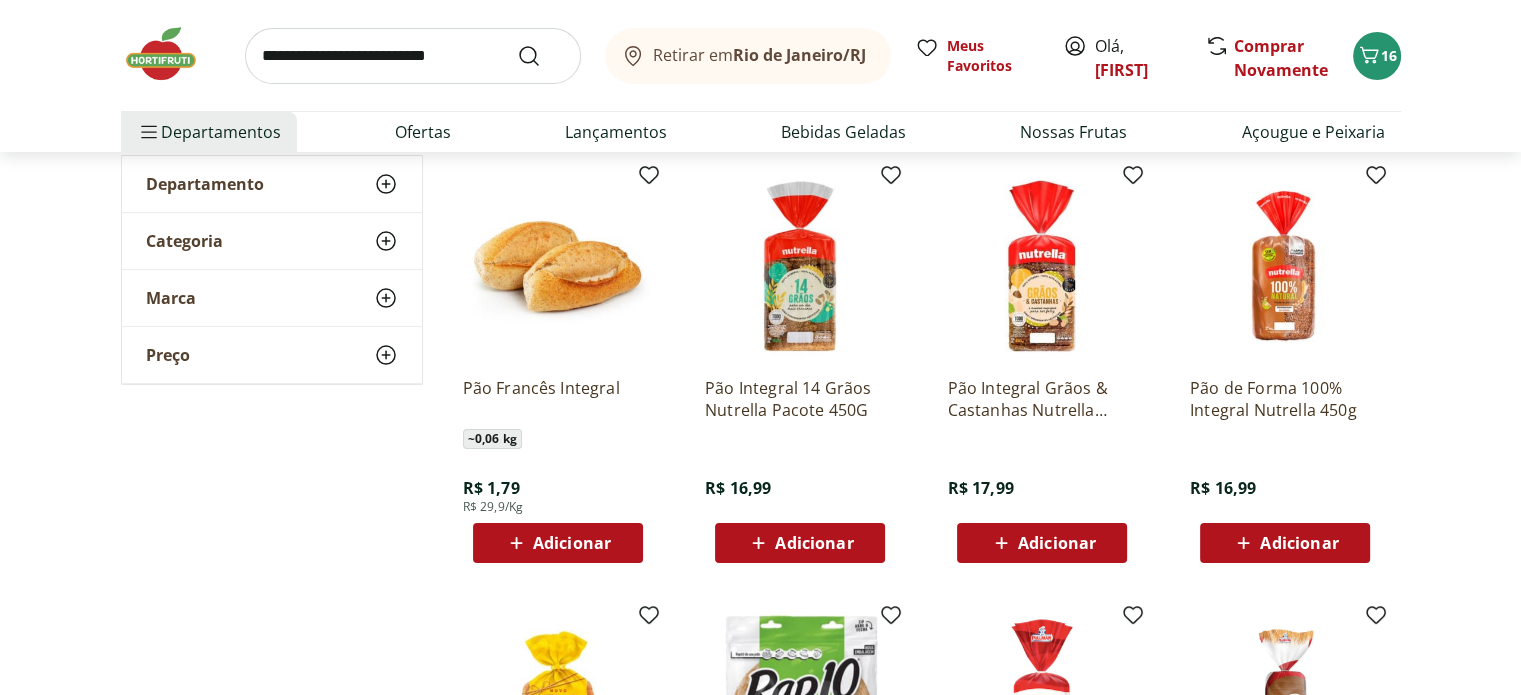 scroll, scrollTop: 160, scrollLeft: 0, axis: vertical 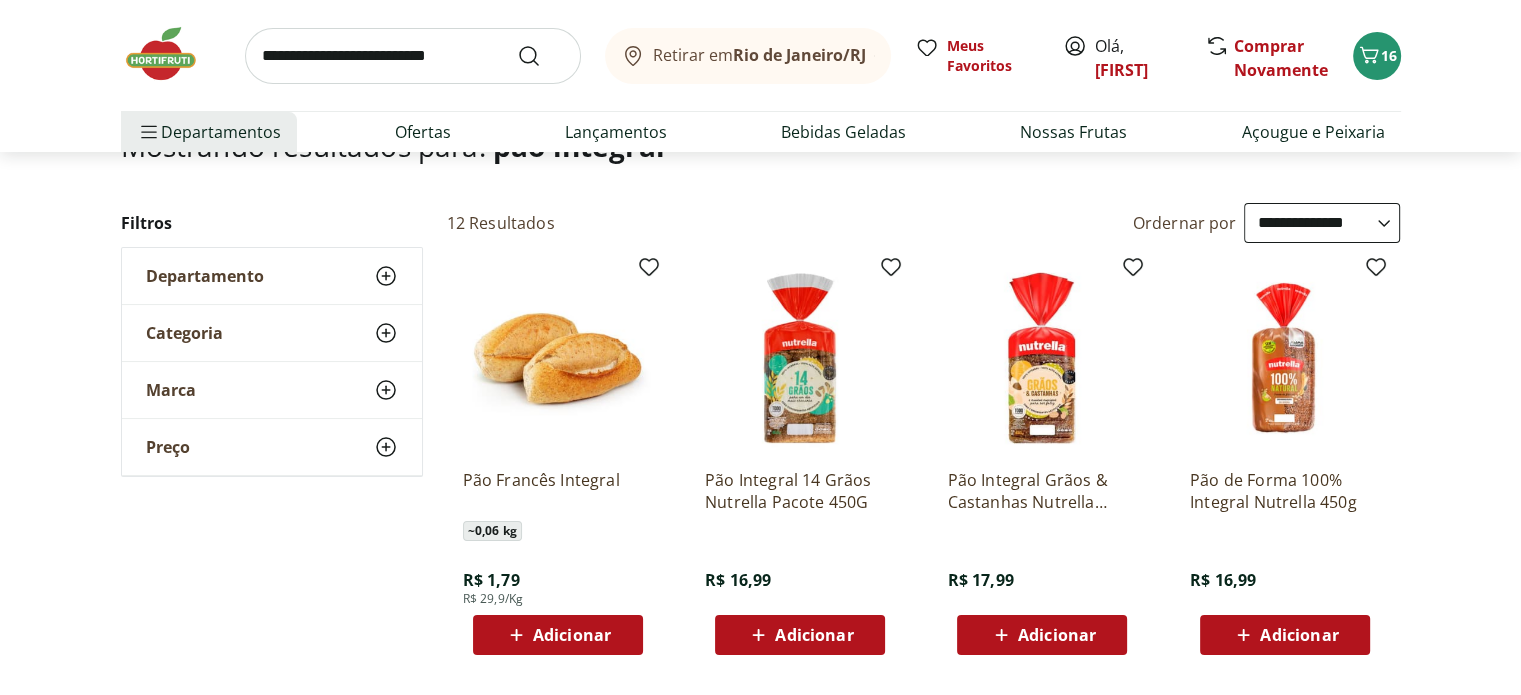 click at bounding box center [1285, 358] 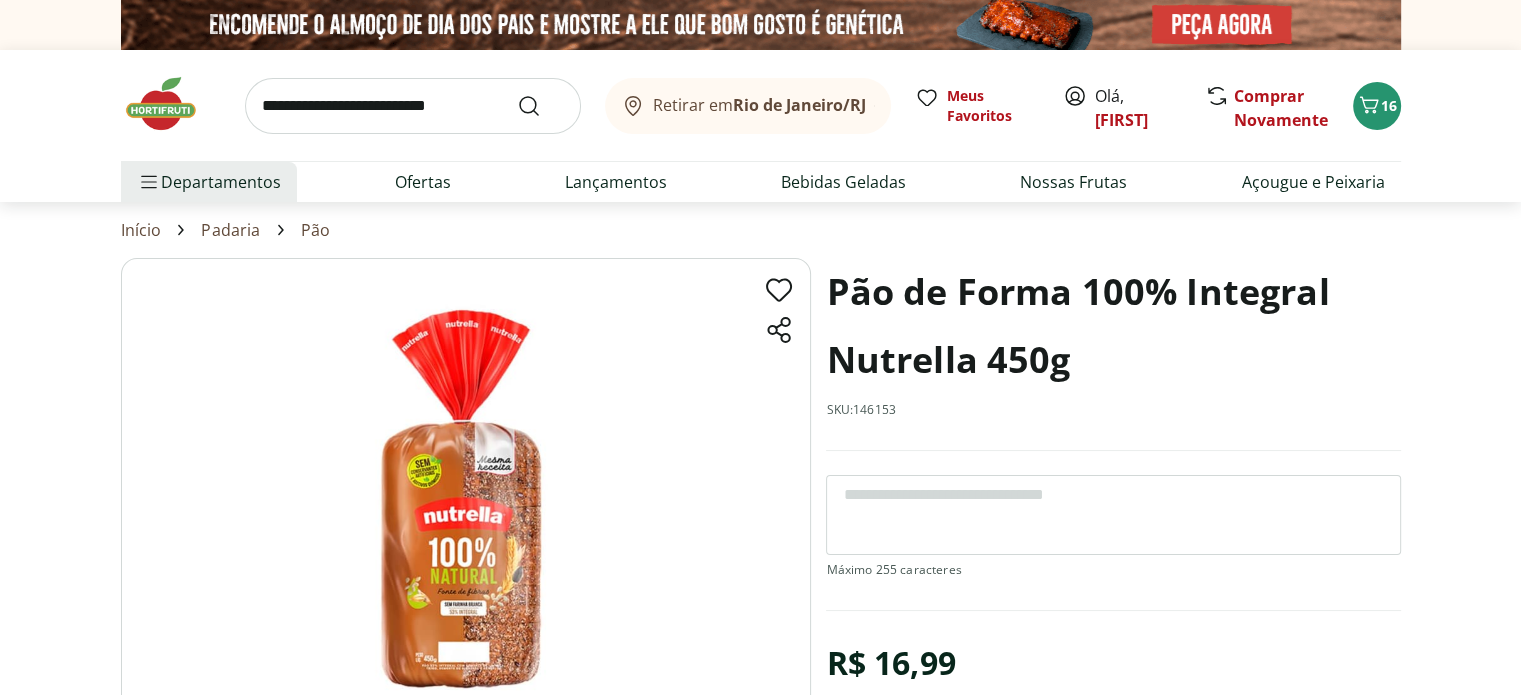 click at bounding box center (466, 499) 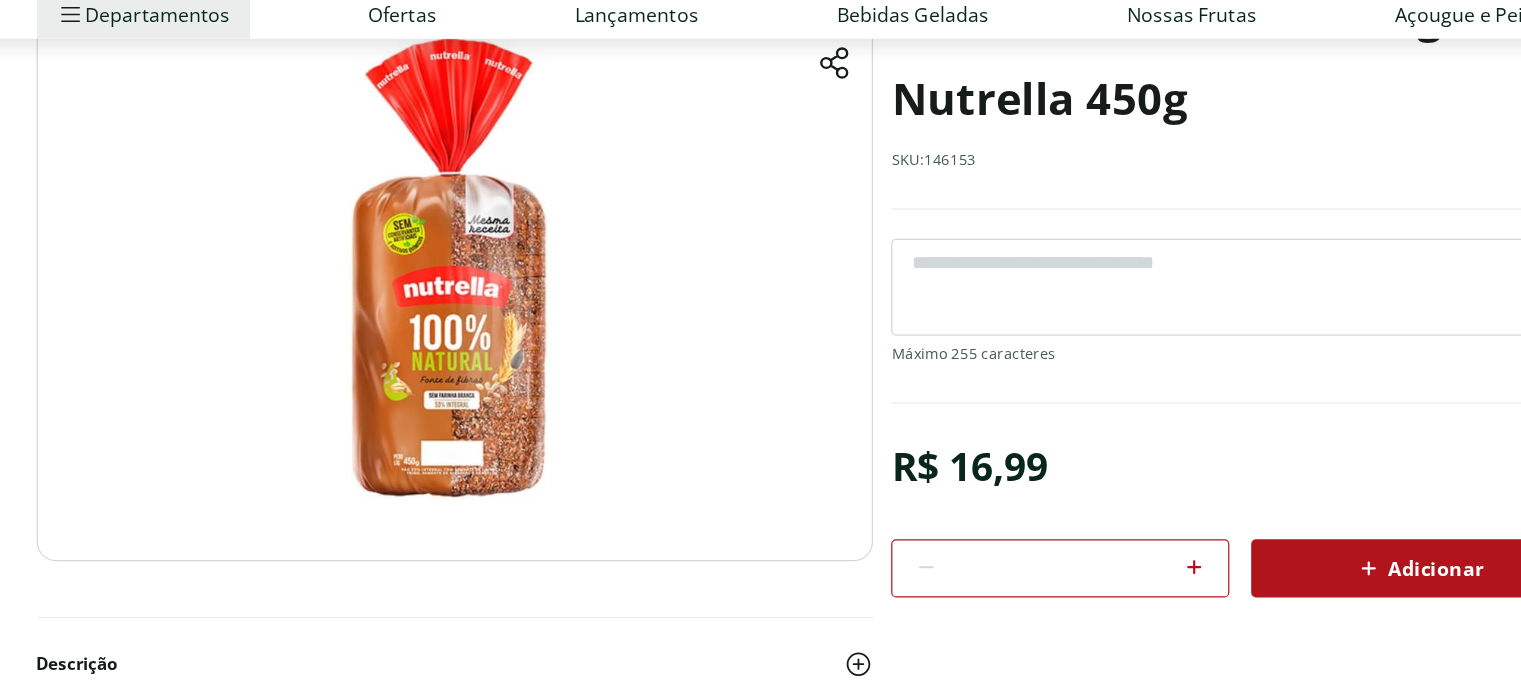scroll, scrollTop: 156, scrollLeft: 0, axis: vertical 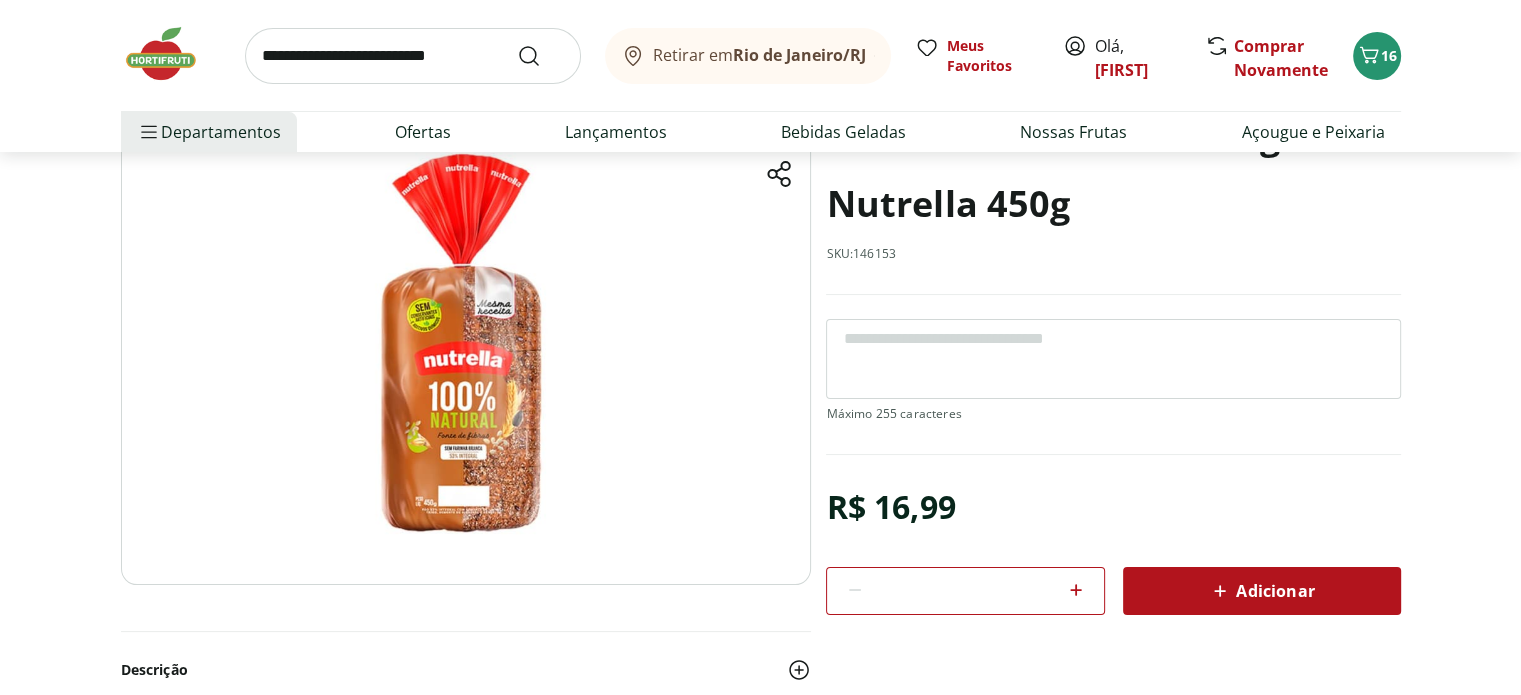 click on "Adicionar" at bounding box center (1261, 591) 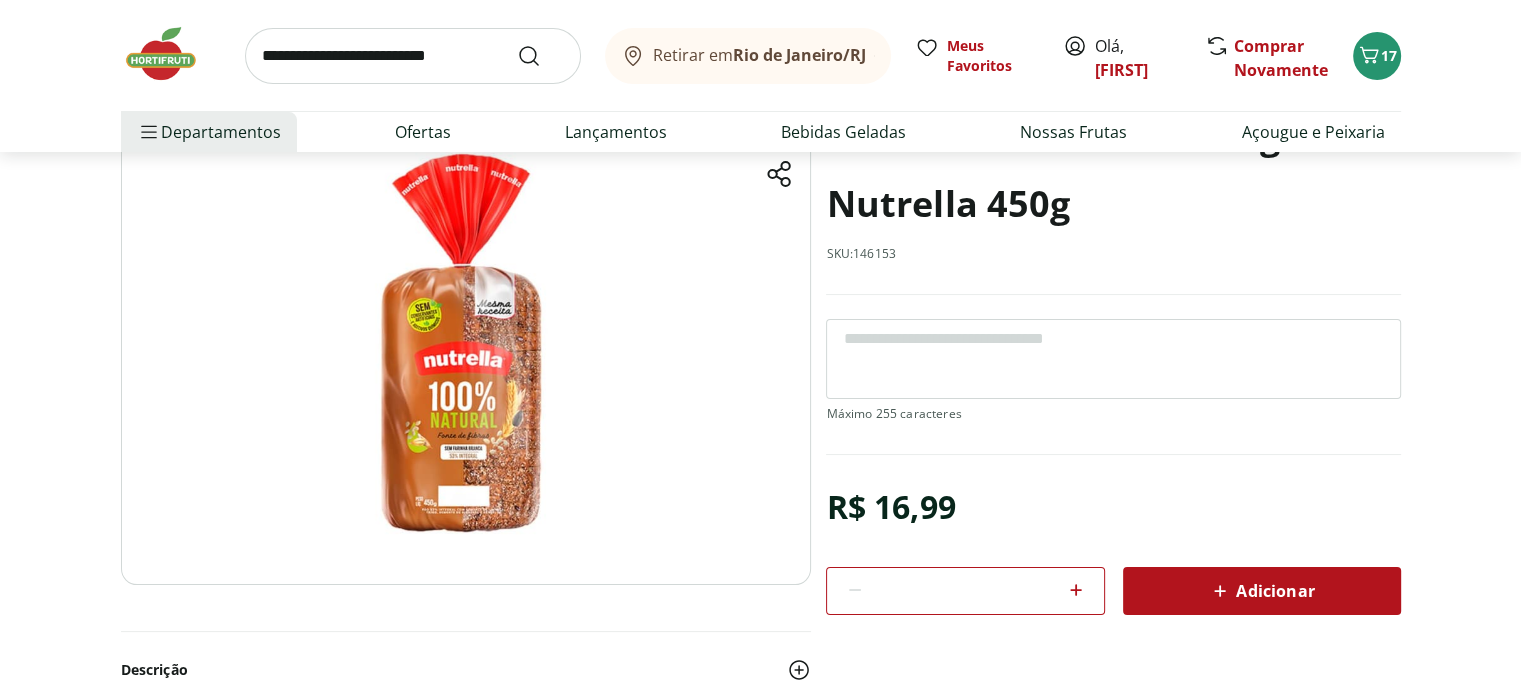 click at bounding box center (171, 54) 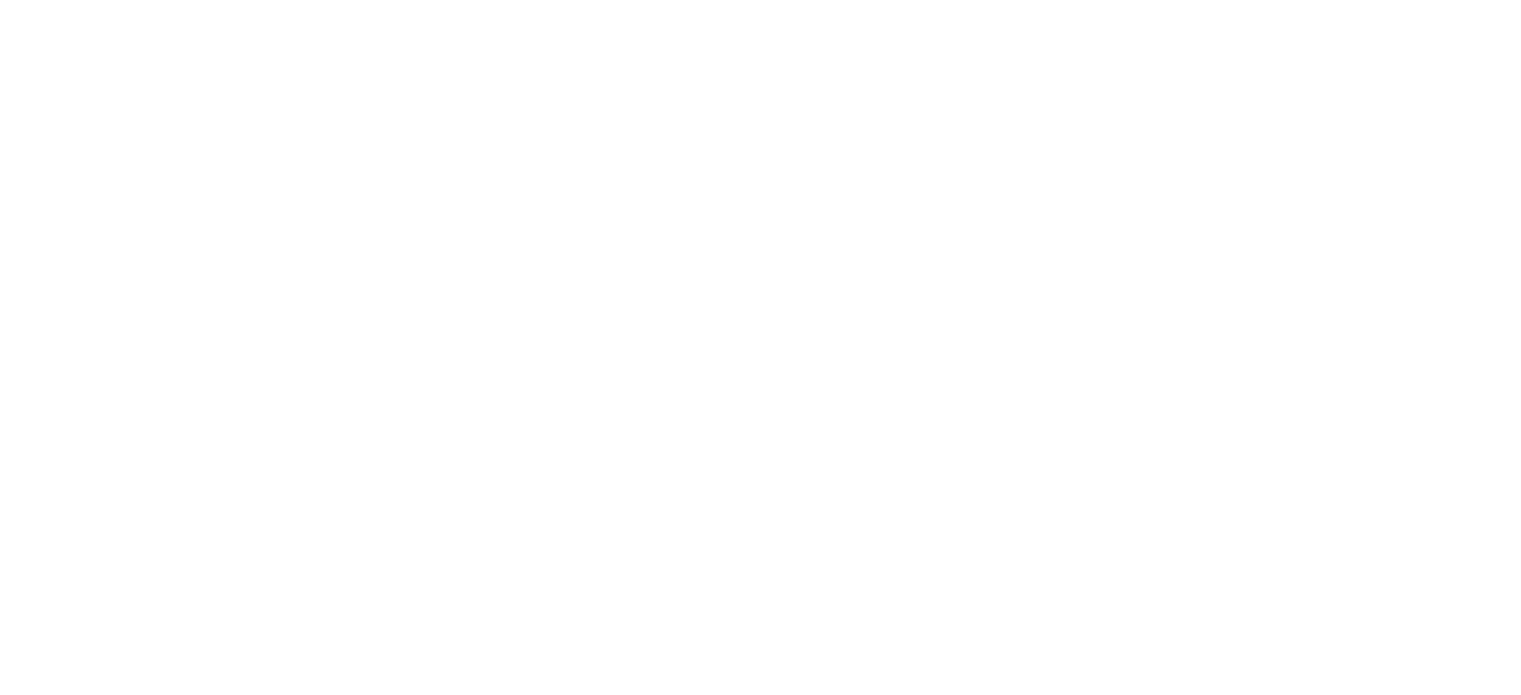 scroll, scrollTop: 0, scrollLeft: 0, axis: both 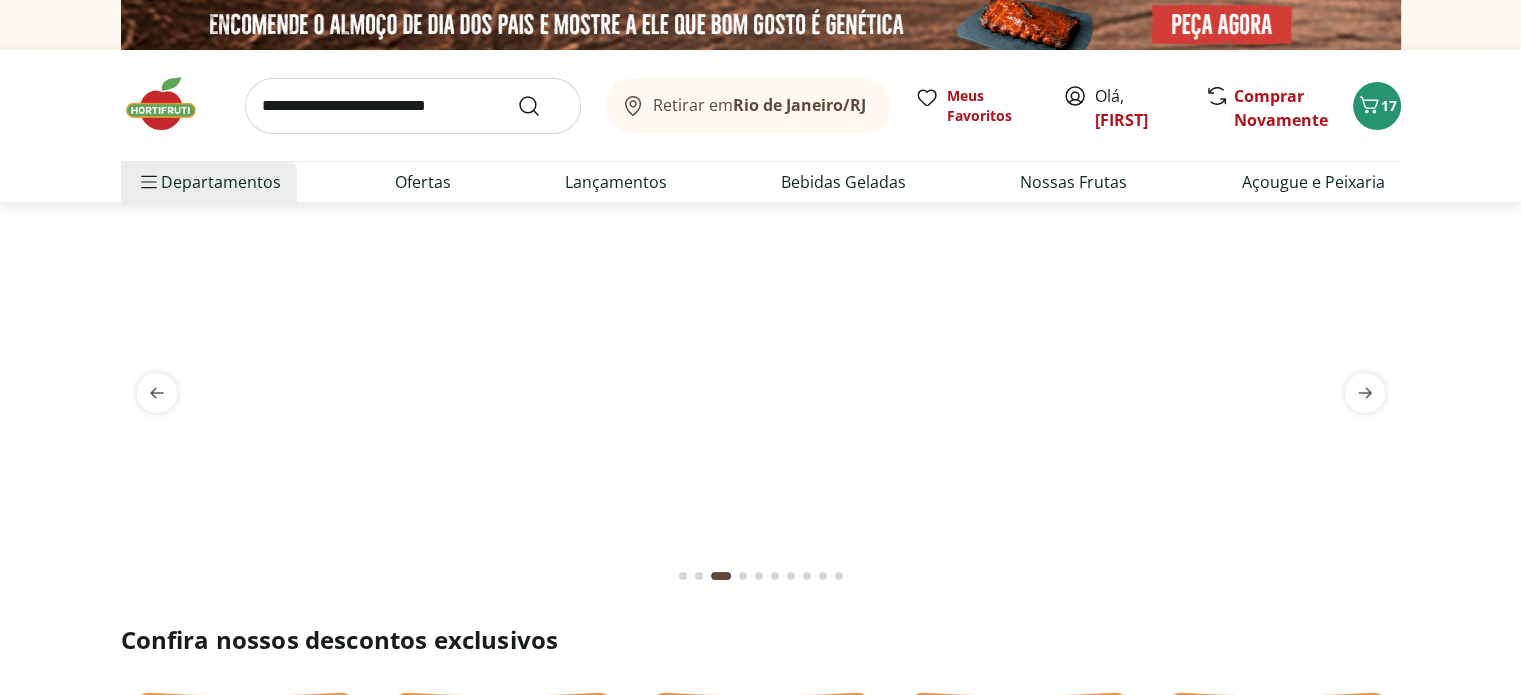 click on "Retirar em  [CITY]/[STATE] Meus Favoritos Olá,  [FIRST] Comprar Novamente 17" at bounding box center [761, 105] 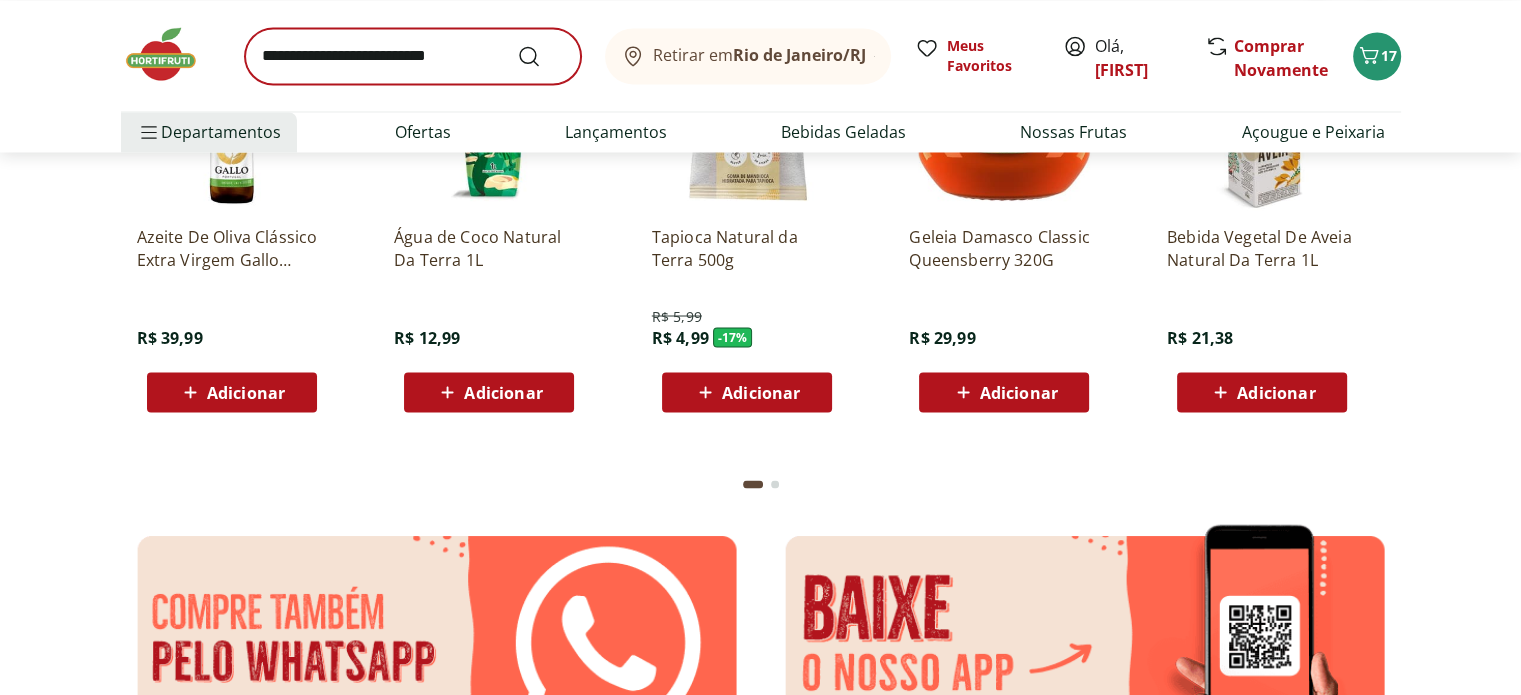 scroll, scrollTop: 3520, scrollLeft: 0, axis: vertical 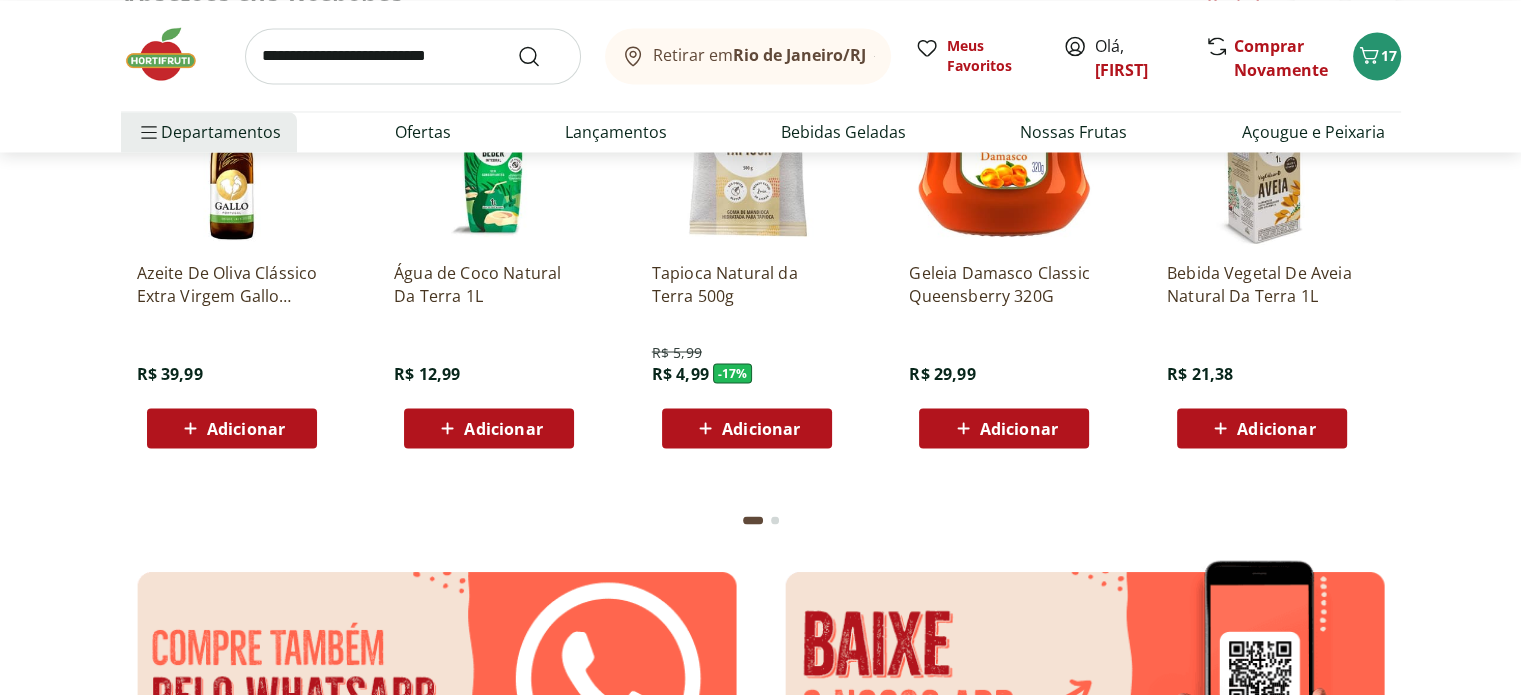 click at bounding box center [171, 54] 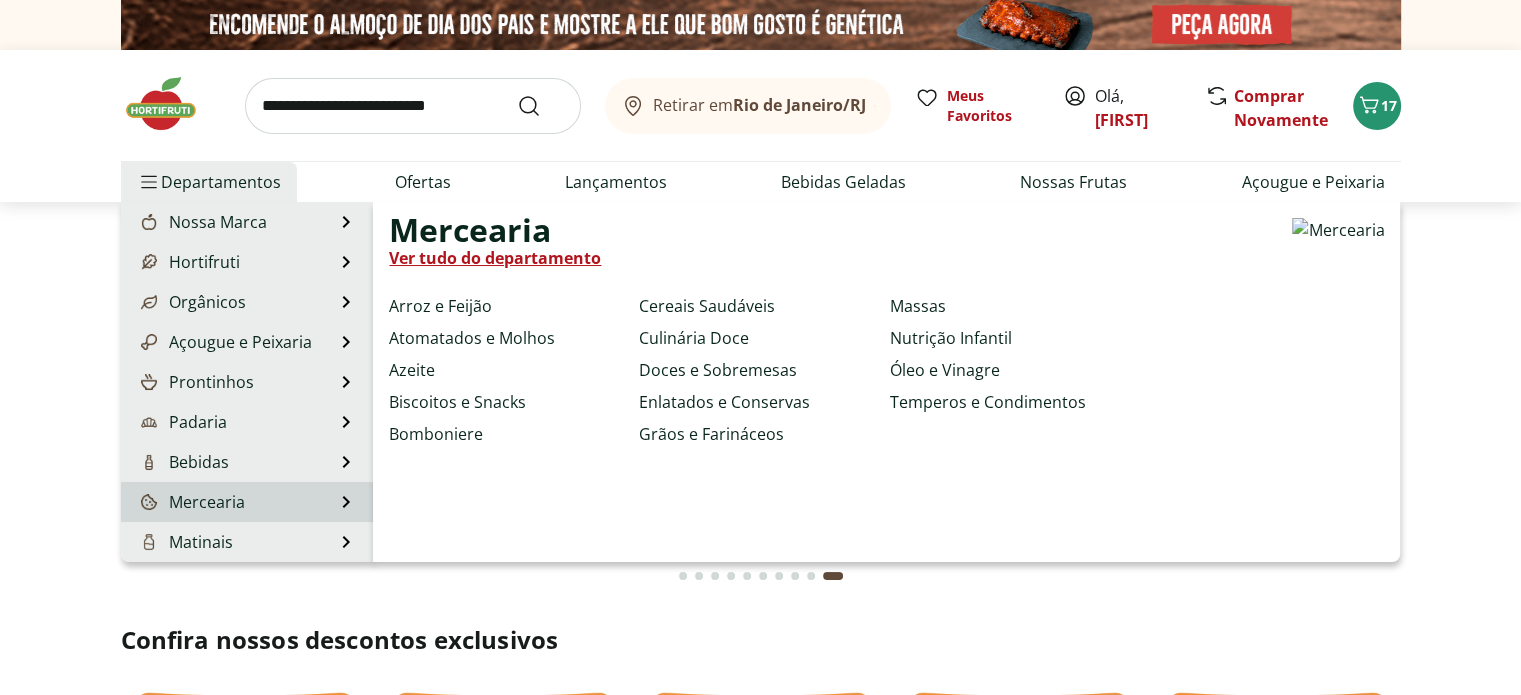 click on "Mercearia Mercearia Ver tudo do departamento Arroz e Feijão Atomatados e Molhos Azeite Biscoitos e Snacks Bomboniere Cereais Saudáveis Culinária Doce Doces e Sobremesas Enlatados e Conservas Grãos e Farináceos Massas Nutrição Infantil Óleo e Vinagre Temperos e Condimentos" at bounding box center (247, 502) 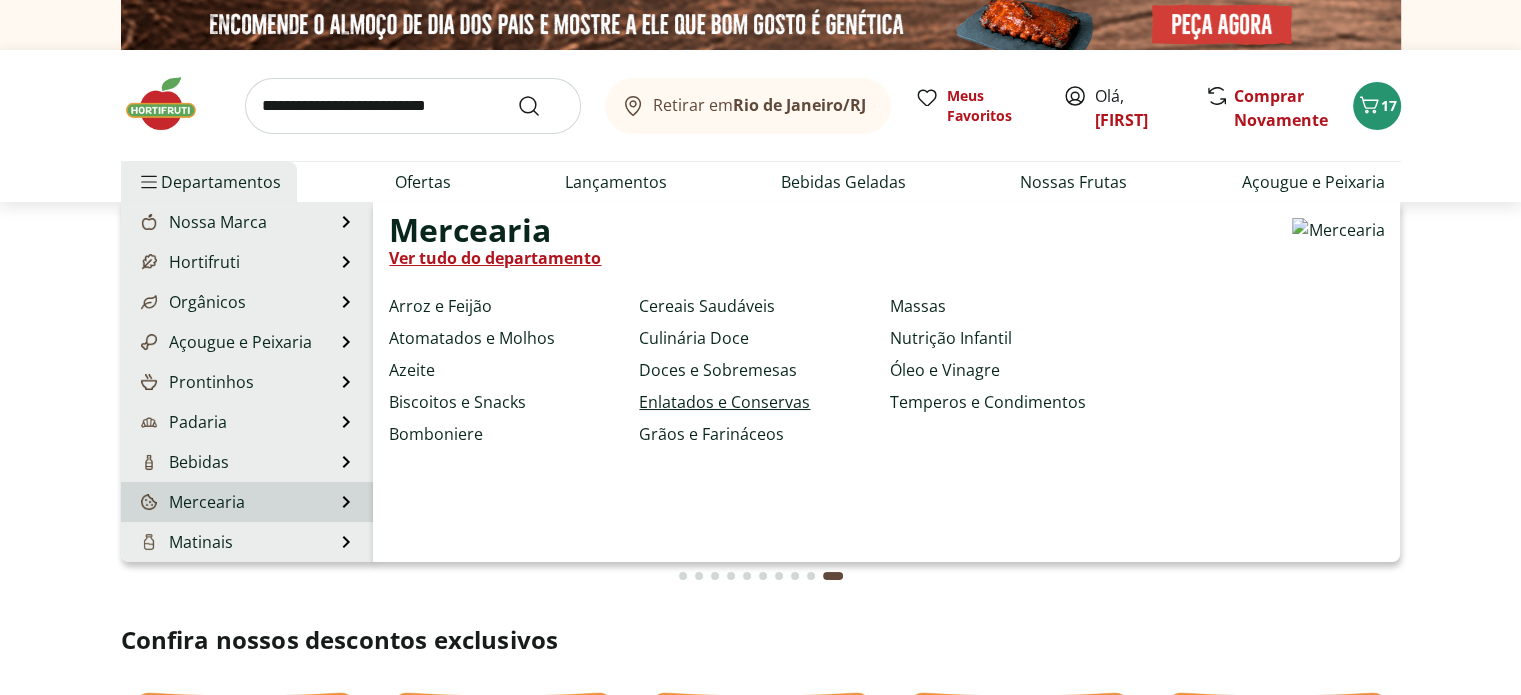 click on "Enlatados e Conservas" at bounding box center (724, 402) 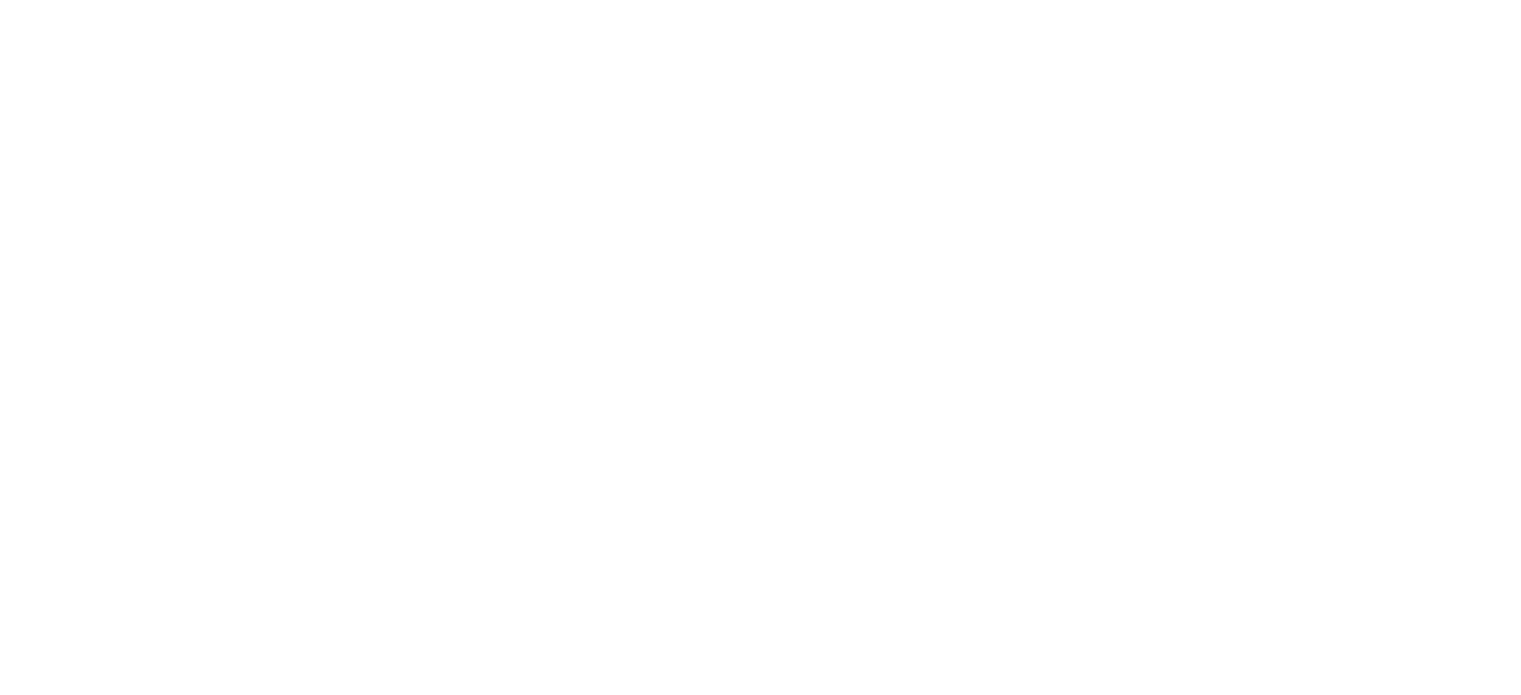 select on "**********" 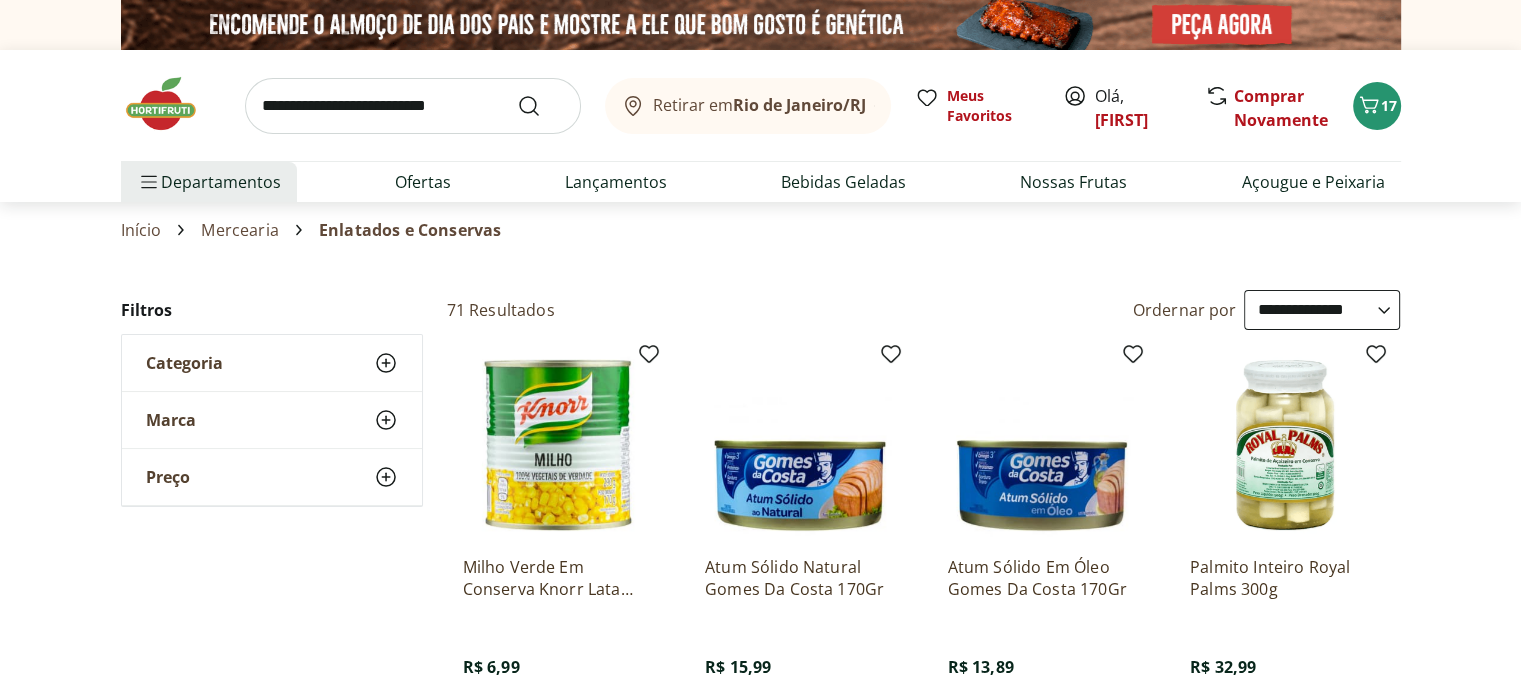 click on "**********" at bounding box center [760, 1016] 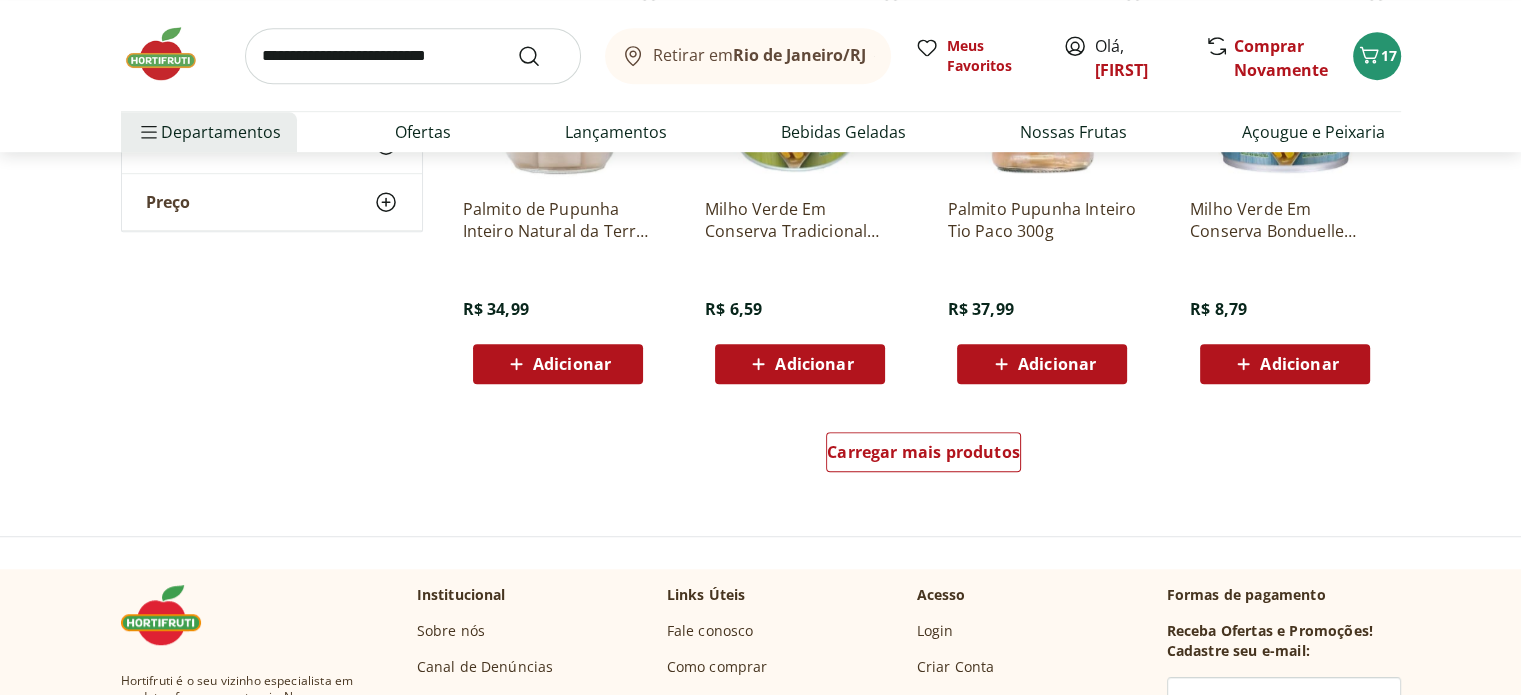 scroll, scrollTop: 1240, scrollLeft: 0, axis: vertical 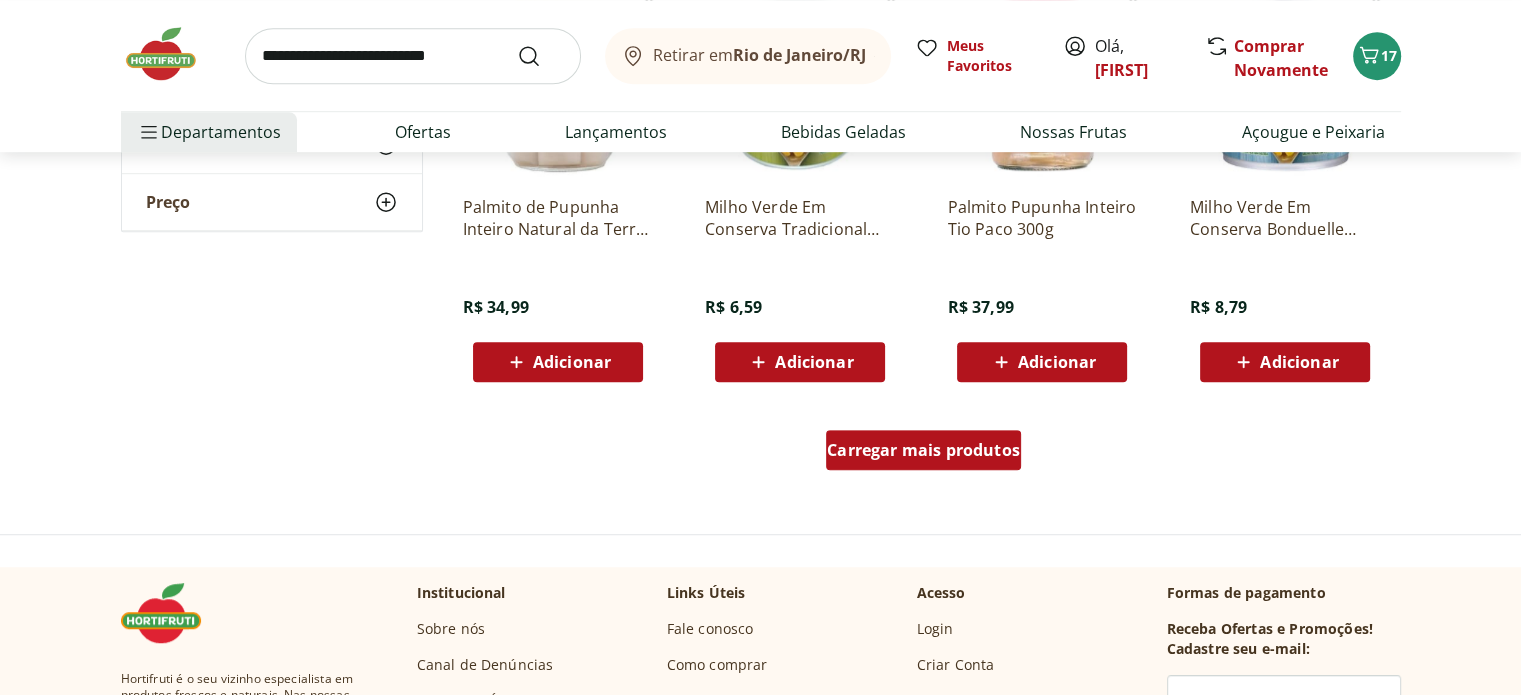 click on "Carregar mais produtos" at bounding box center (923, 450) 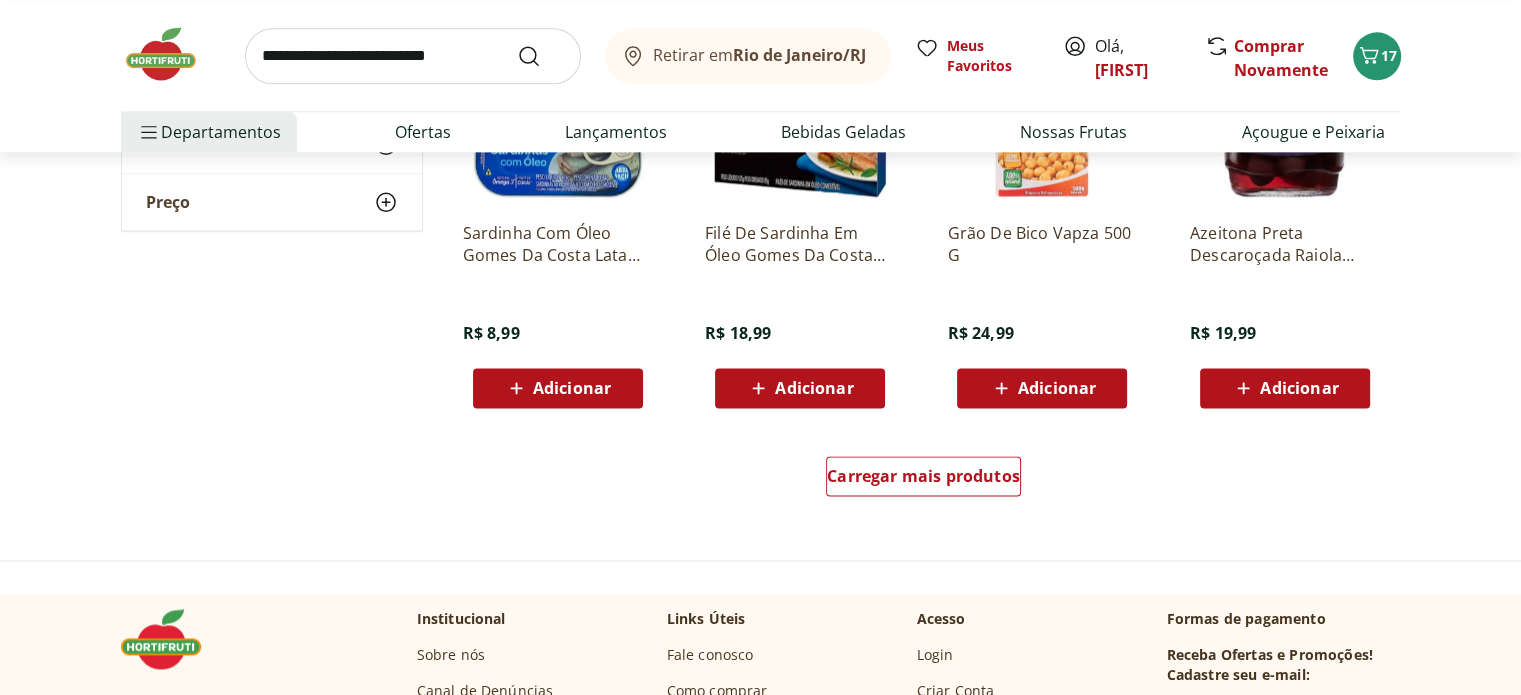 scroll, scrollTop: 2520, scrollLeft: 0, axis: vertical 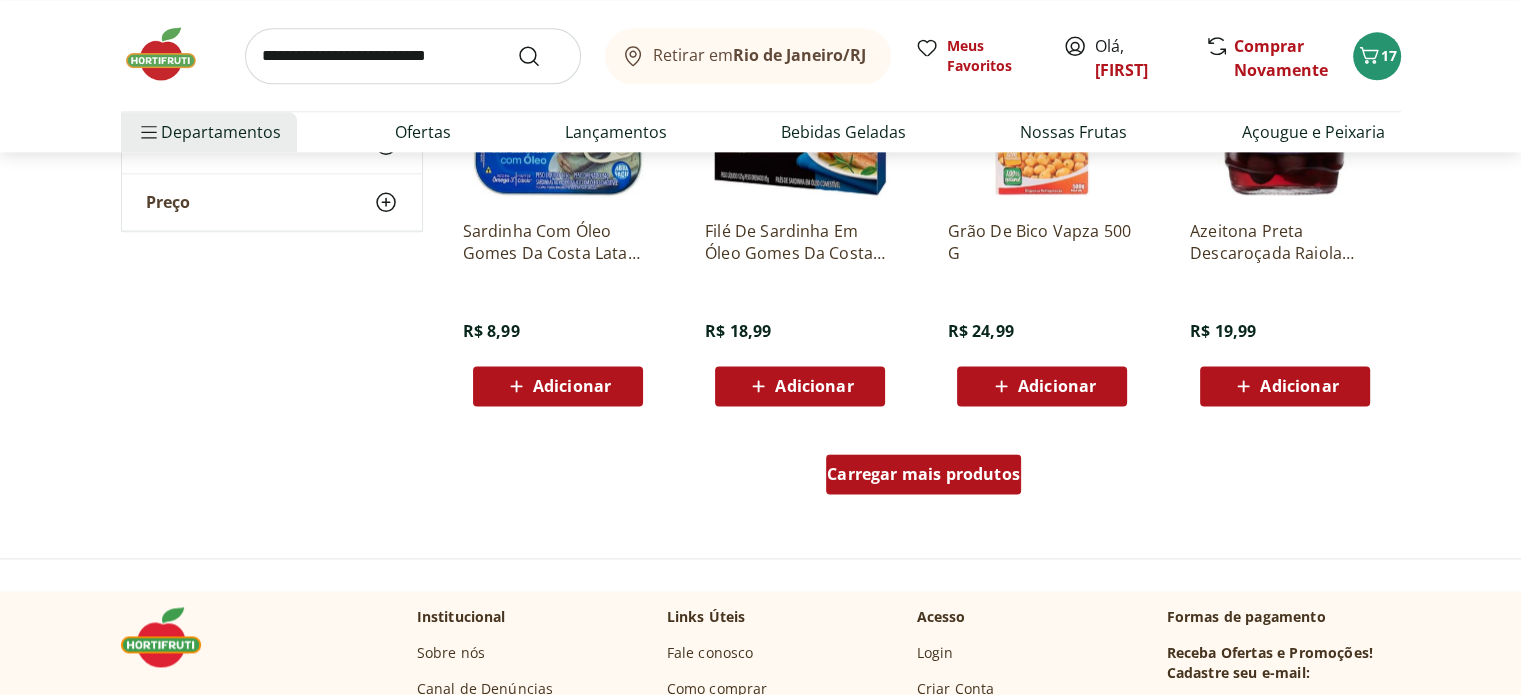 click on "Carregar mais produtos" at bounding box center [923, 474] 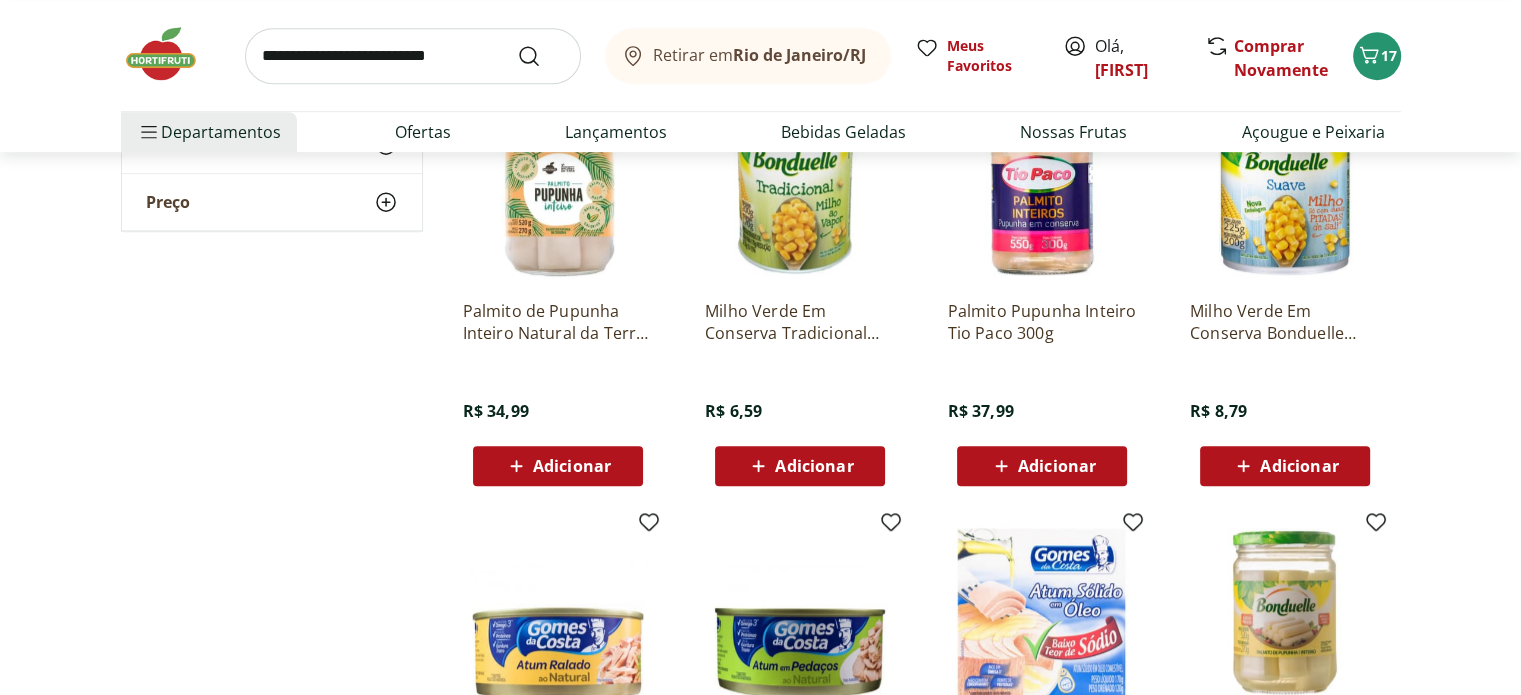 scroll, scrollTop: 960, scrollLeft: 0, axis: vertical 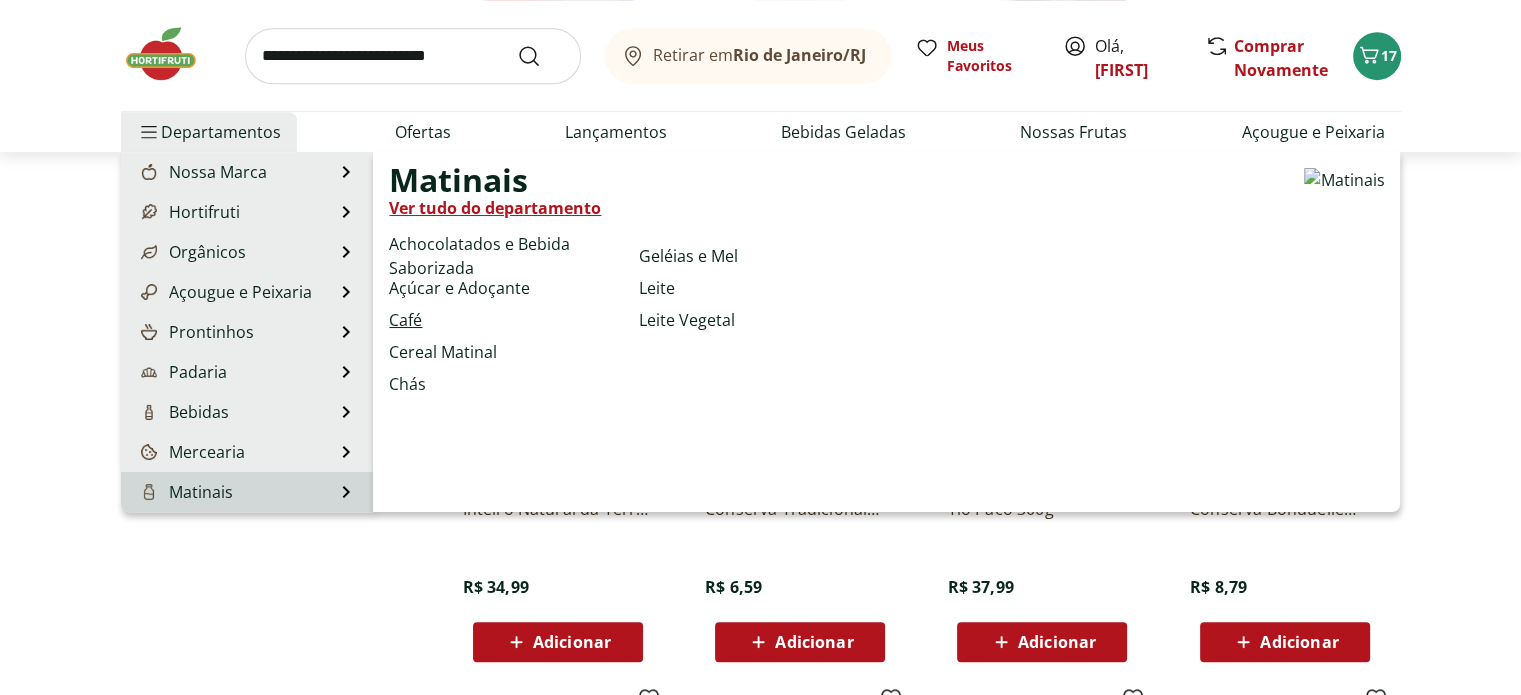 click on "Café" at bounding box center [405, 320] 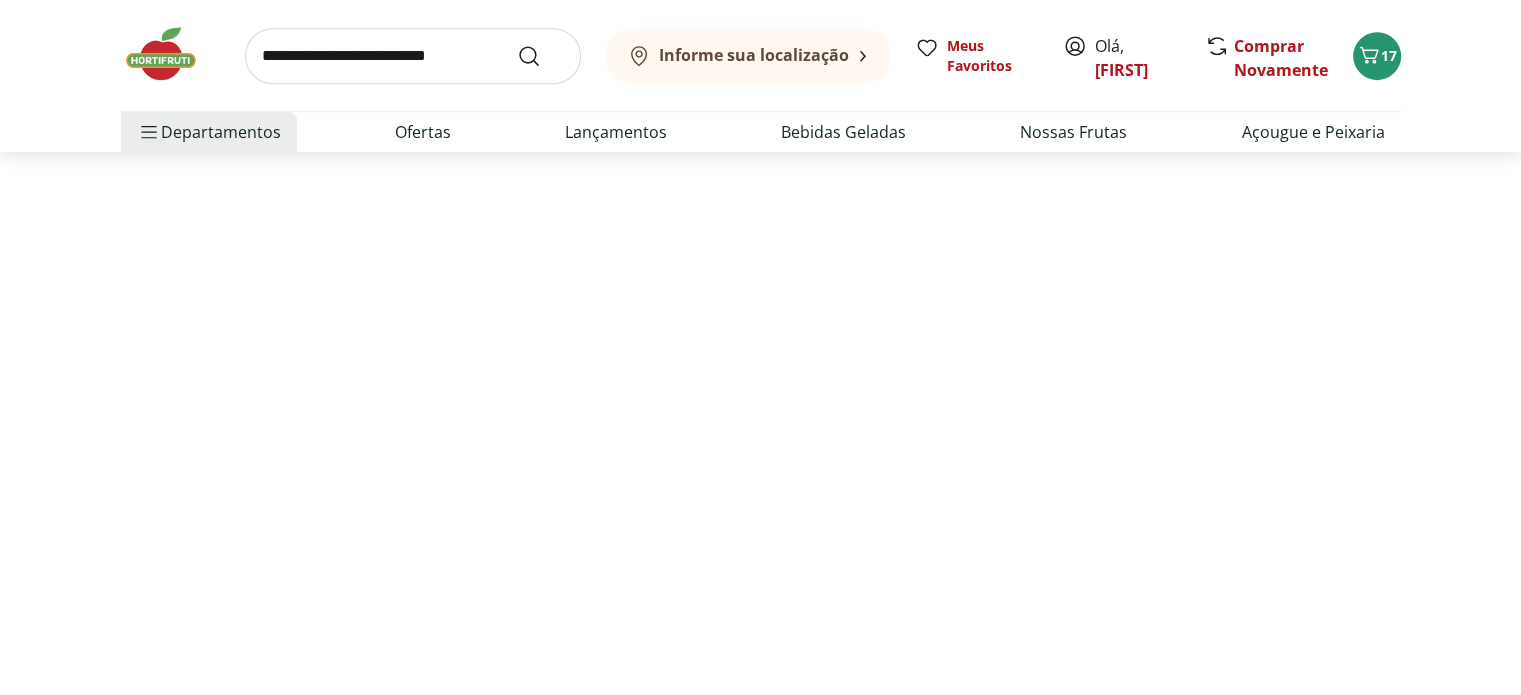 scroll, scrollTop: 0, scrollLeft: 0, axis: both 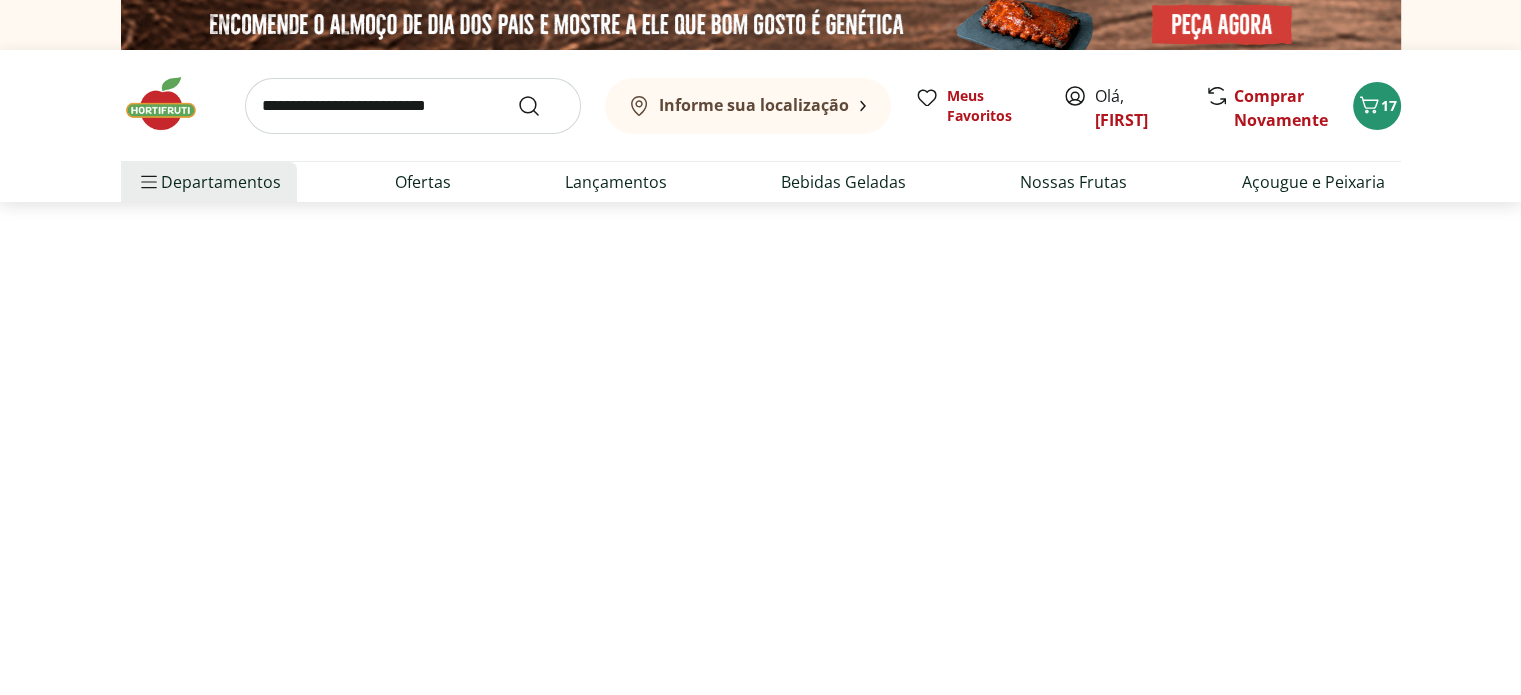 select on "**********" 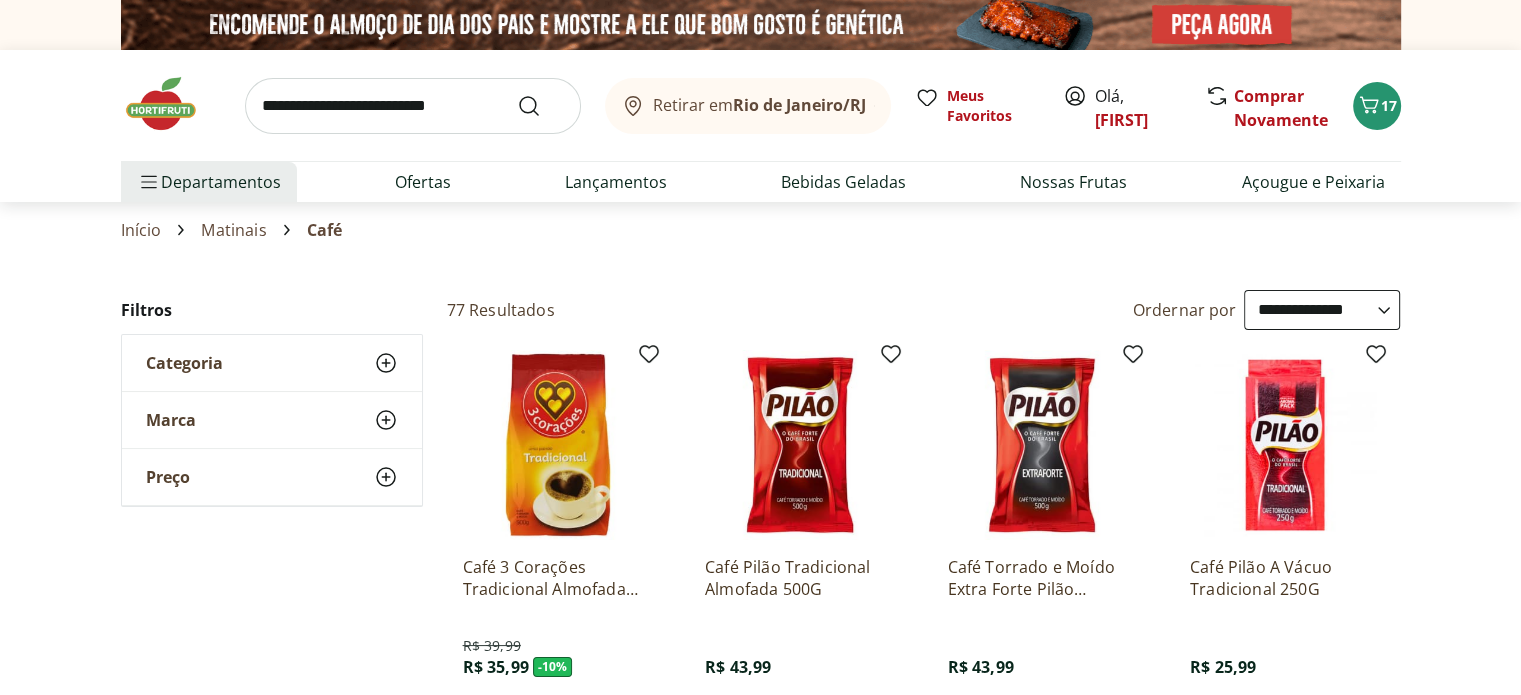 click on "**********" at bounding box center [760, 1016] 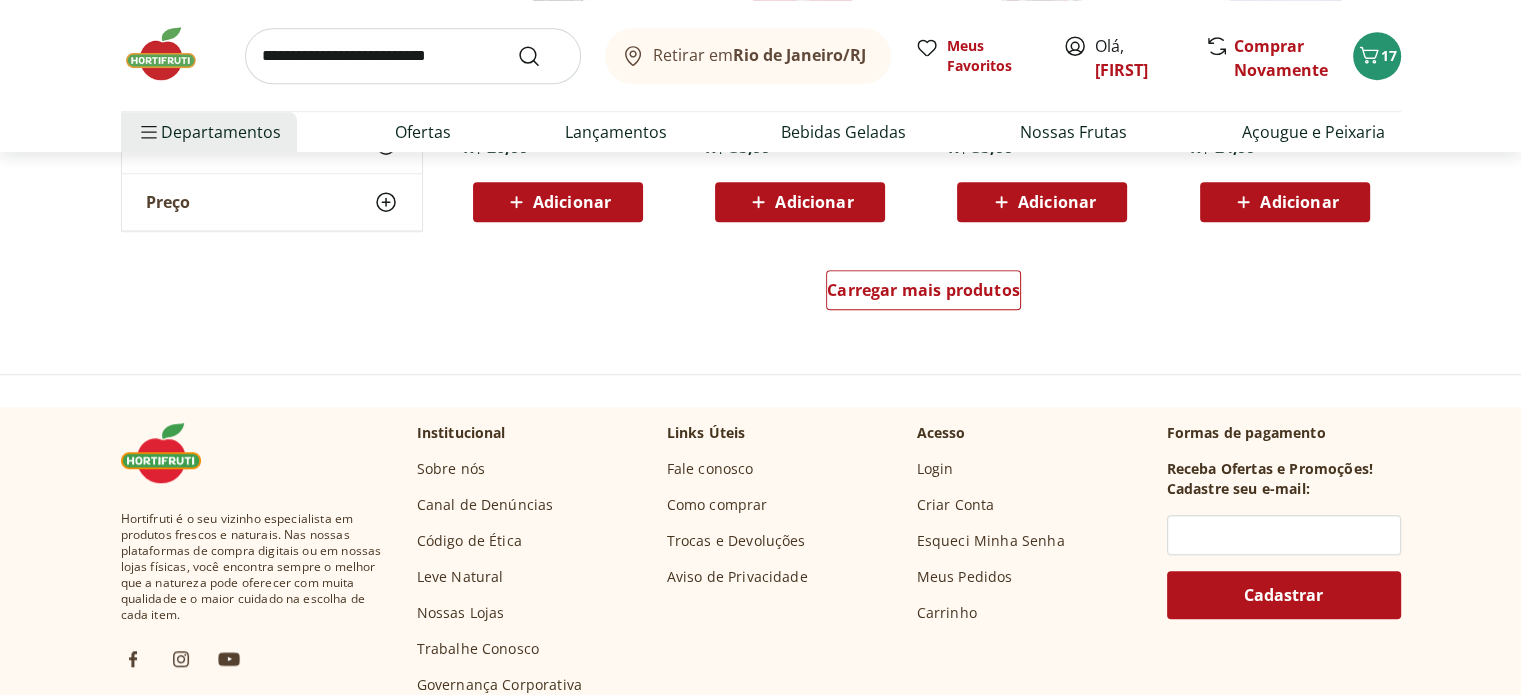 scroll, scrollTop: 1240, scrollLeft: 0, axis: vertical 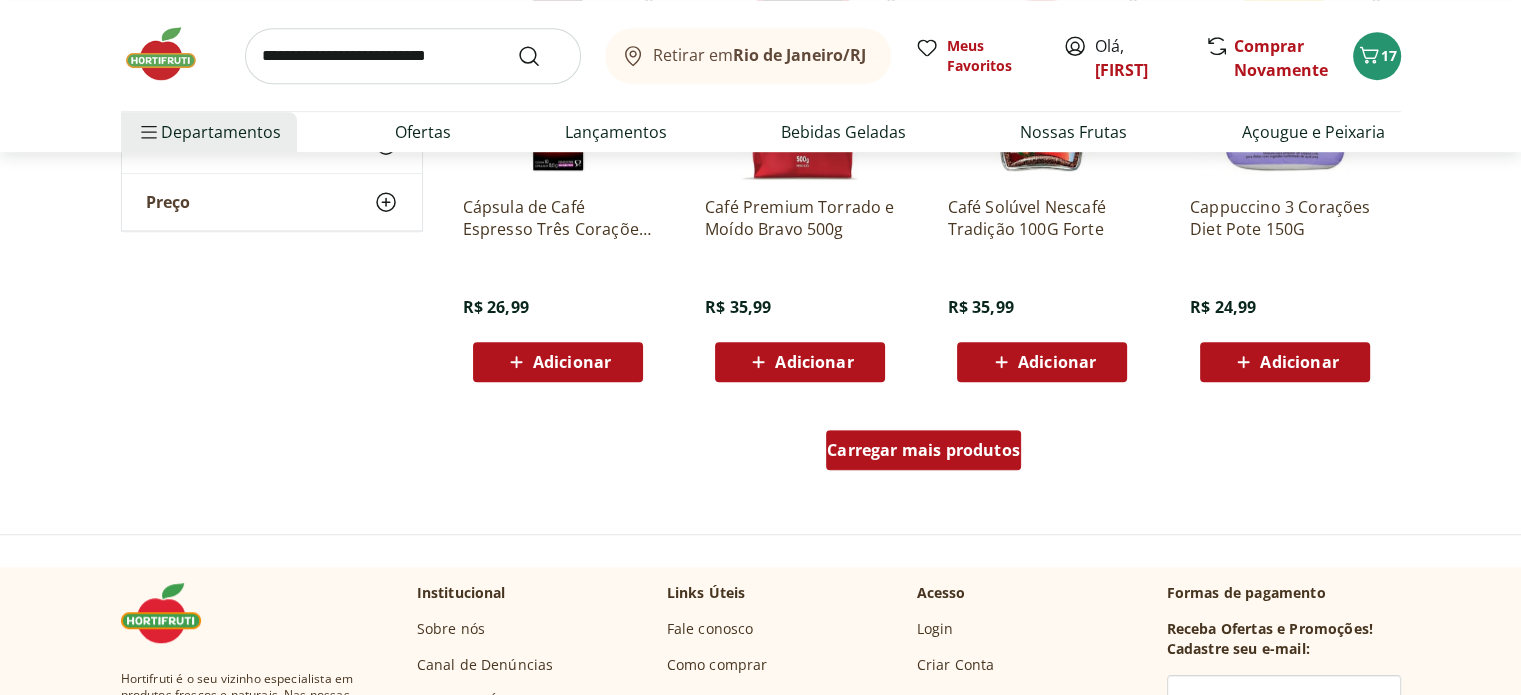 click on "Carregar mais produtos" at bounding box center (923, 450) 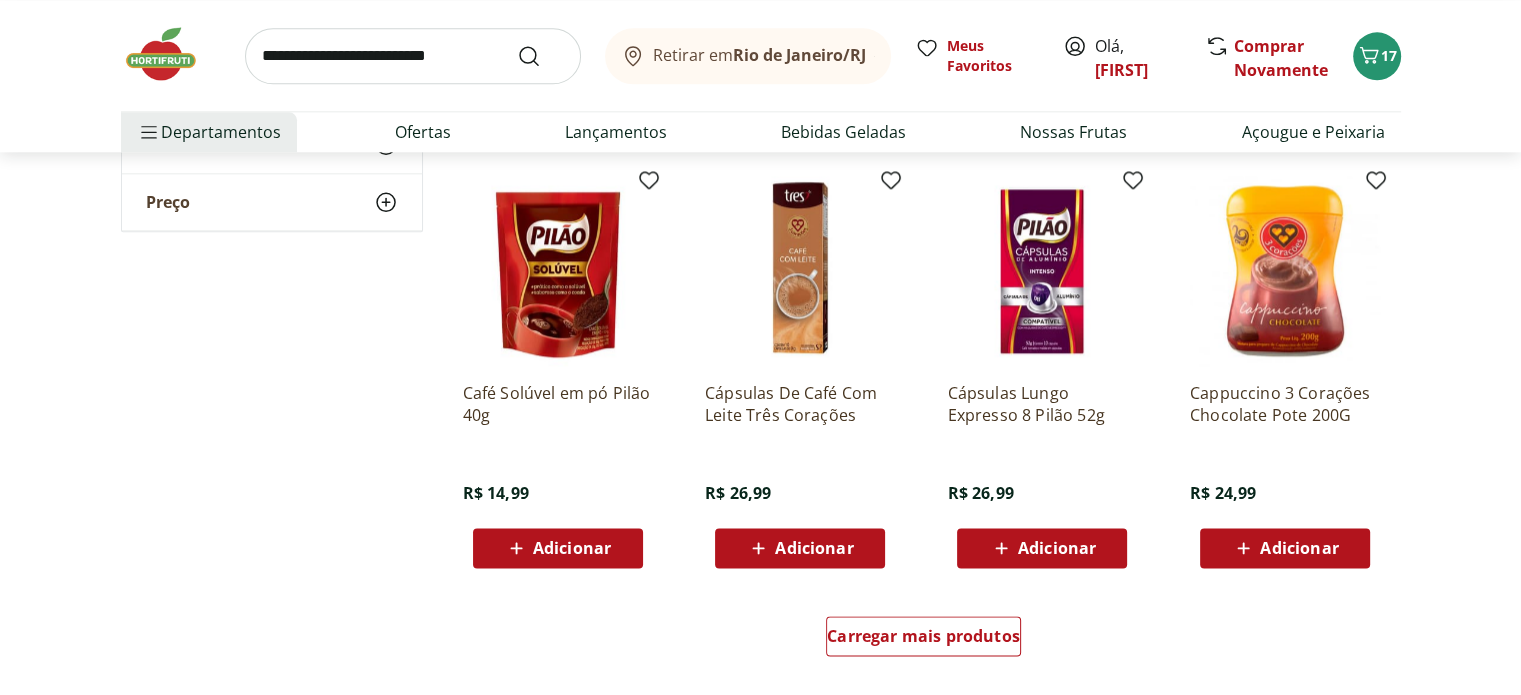 scroll, scrollTop: 2360, scrollLeft: 0, axis: vertical 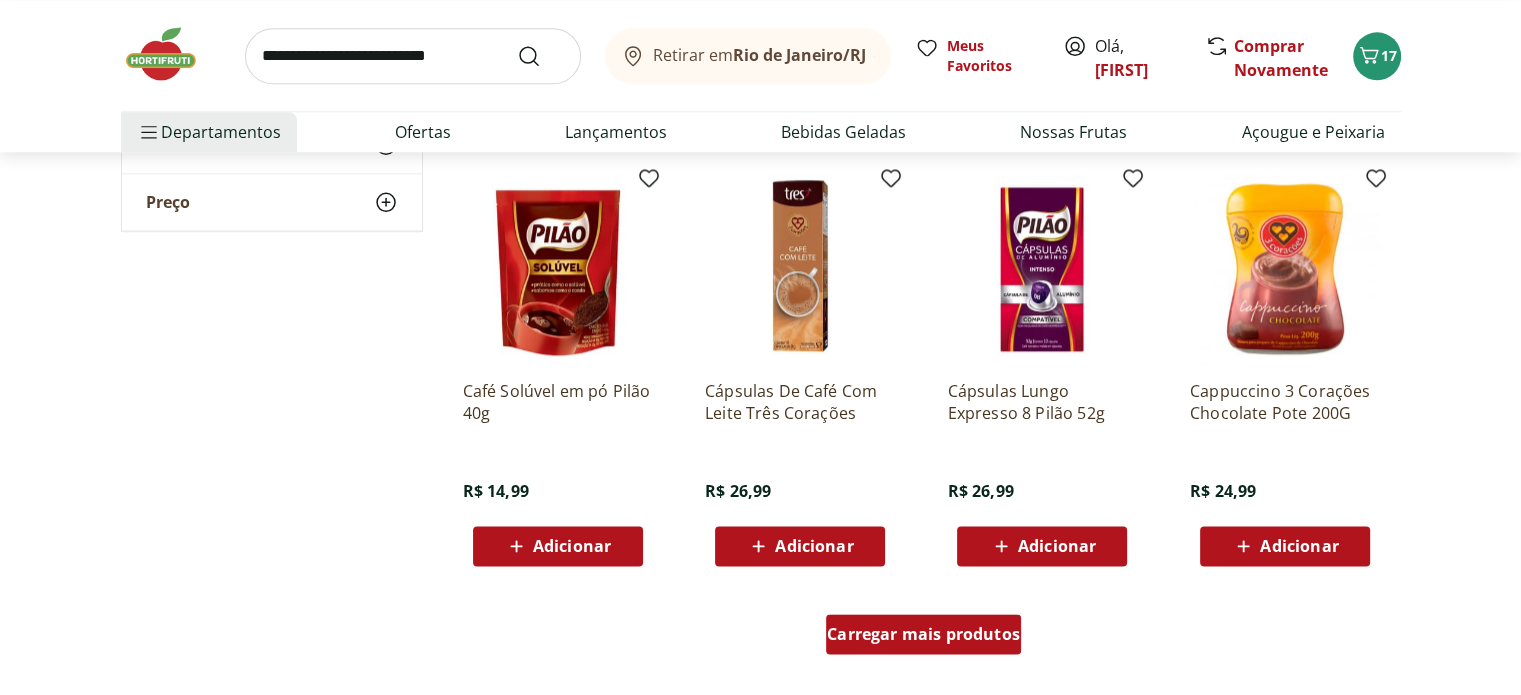 click on "Carregar mais produtos" at bounding box center (923, 634) 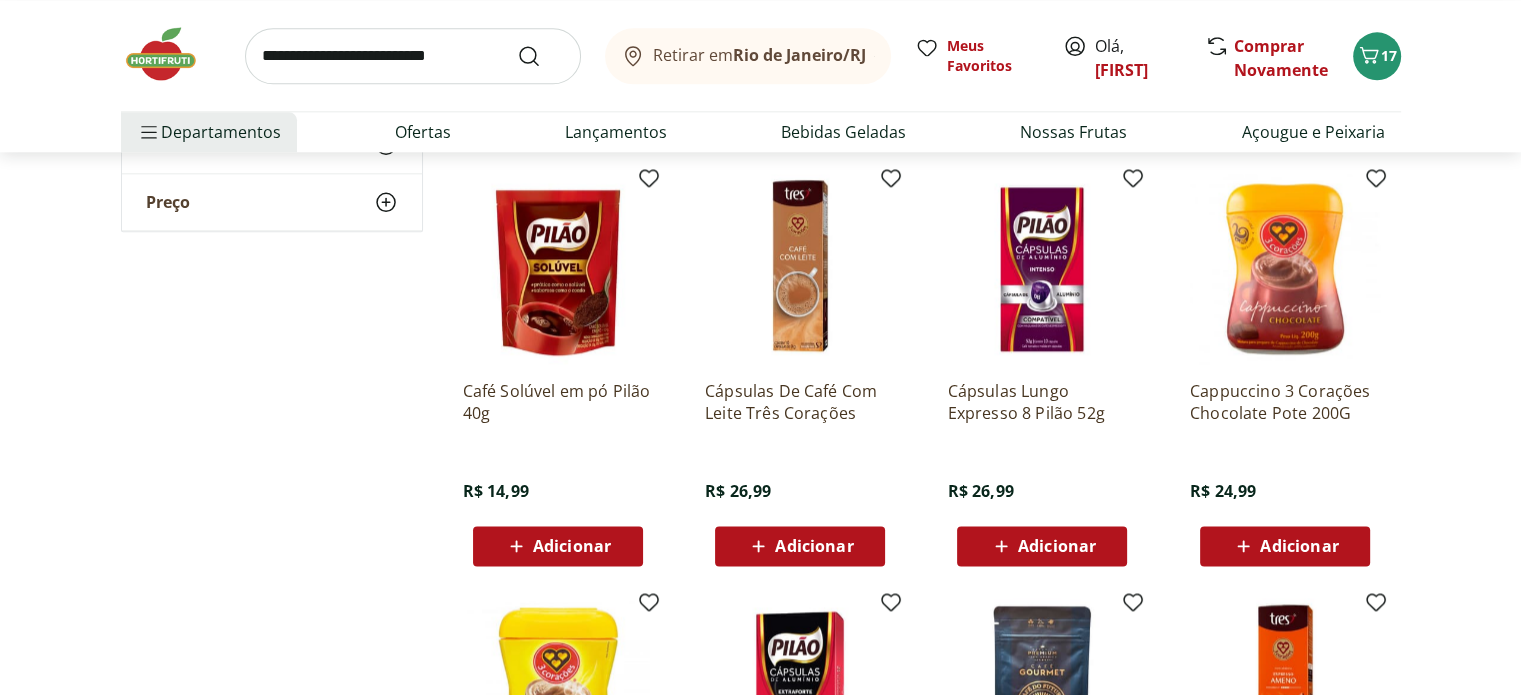 click on "**********" at bounding box center (760, -40) 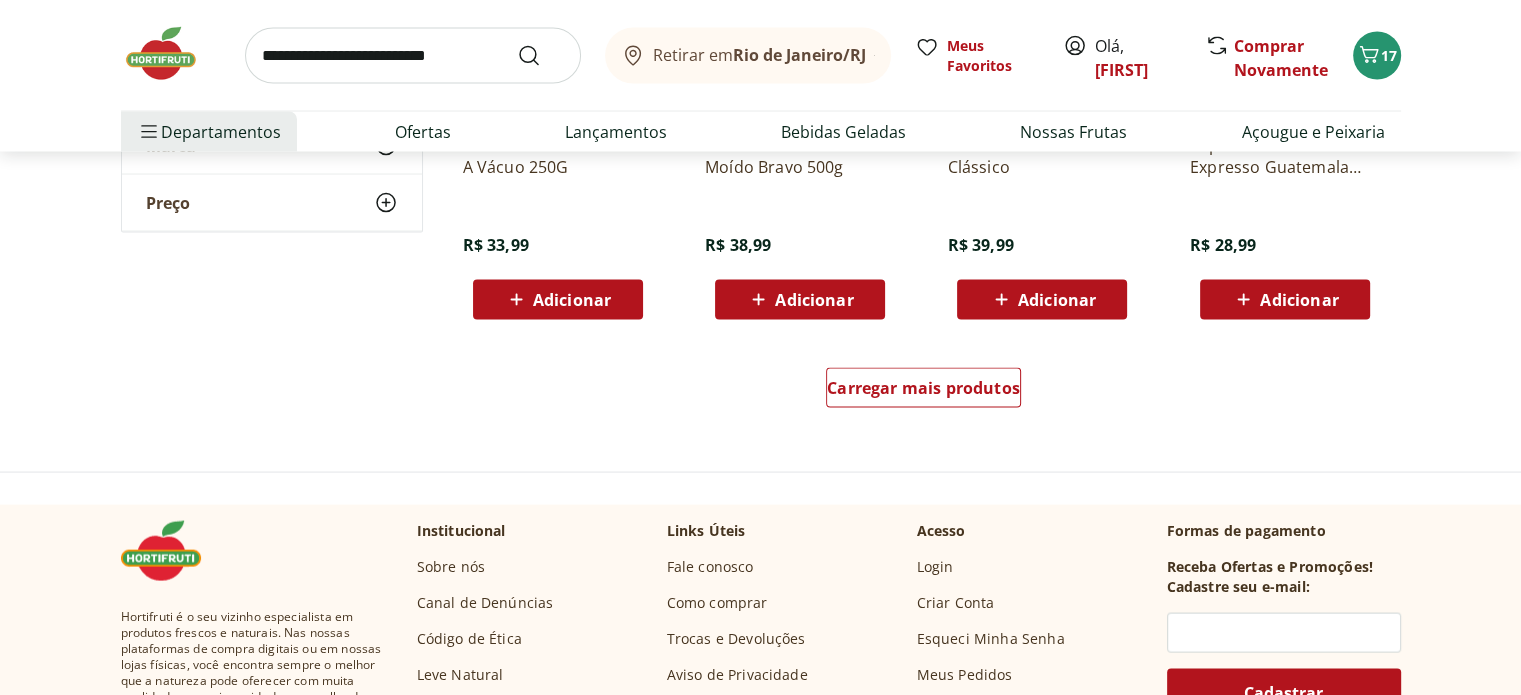 scroll, scrollTop: 3960, scrollLeft: 0, axis: vertical 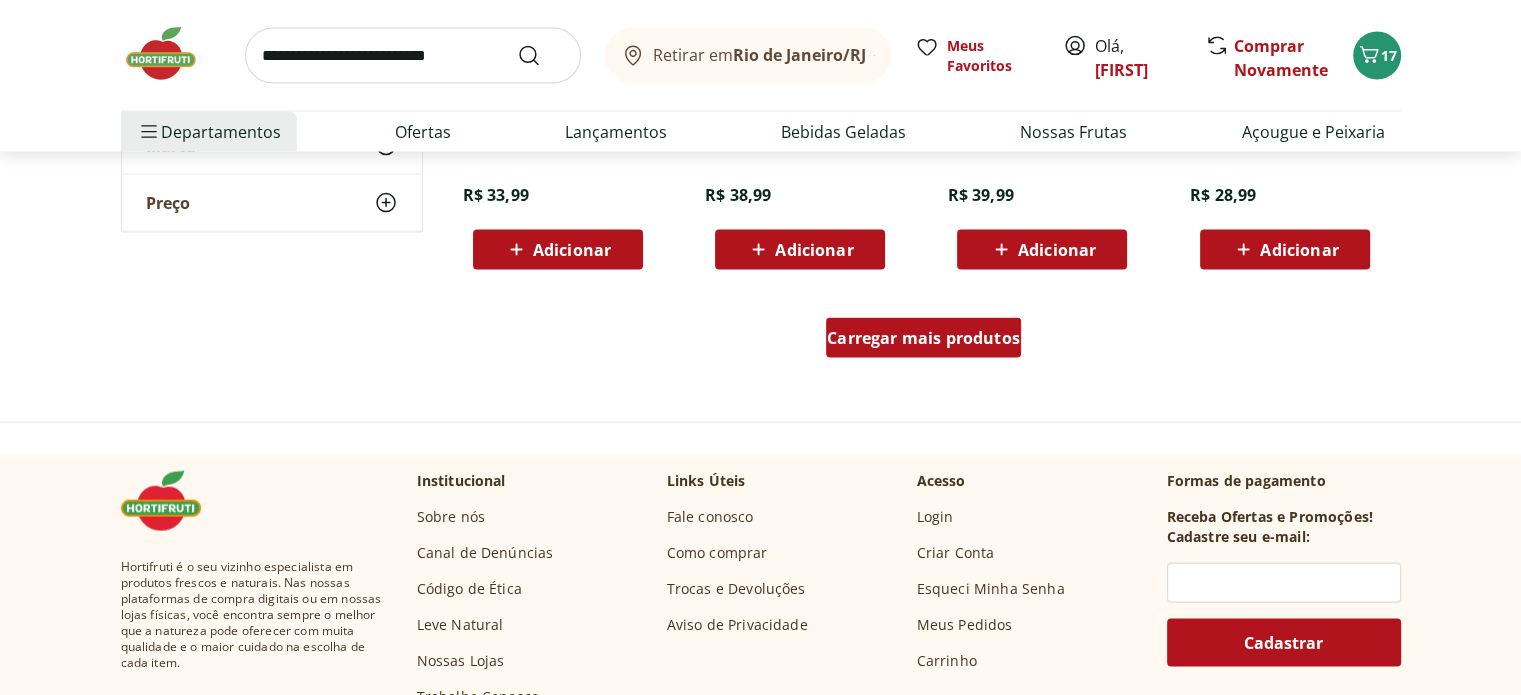 click on "Carregar mais produtos" at bounding box center (923, 338) 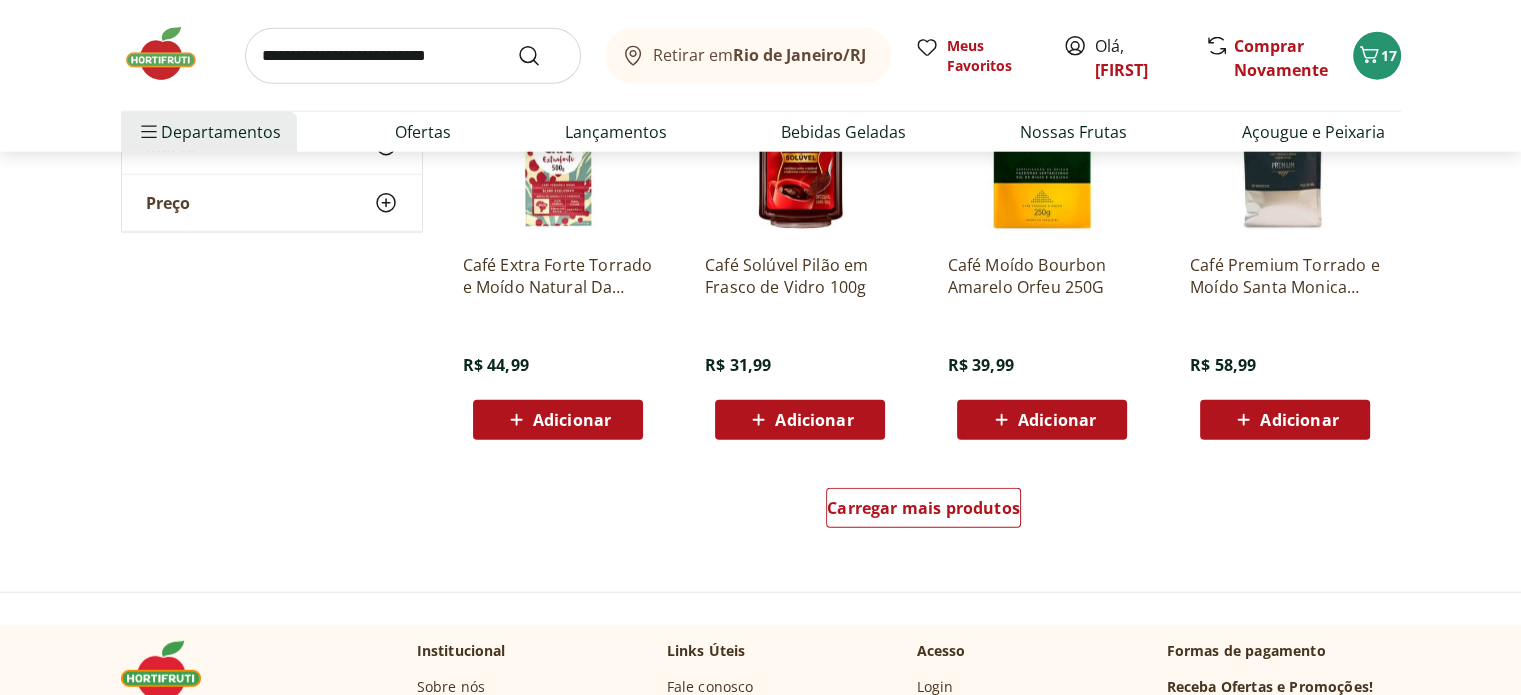scroll, scrollTop: 5320, scrollLeft: 0, axis: vertical 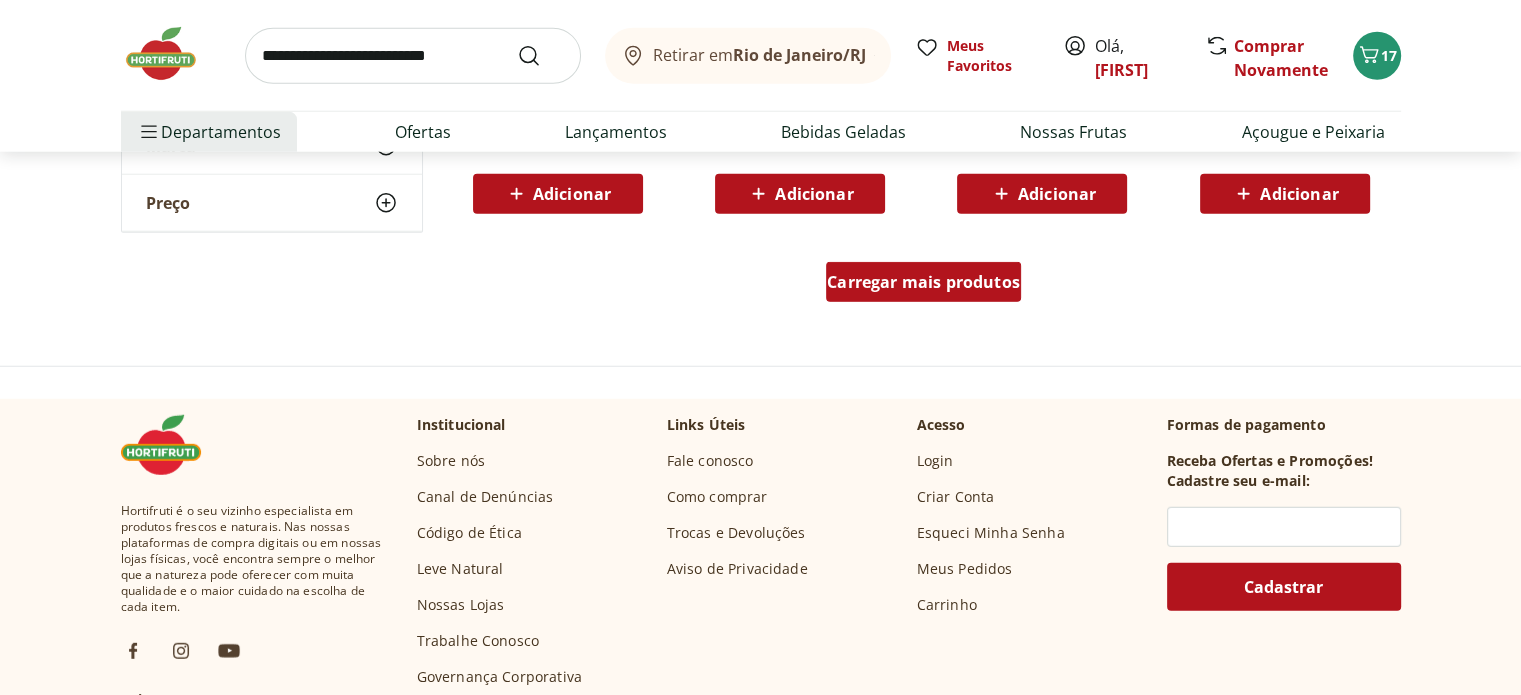 click on "Carregar mais produtos" at bounding box center (923, 282) 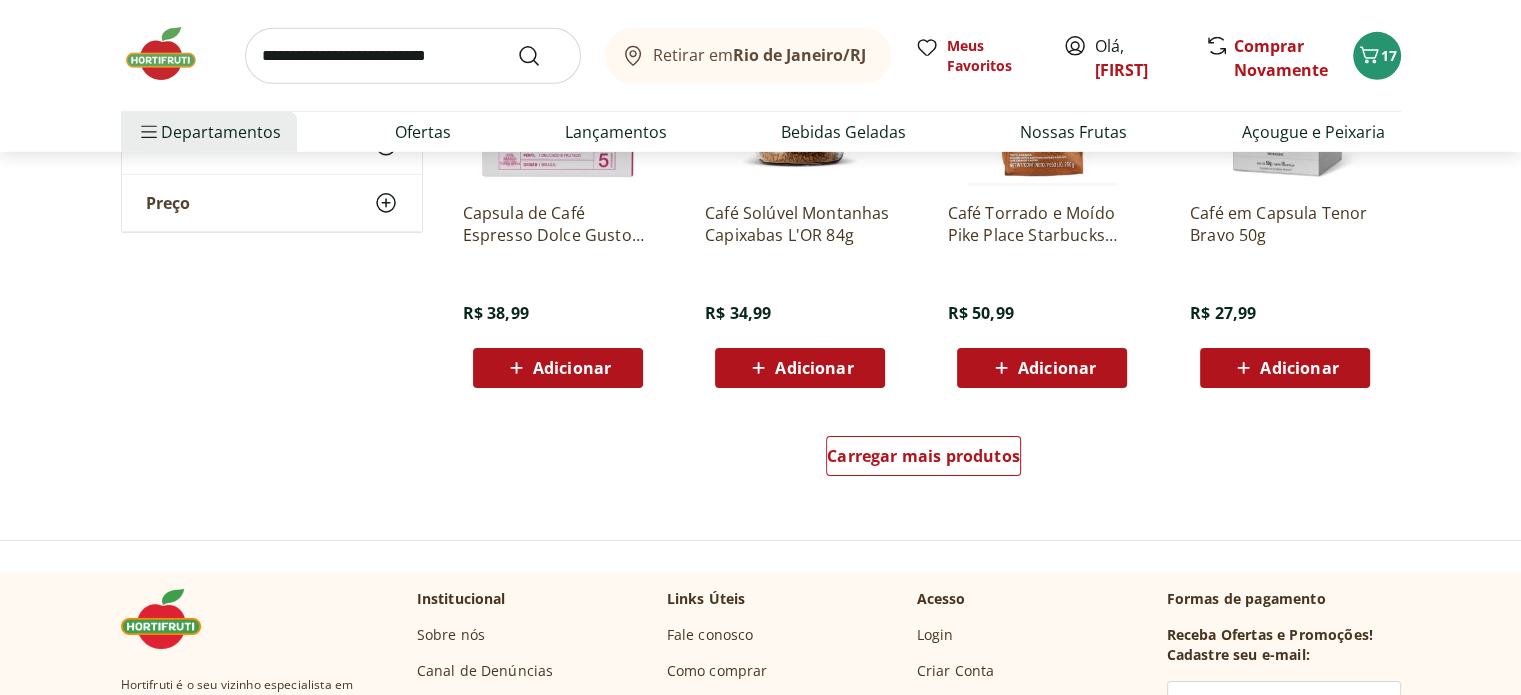 scroll, scrollTop: 6480, scrollLeft: 0, axis: vertical 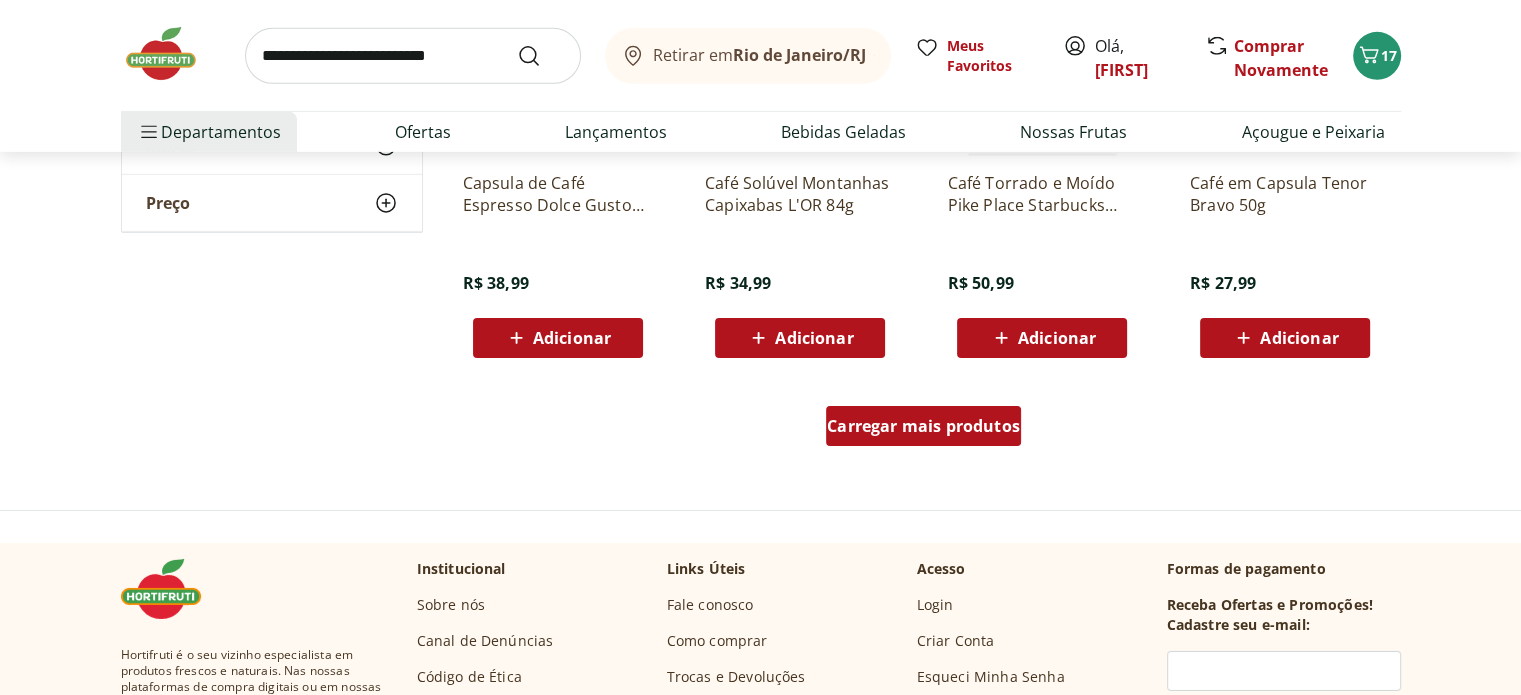 click on "Carregar mais produtos" at bounding box center (923, 426) 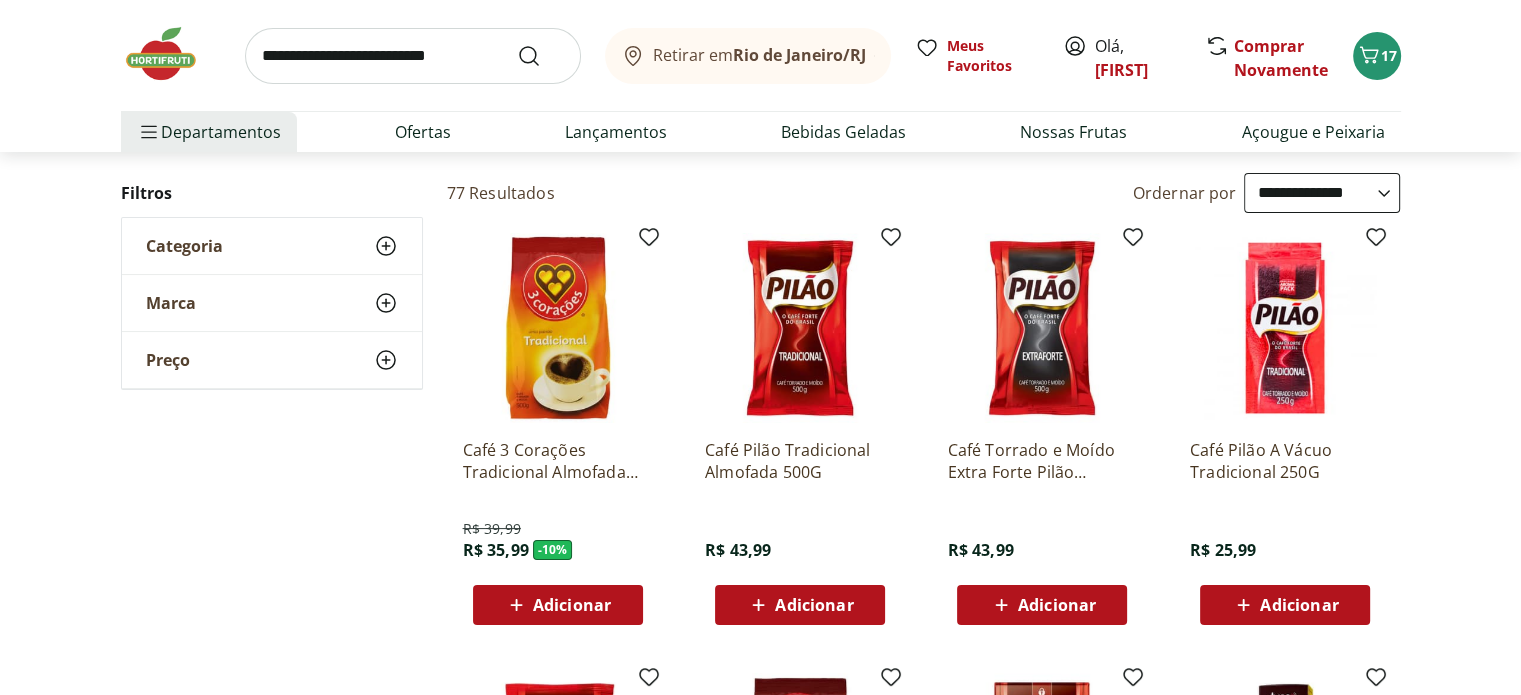 scroll, scrollTop: 120, scrollLeft: 0, axis: vertical 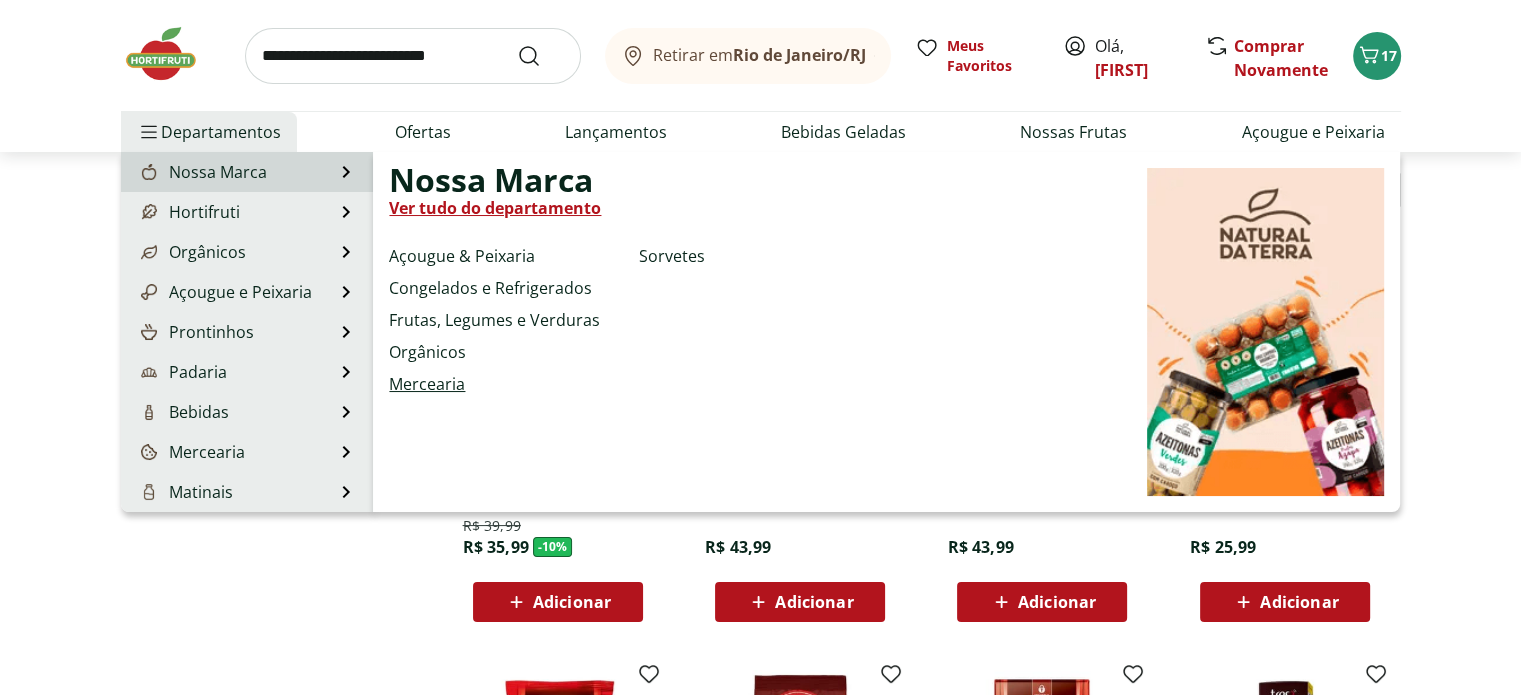 click on "Mercearia" at bounding box center [427, 384] 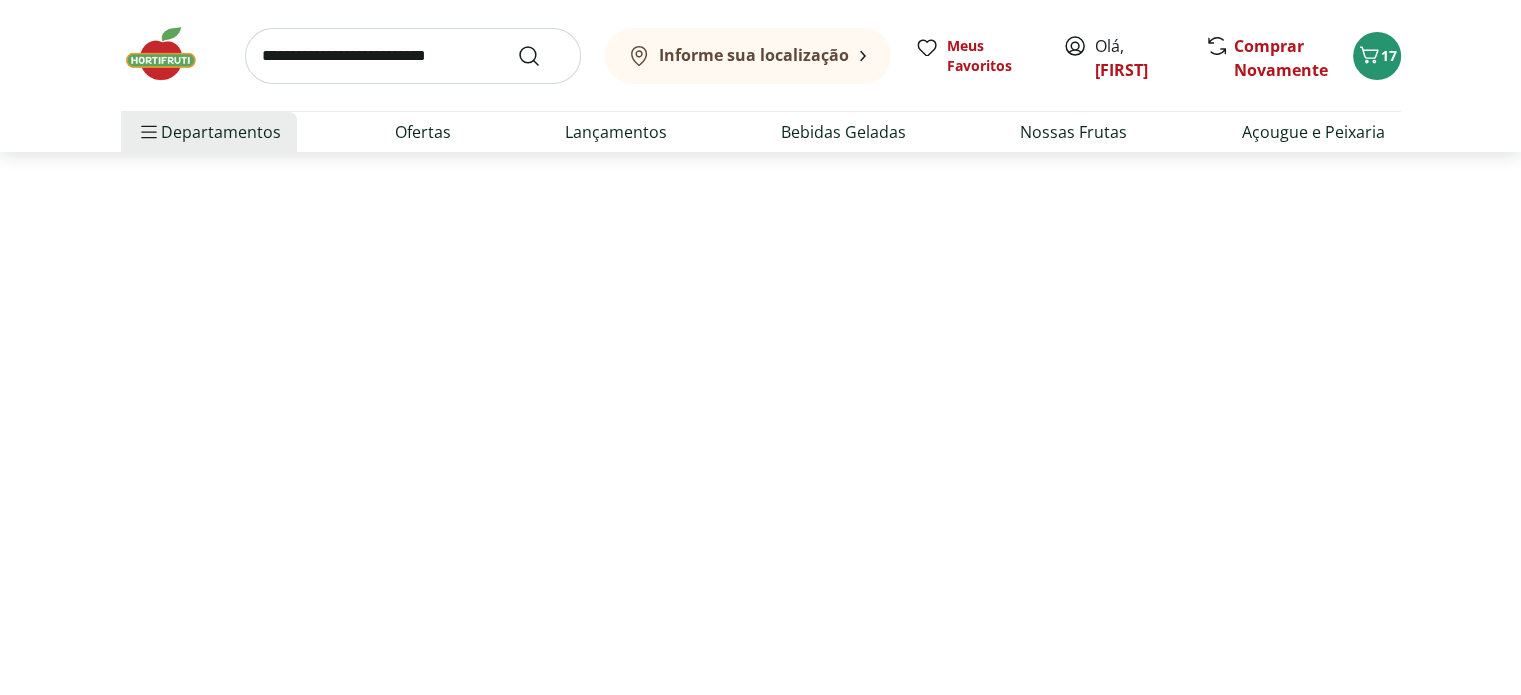 scroll, scrollTop: 0, scrollLeft: 0, axis: both 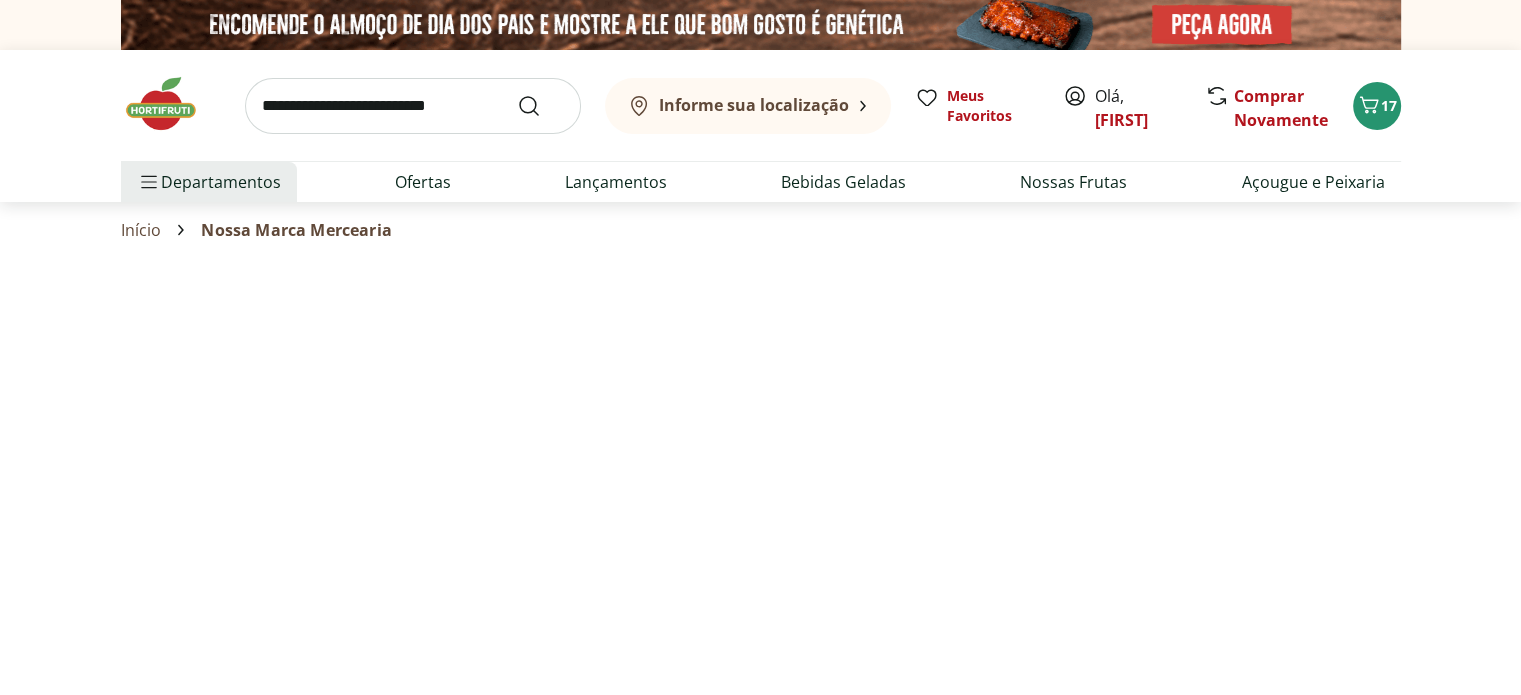 select on "**********" 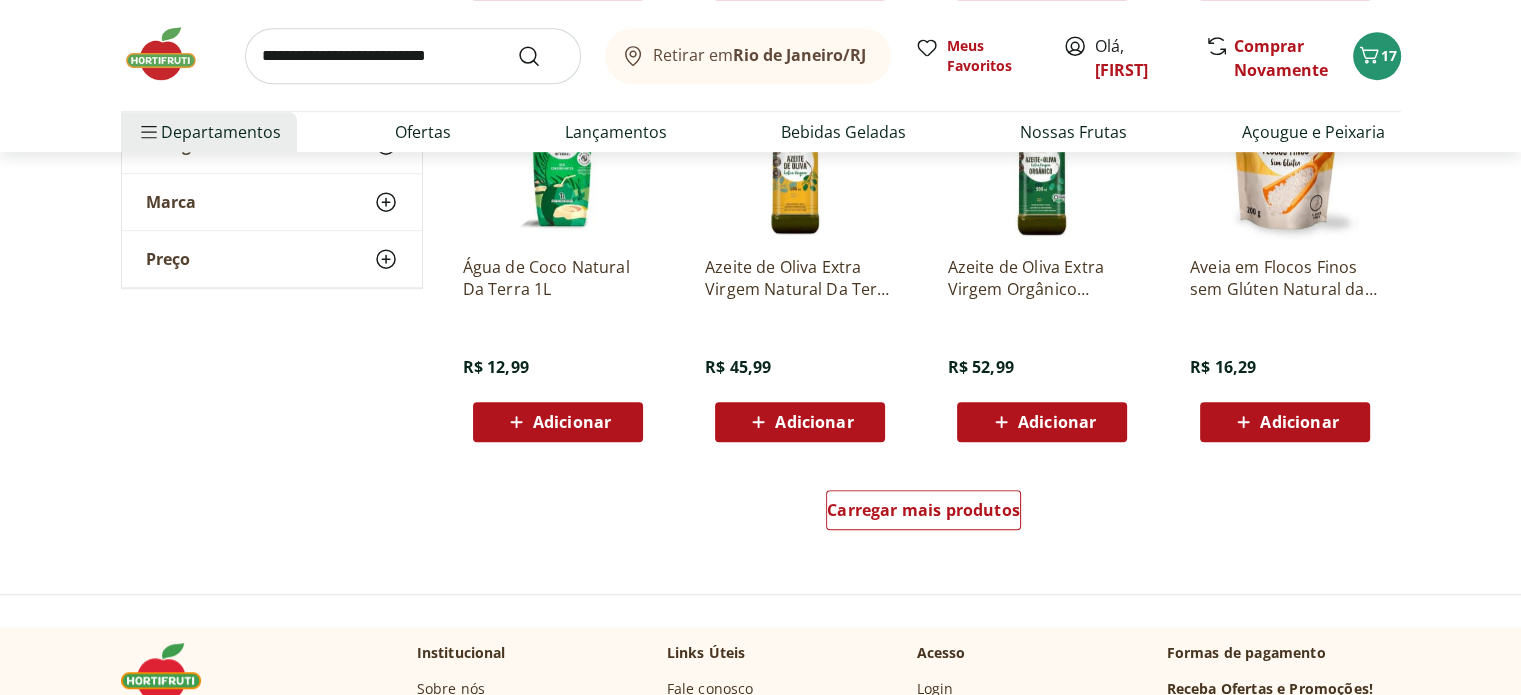 scroll, scrollTop: 1240, scrollLeft: 0, axis: vertical 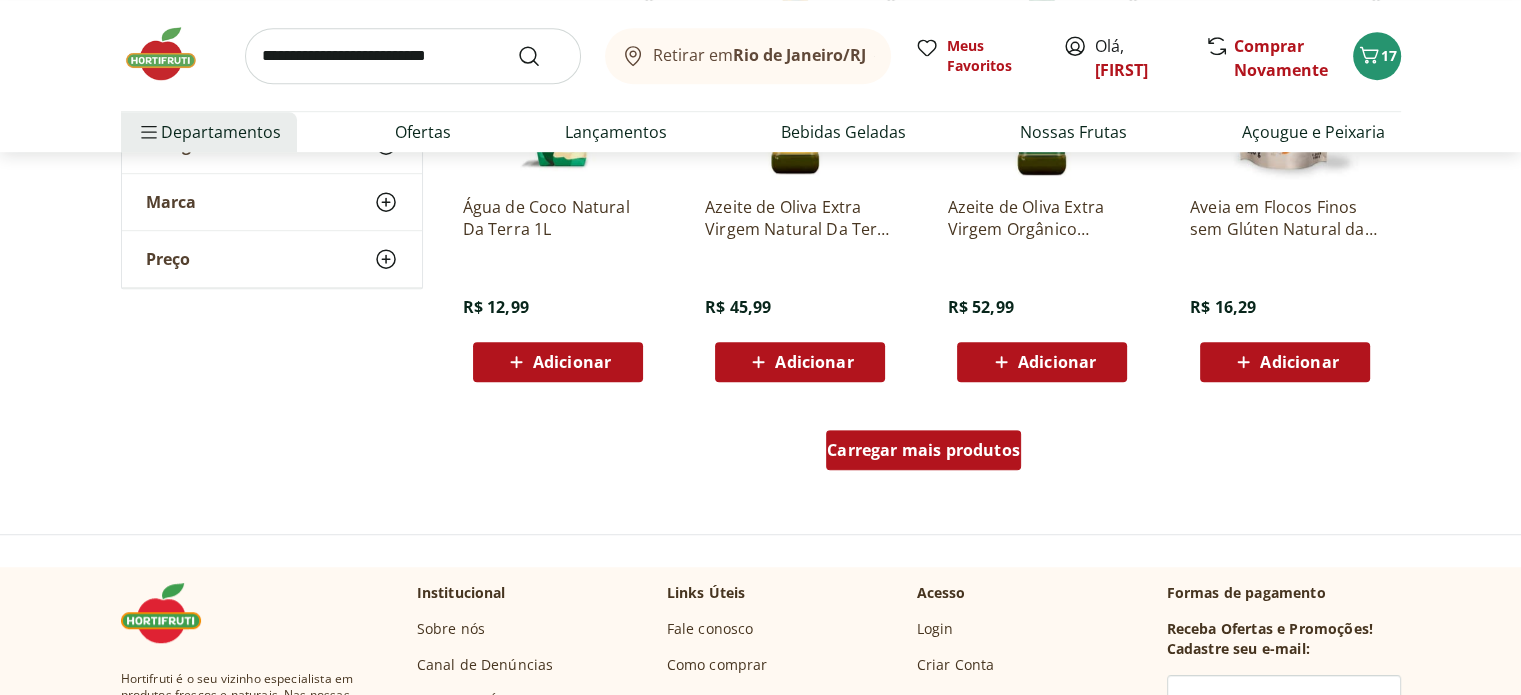 click on "Carregar mais produtos" at bounding box center (923, 450) 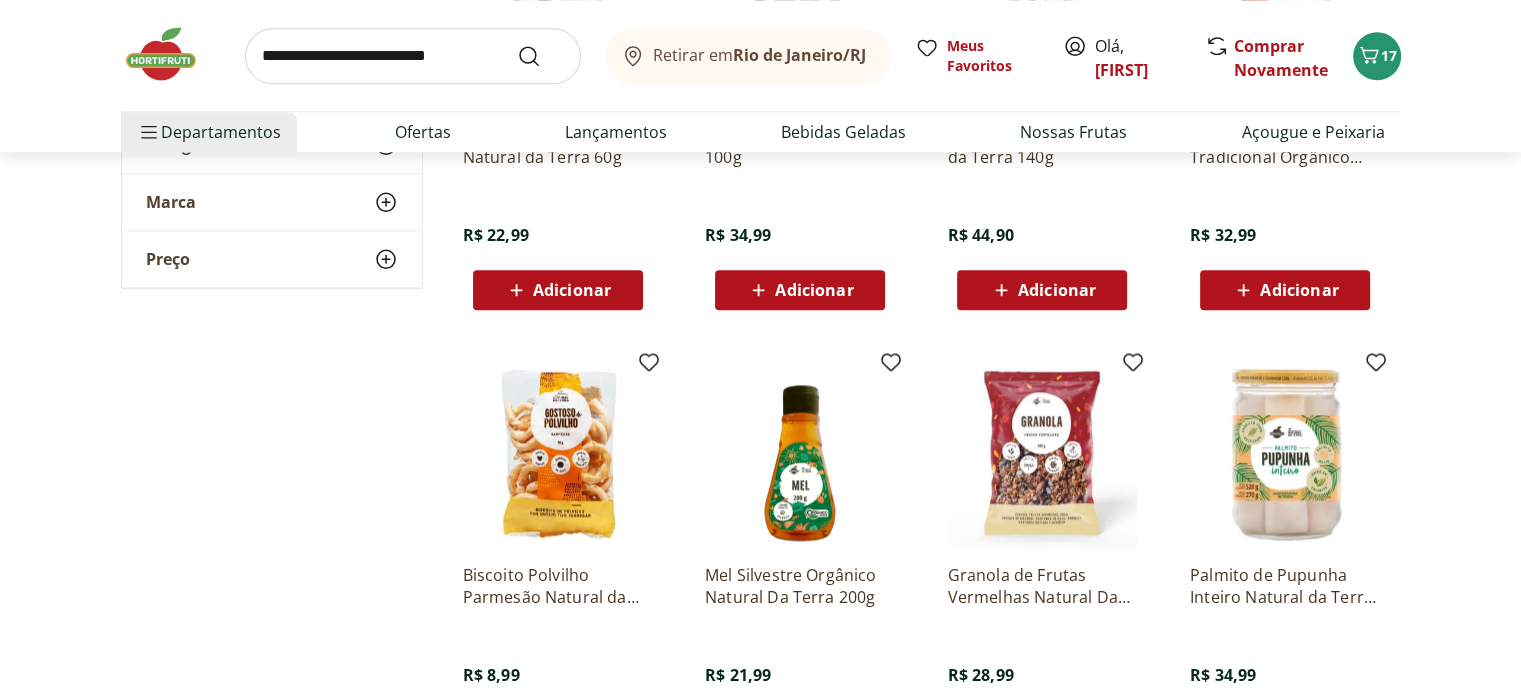 scroll, scrollTop: 2360, scrollLeft: 0, axis: vertical 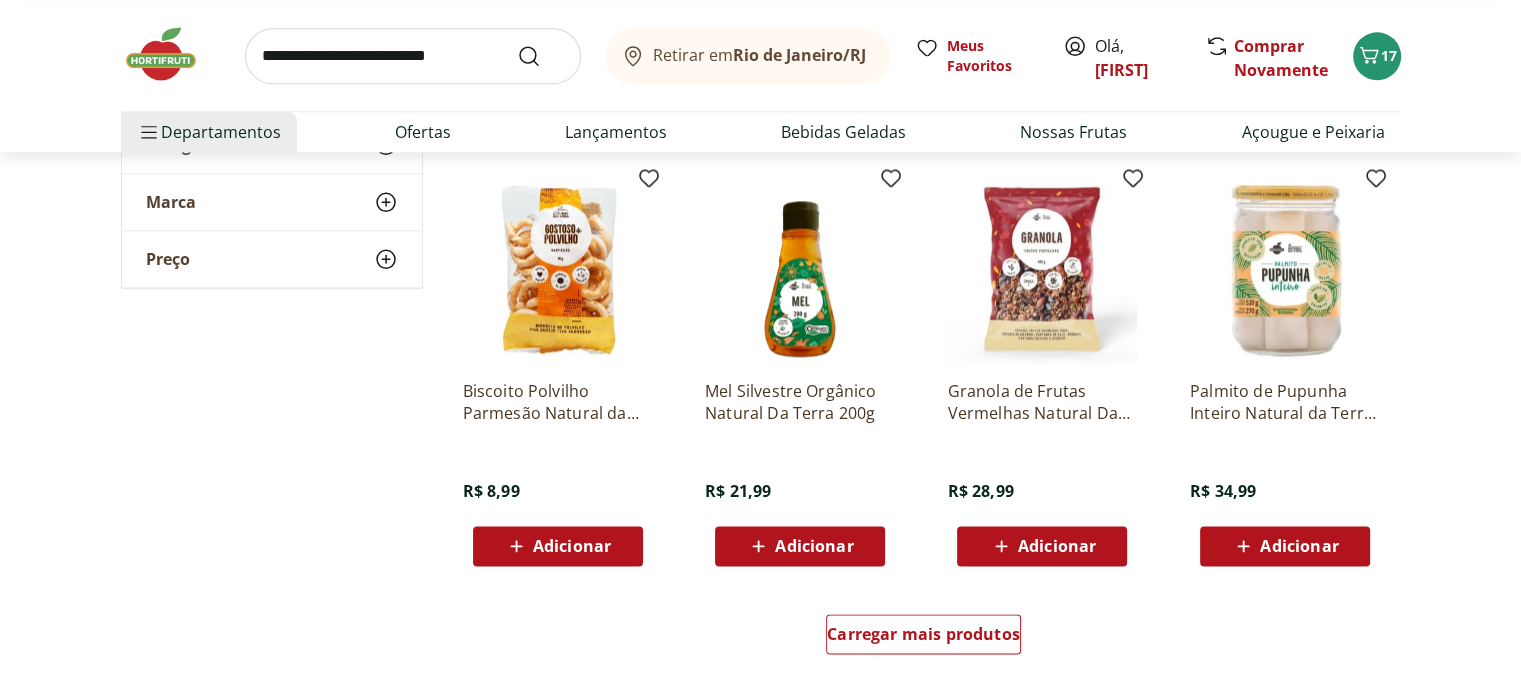 click at bounding box center [413, 56] 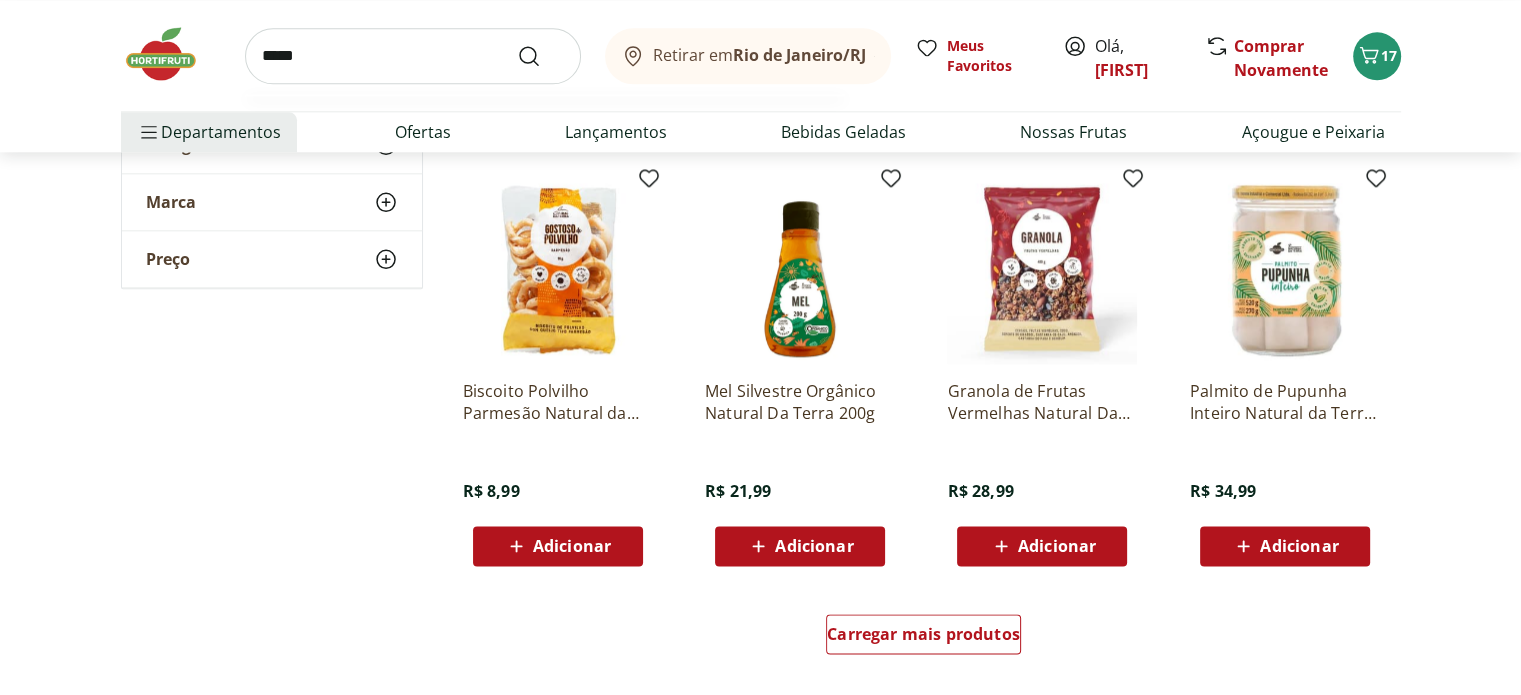type on "*****" 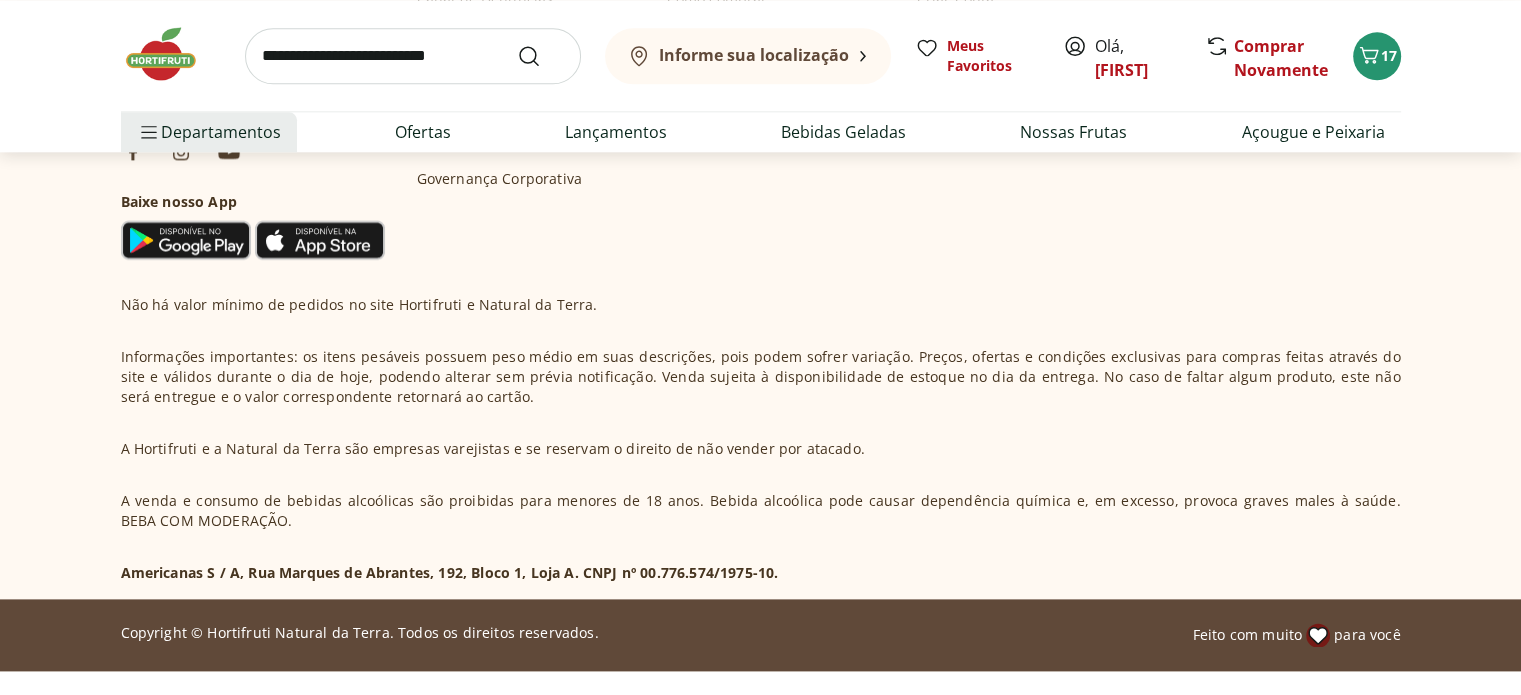 scroll, scrollTop: 0, scrollLeft: 0, axis: both 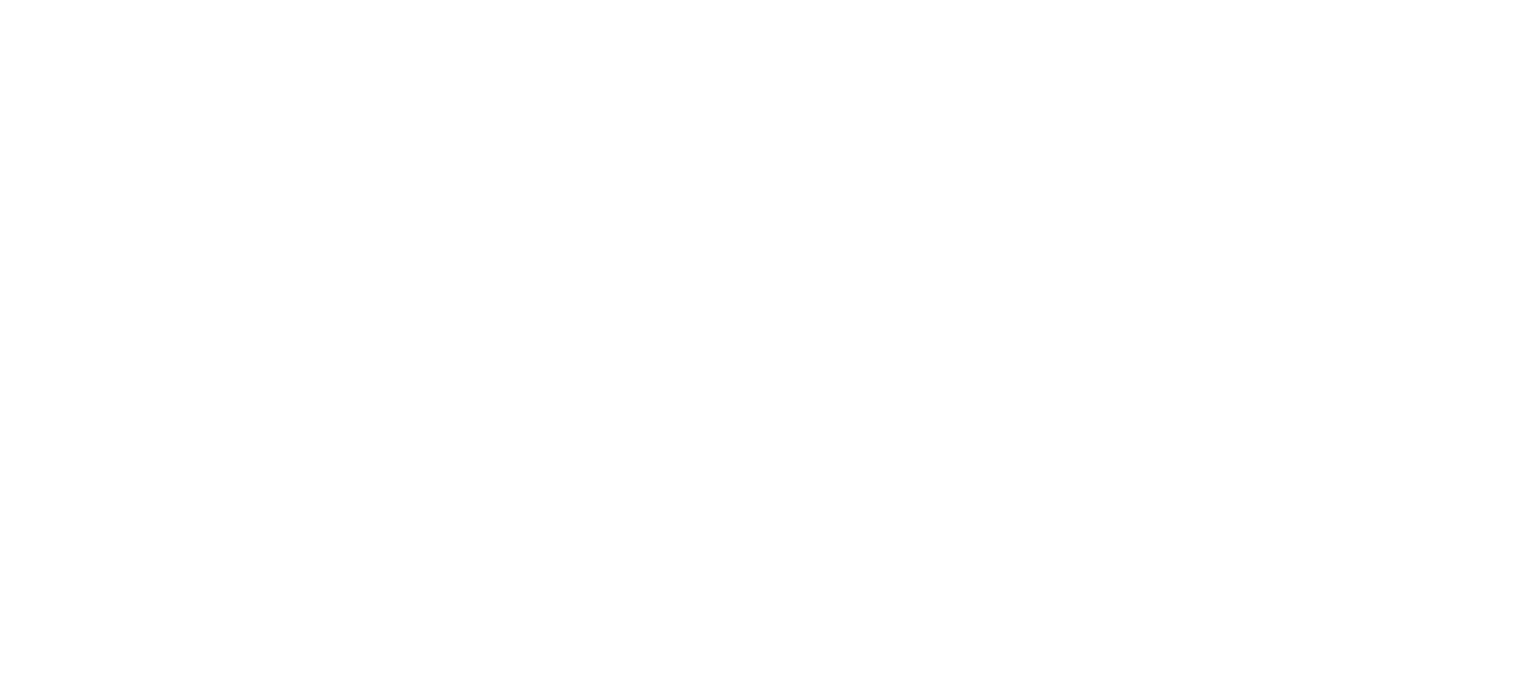 select on "**********" 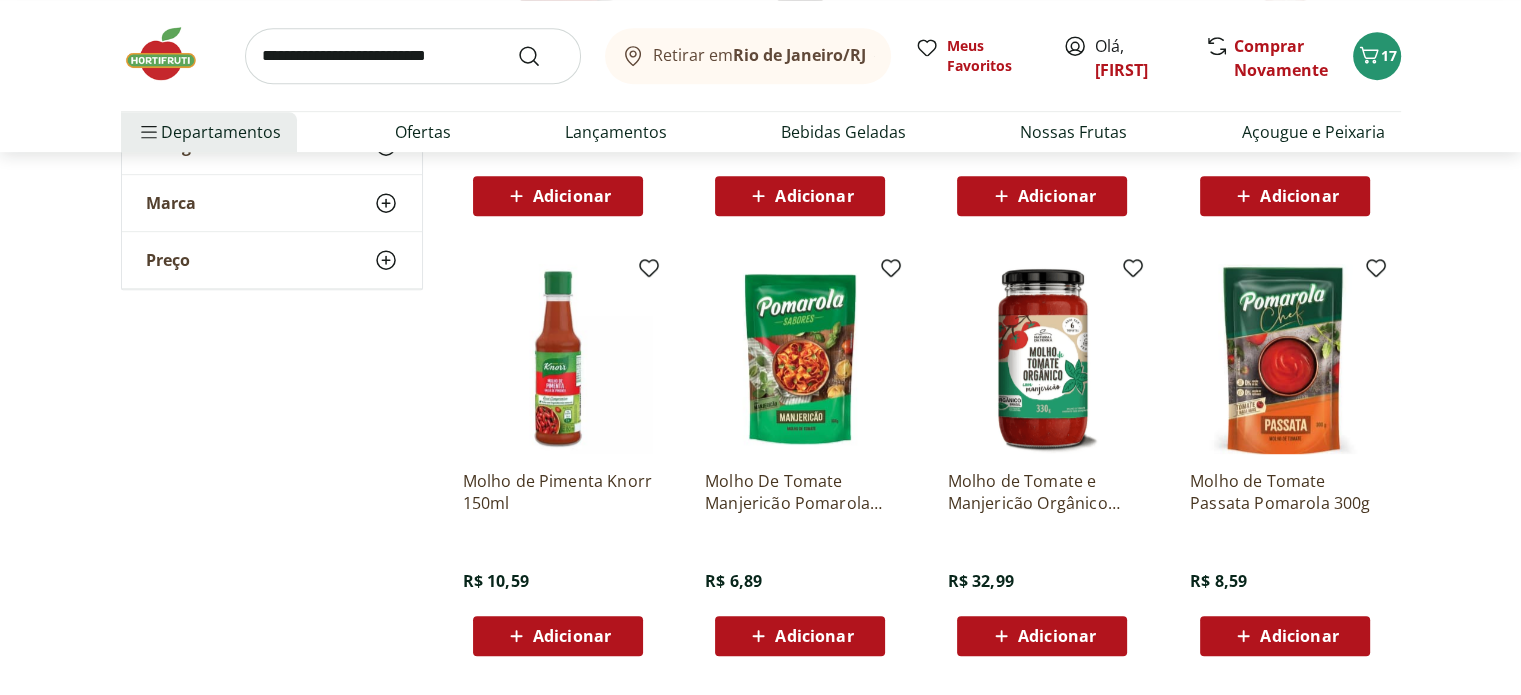 scroll, scrollTop: 1040, scrollLeft: 0, axis: vertical 